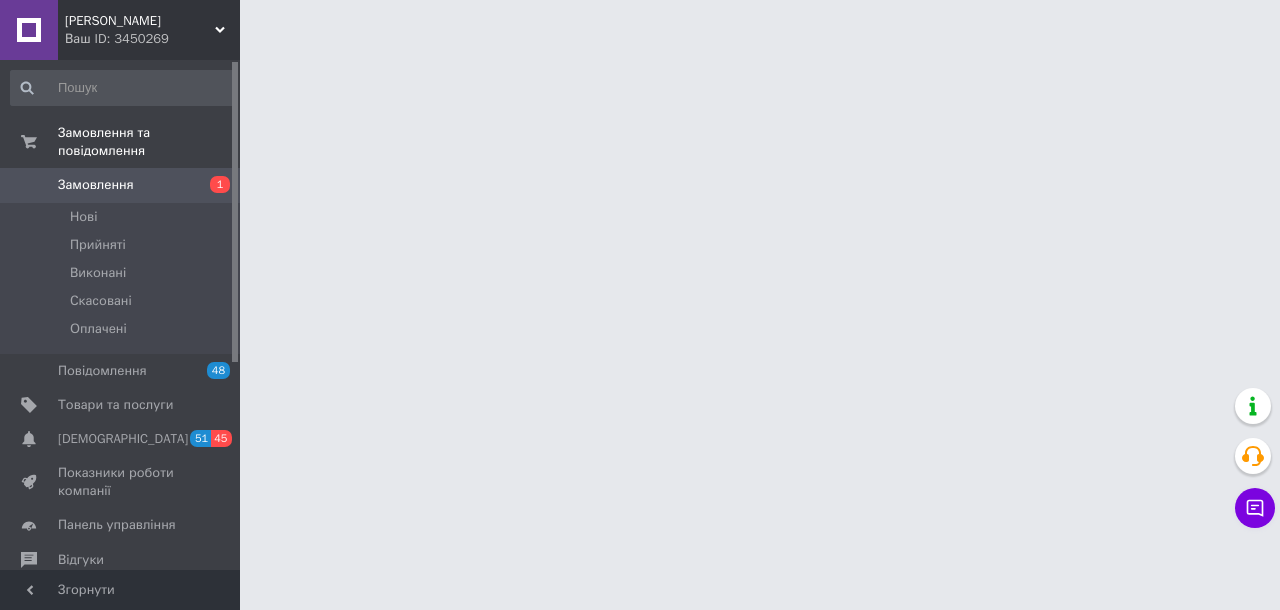 scroll, scrollTop: 0, scrollLeft: 0, axis: both 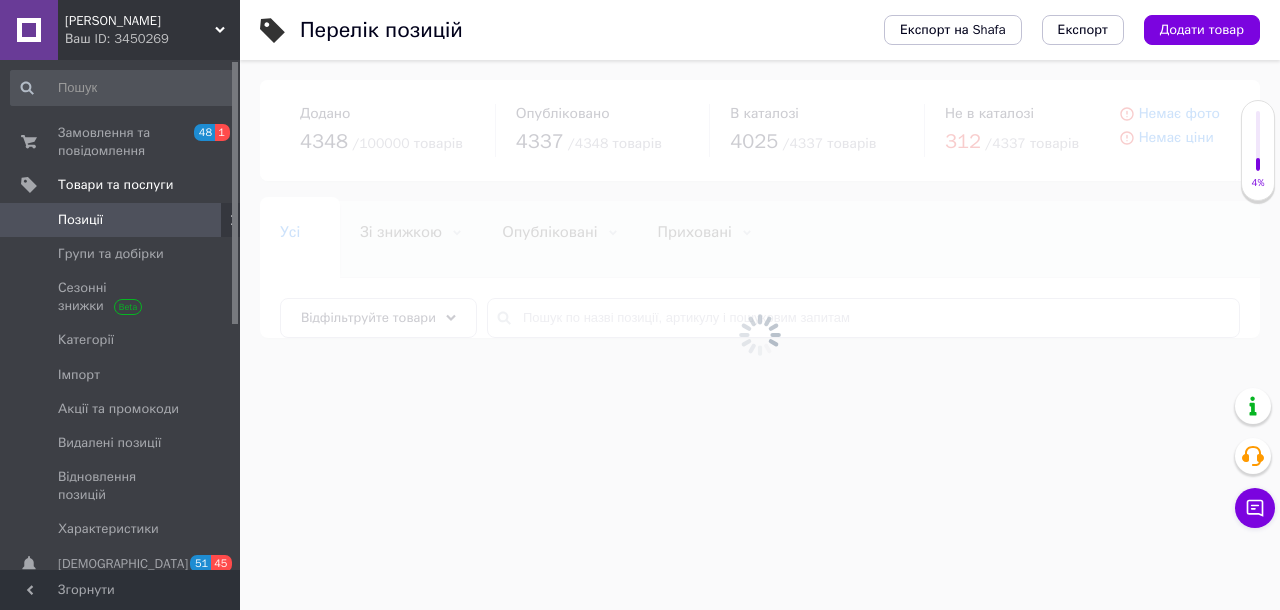 click at bounding box center (760, 335) 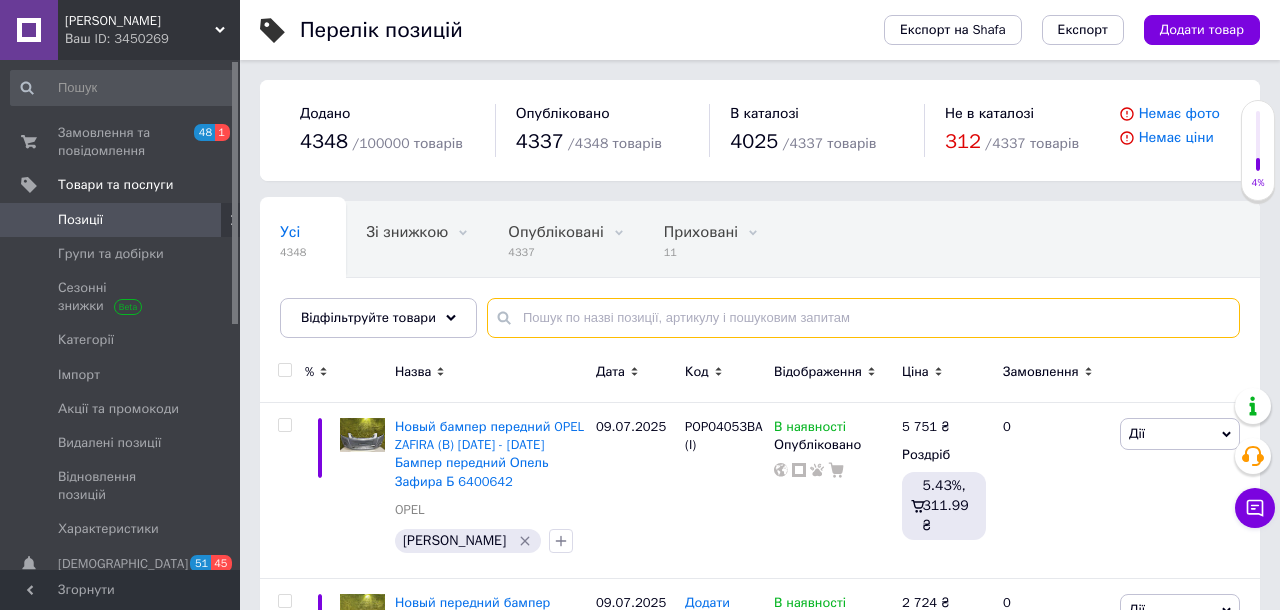 click at bounding box center (863, 318) 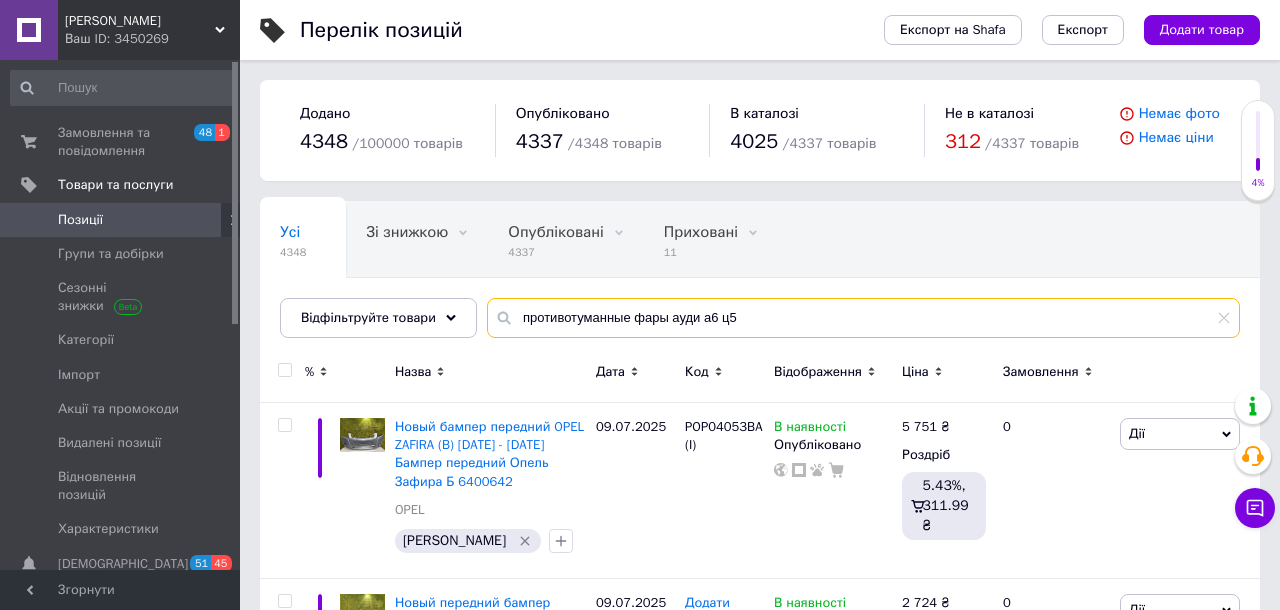 type on "противотуманные фары ауди а6 ц5" 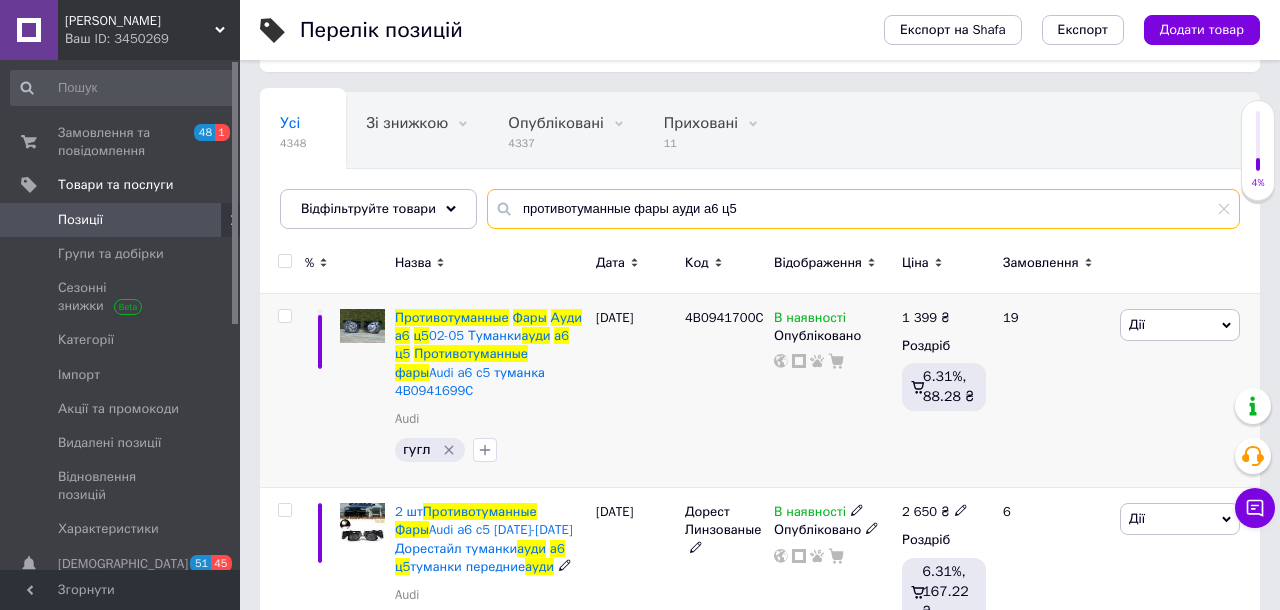 scroll, scrollTop: 182, scrollLeft: 0, axis: vertical 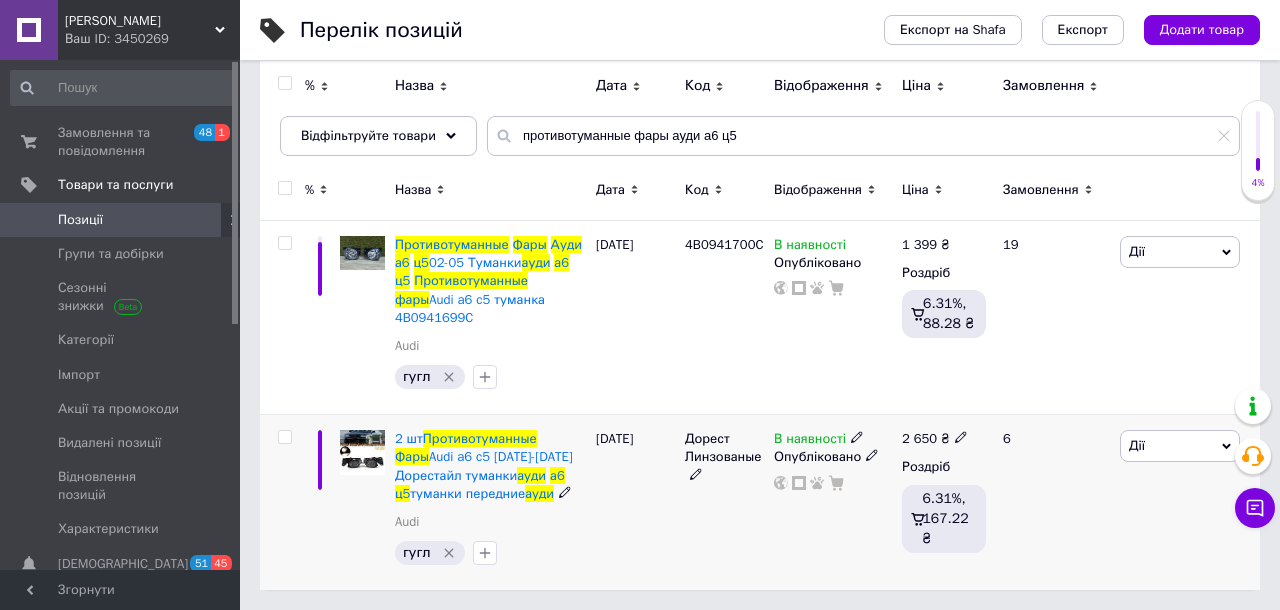 click 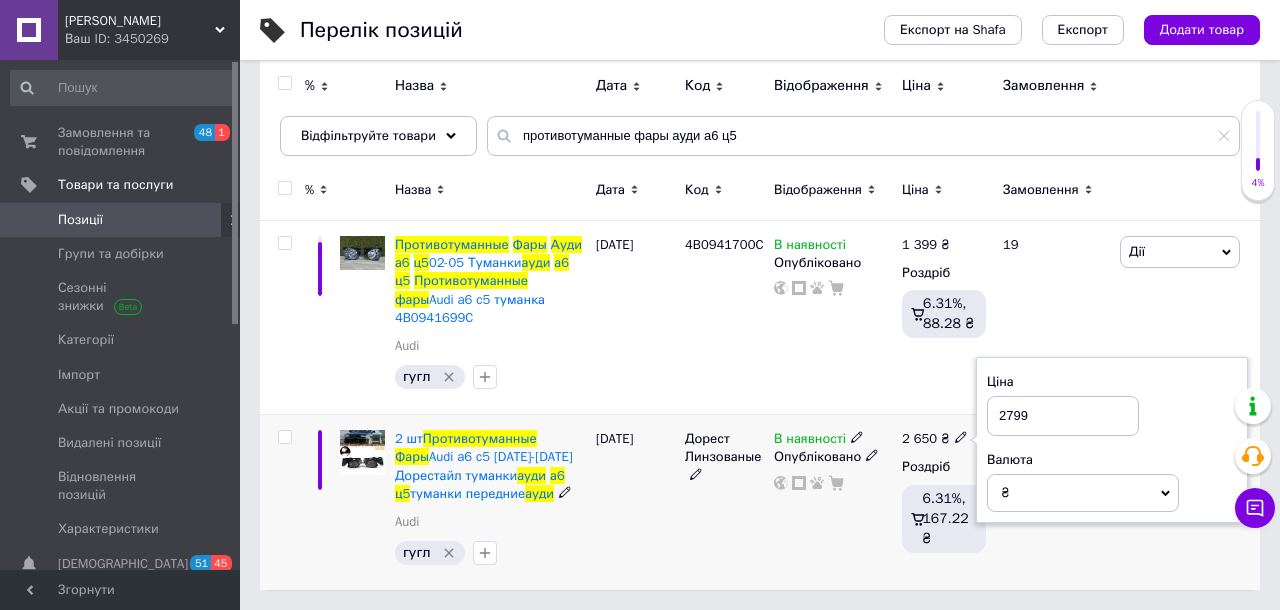 type on "2799" 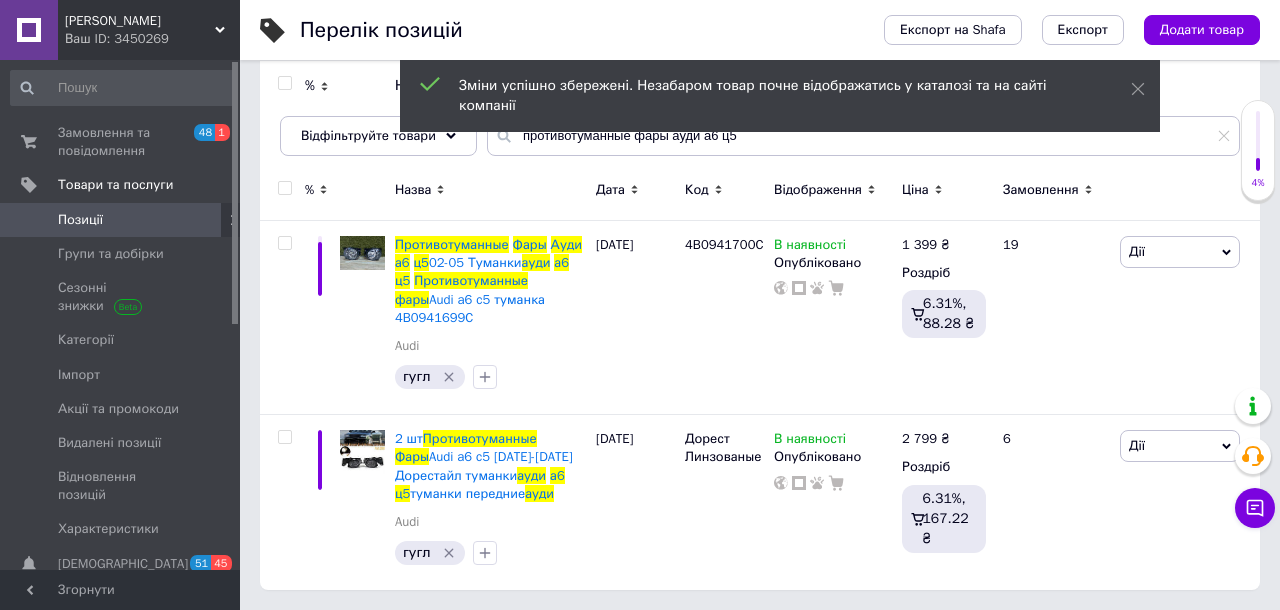 click 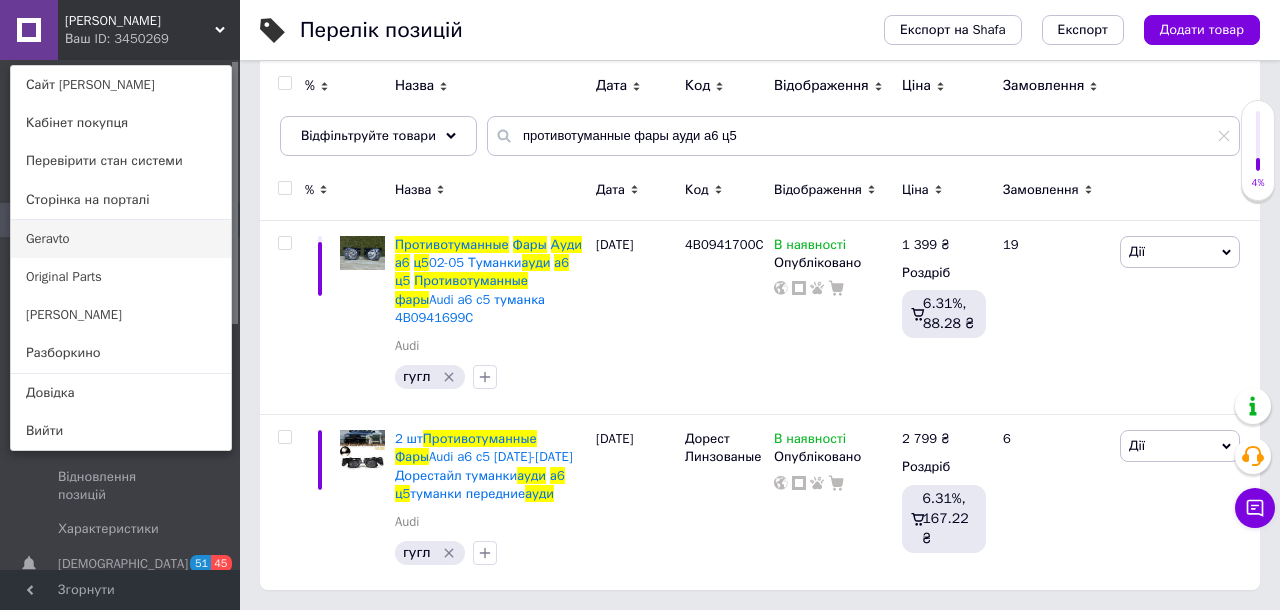 click on "Geravto" at bounding box center (121, 239) 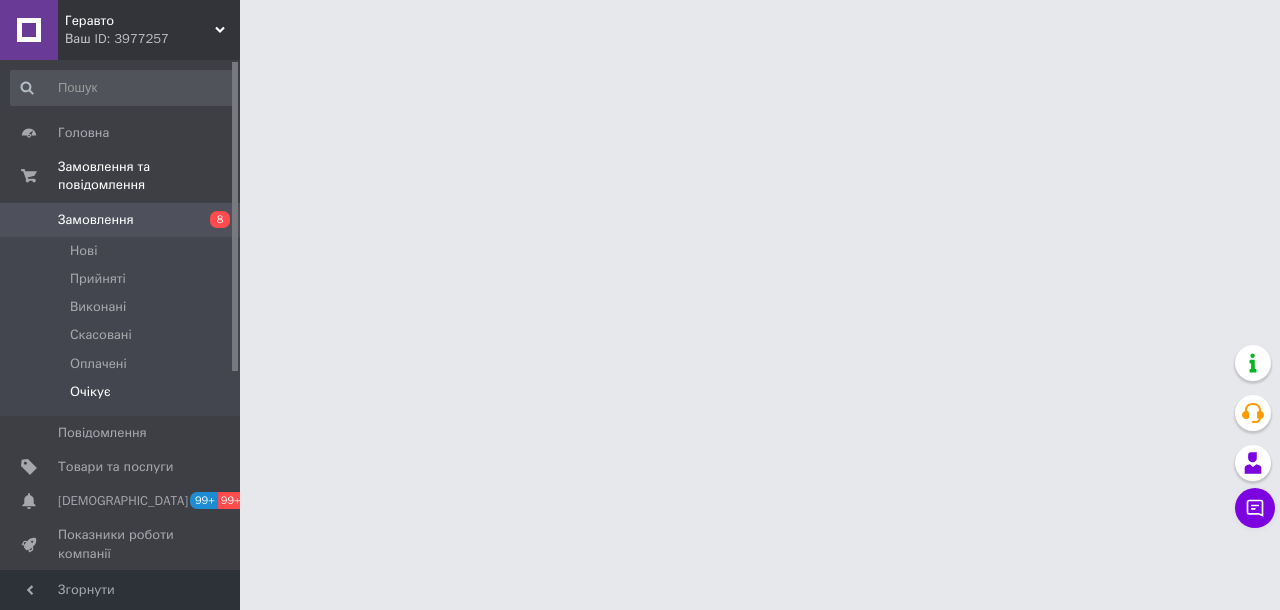 scroll, scrollTop: 0, scrollLeft: 0, axis: both 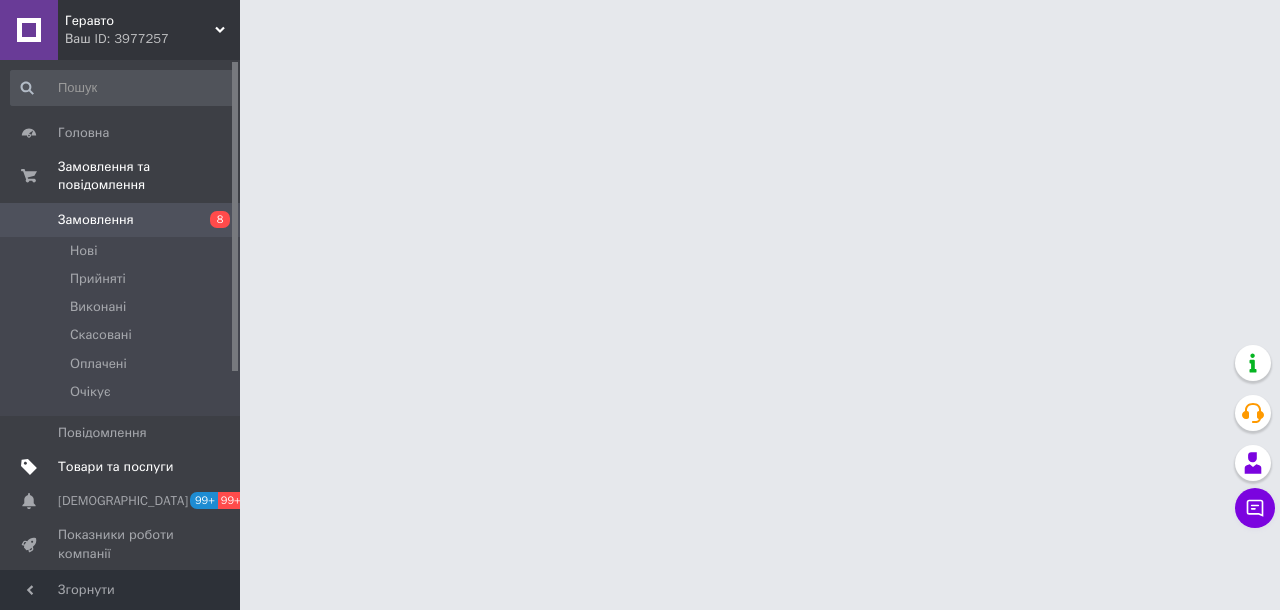 click on "Товари та послуги" at bounding box center [115, 467] 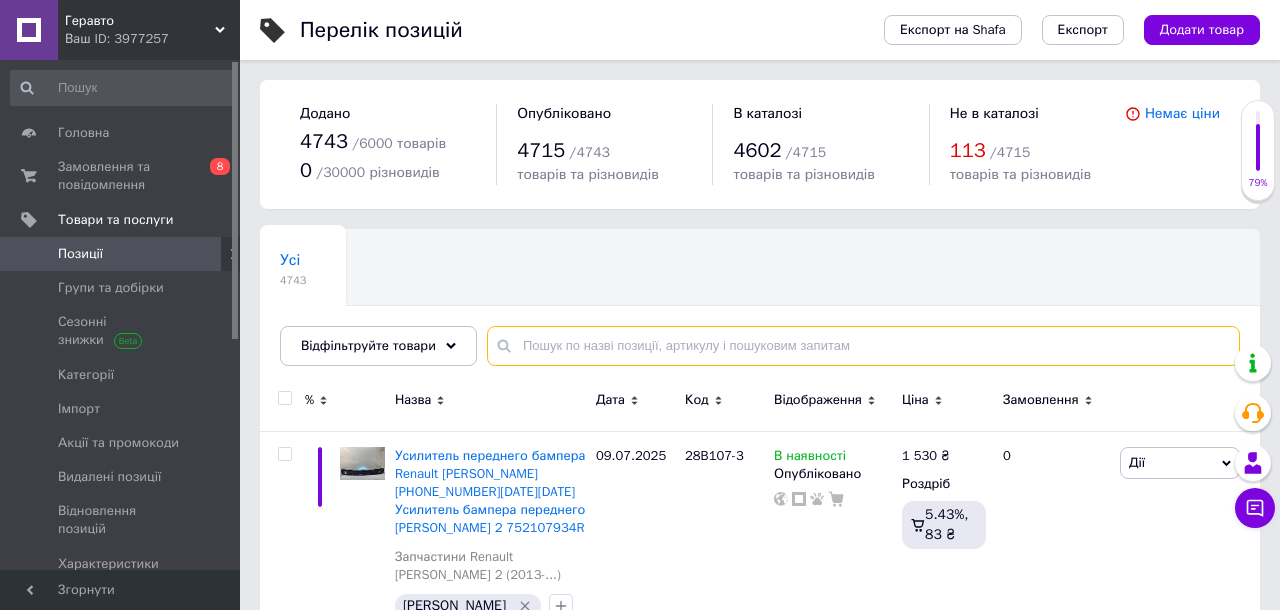 click at bounding box center (863, 346) 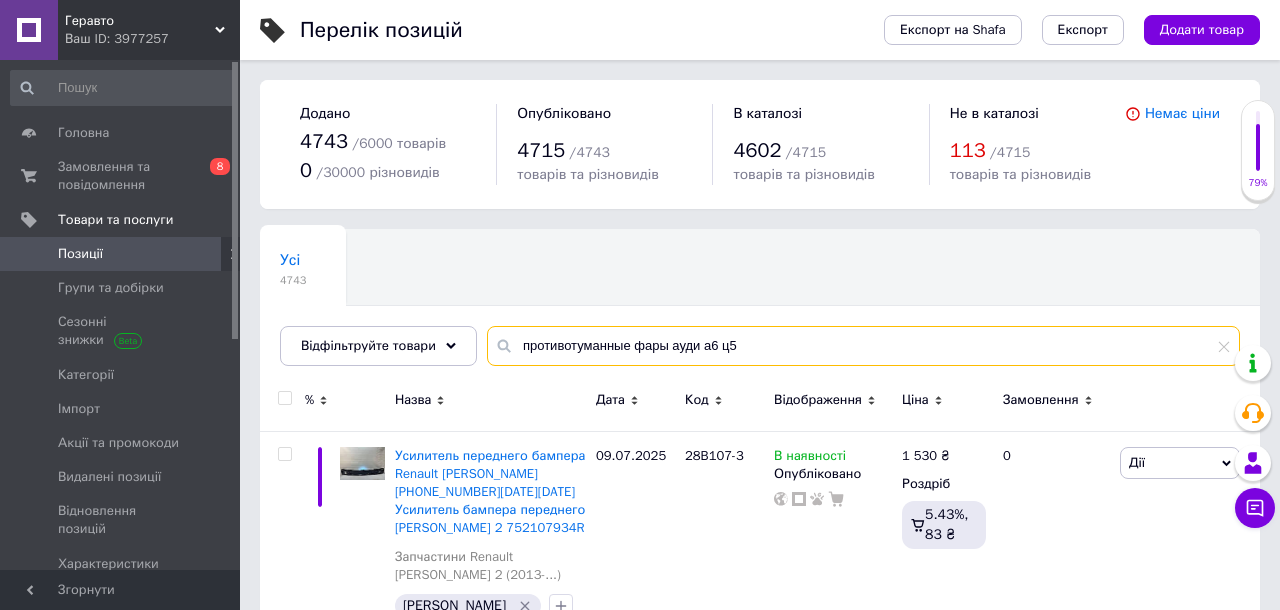 type on "противотуманные фары ауди а6 ц5" 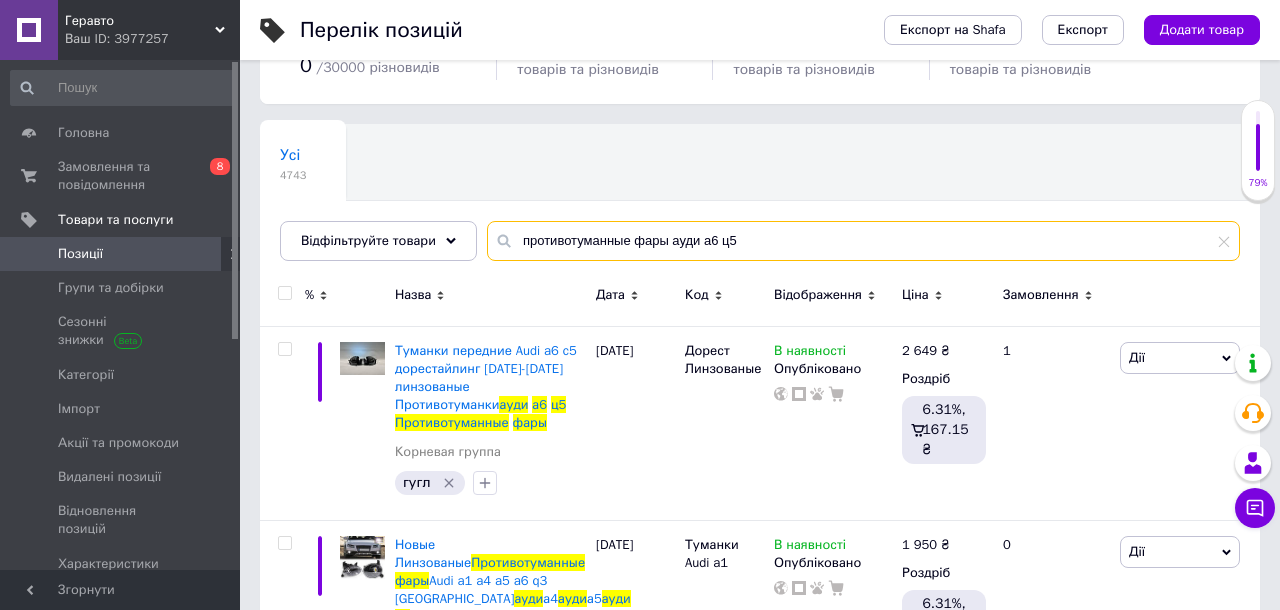 scroll, scrollTop: 181, scrollLeft: 0, axis: vertical 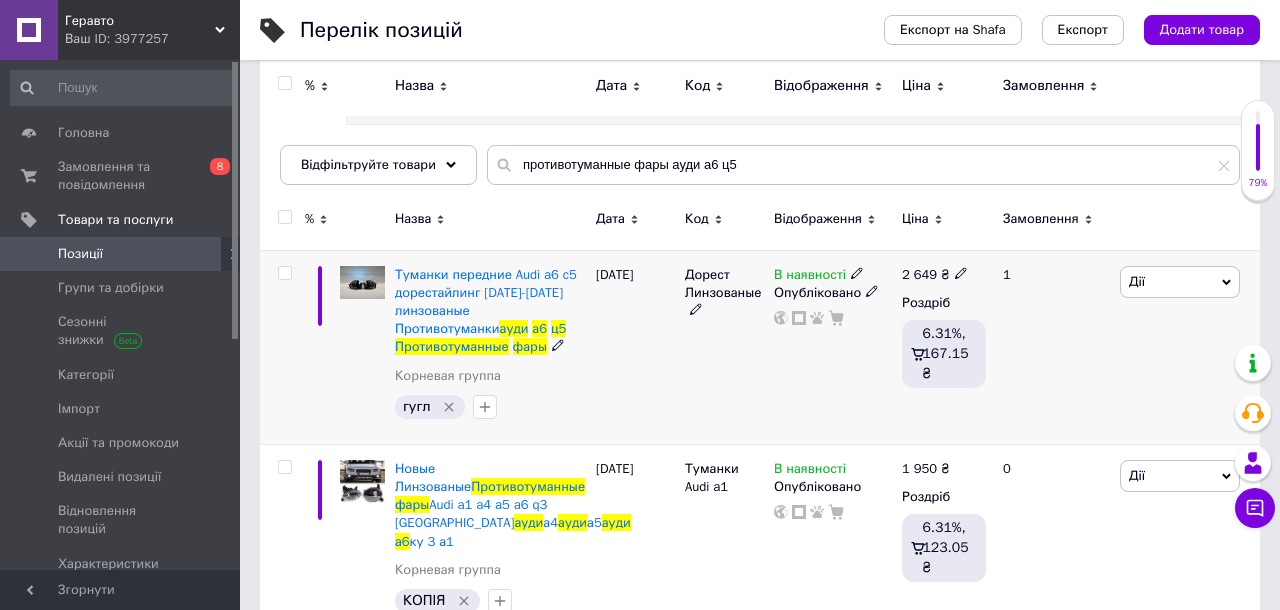 click on "2 649   ₴" at bounding box center (935, 275) 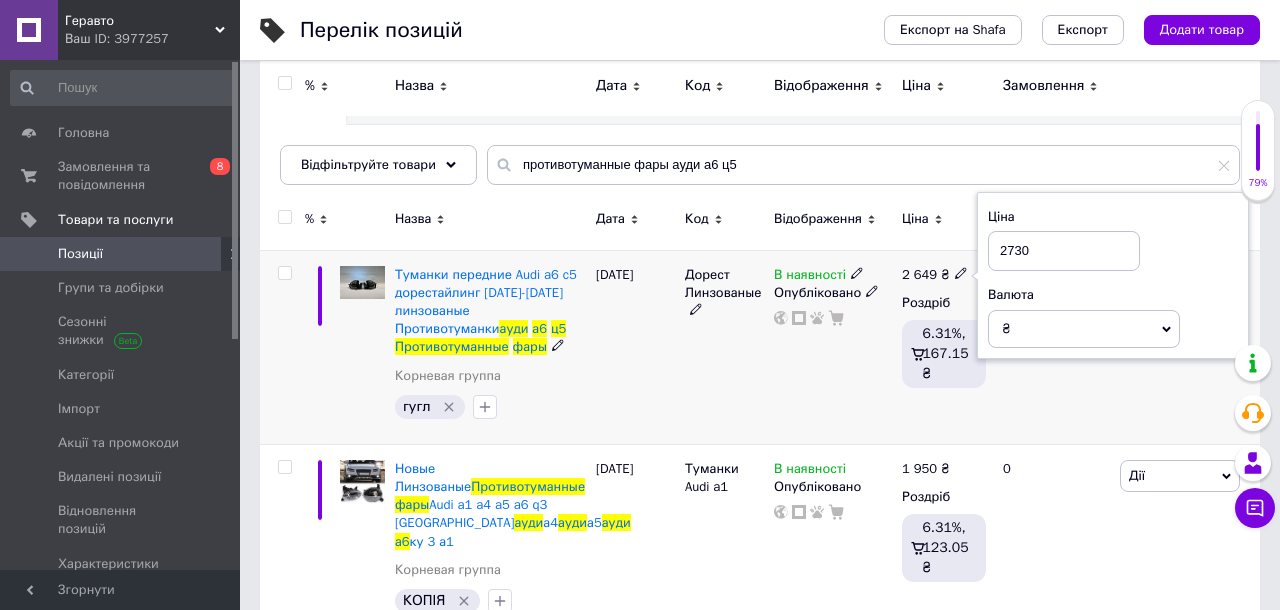 type on "2730" 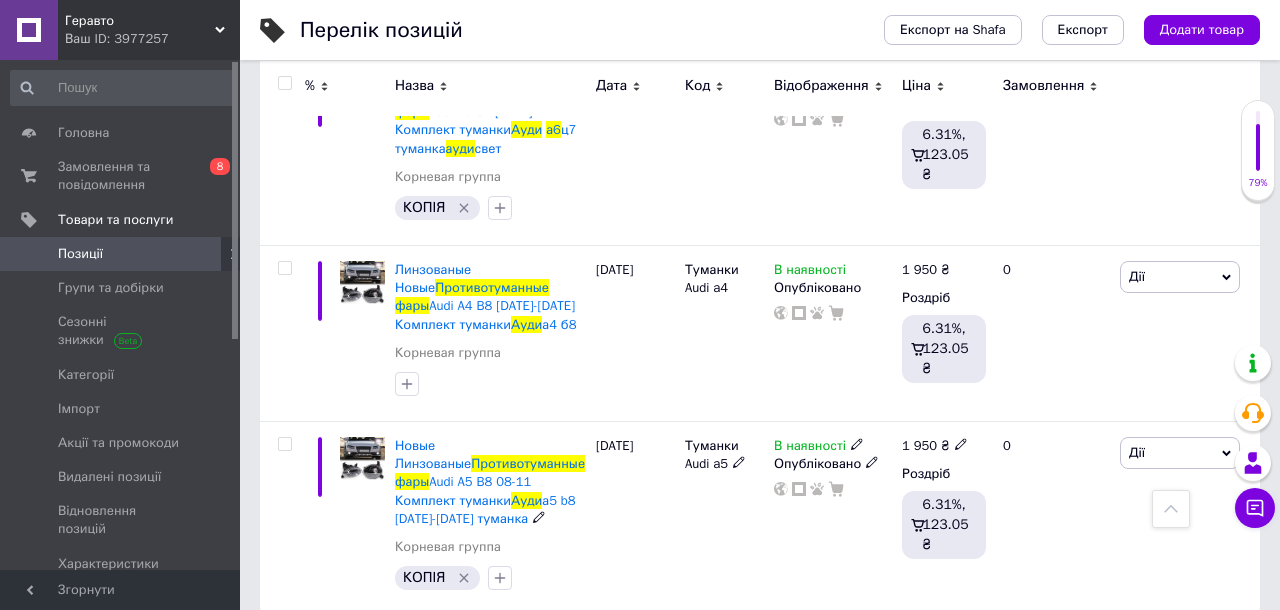 scroll, scrollTop: 775, scrollLeft: 0, axis: vertical 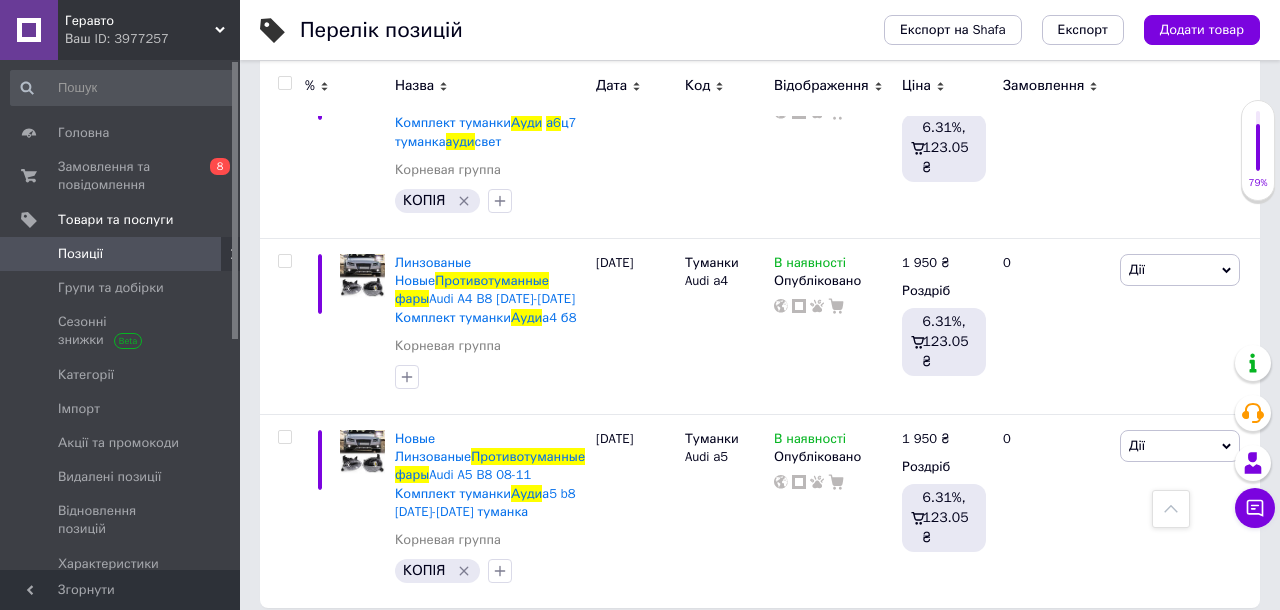click 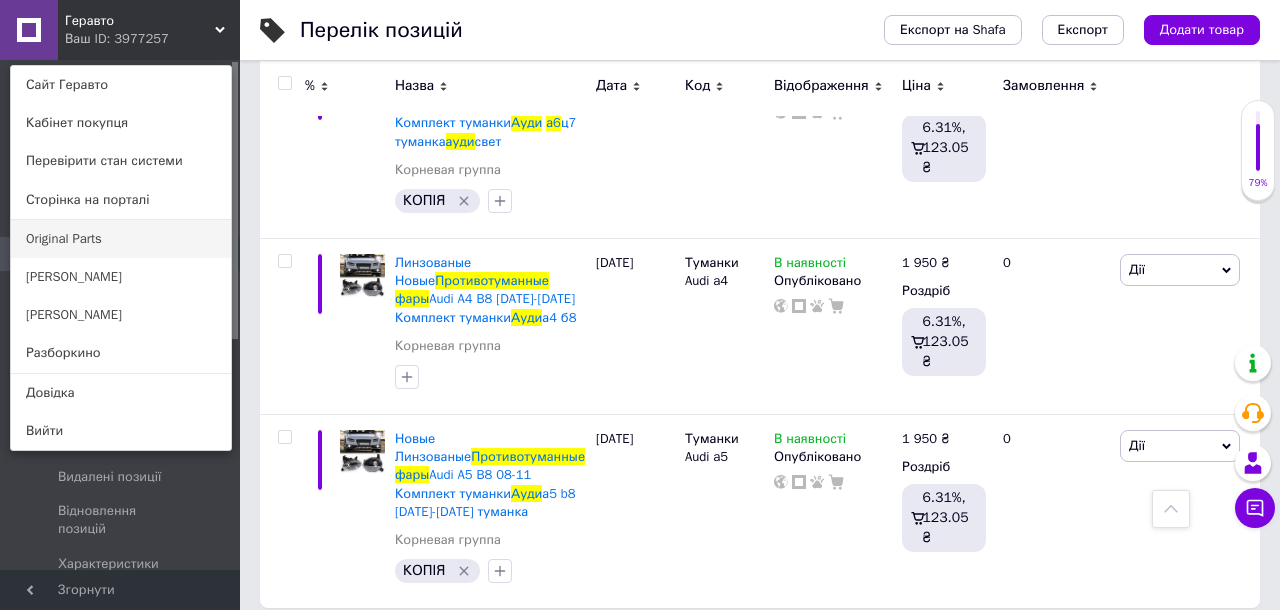 click on "Original Parts" at bounding box center (121, 239) 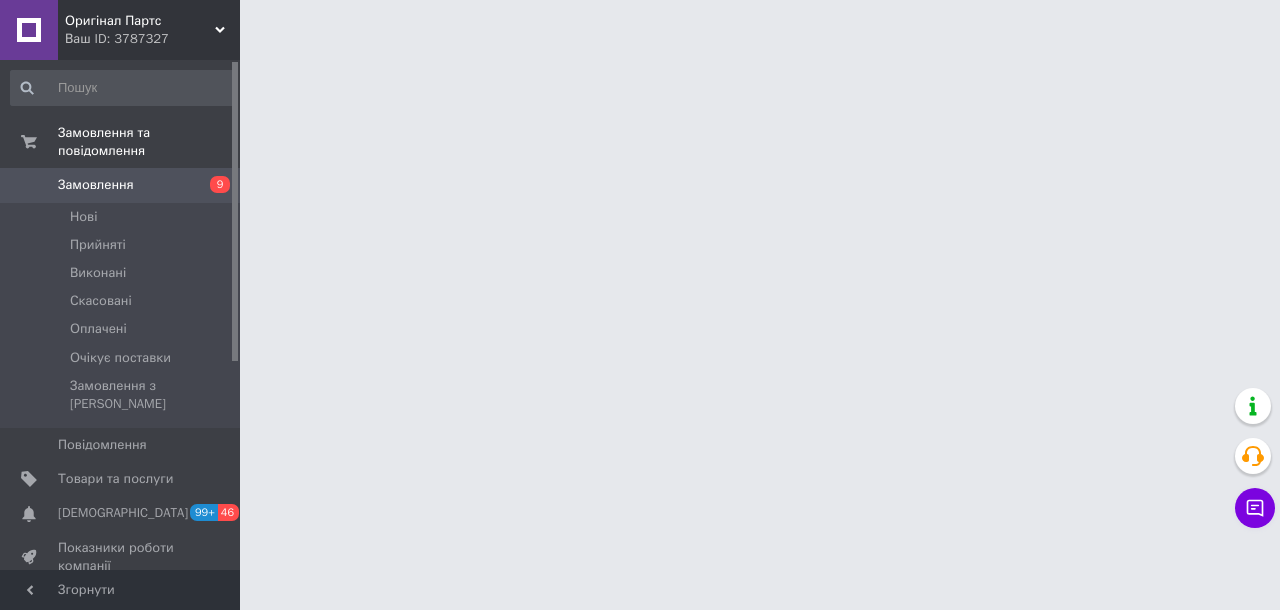 scroll, scrollTop: 0, scrollLeft: 0, axis: both 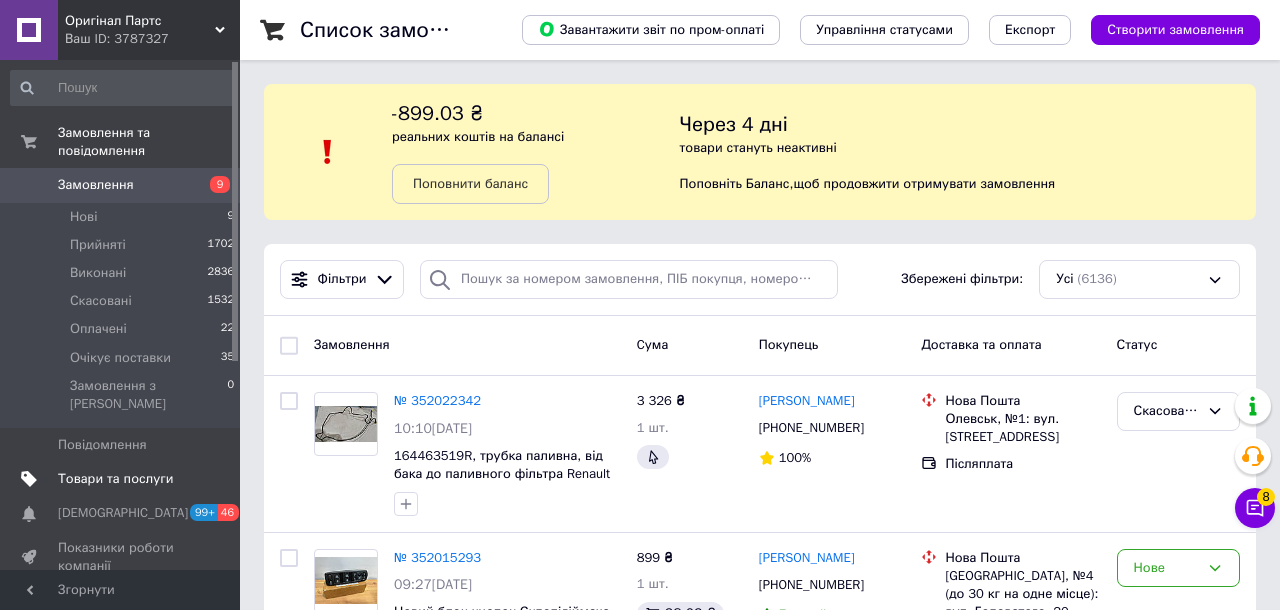 click on "Товари та послуги" at bounding box center [115, 479] 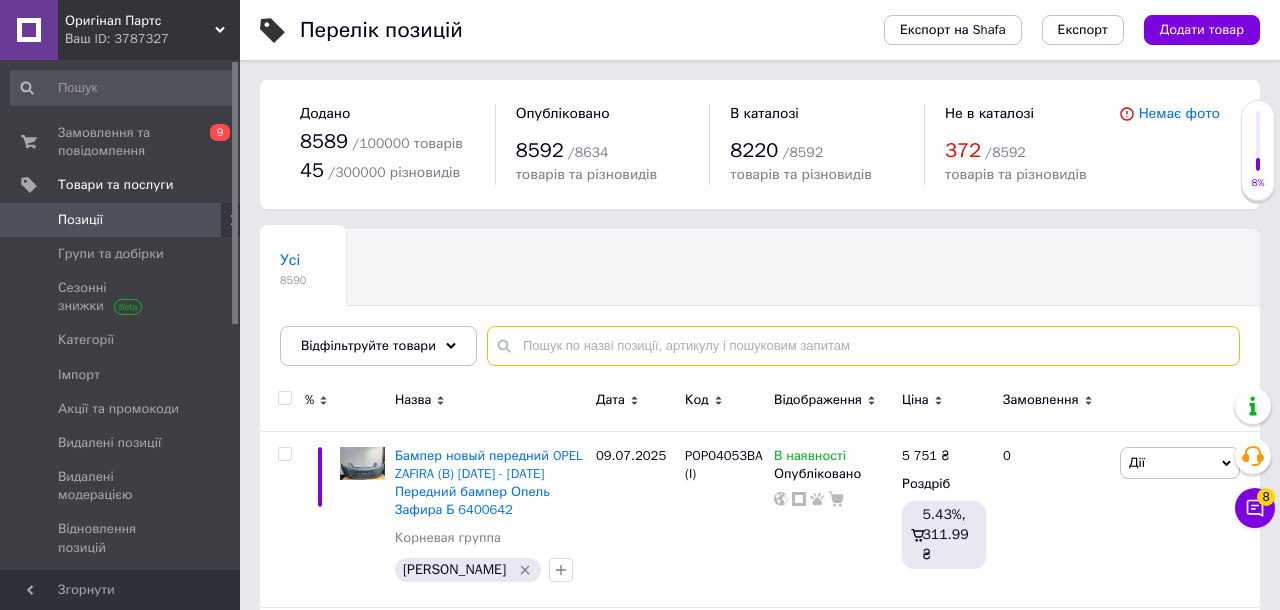 click at bounding box center [863, 346] 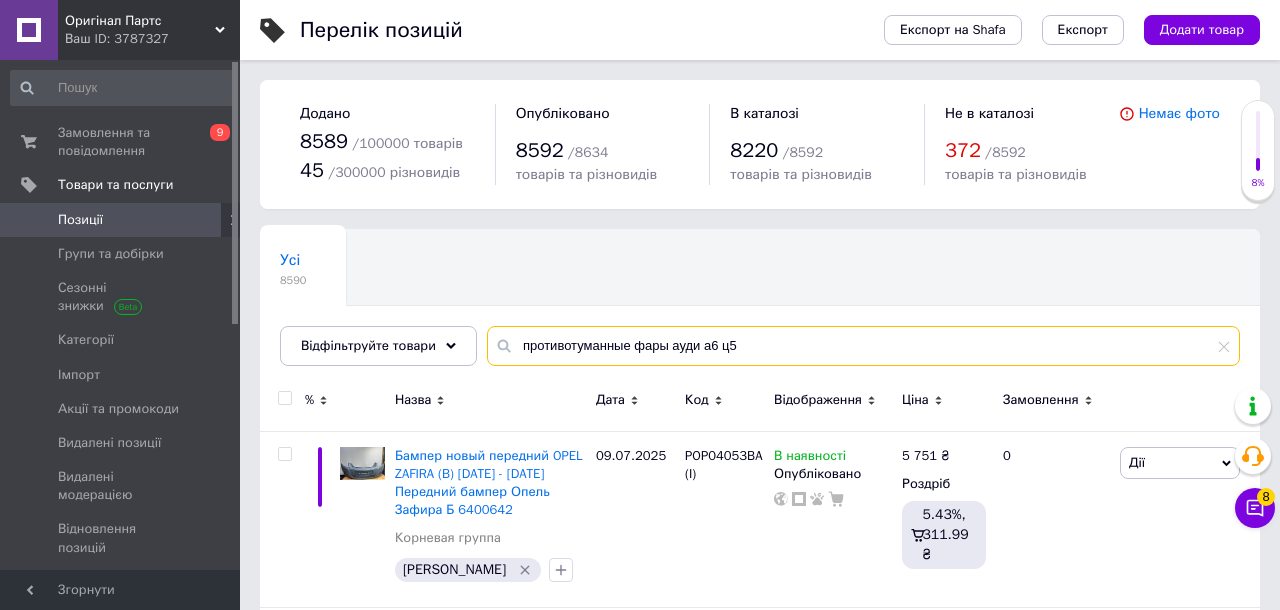 type on "противотуманные фары ауди а6 ц5" 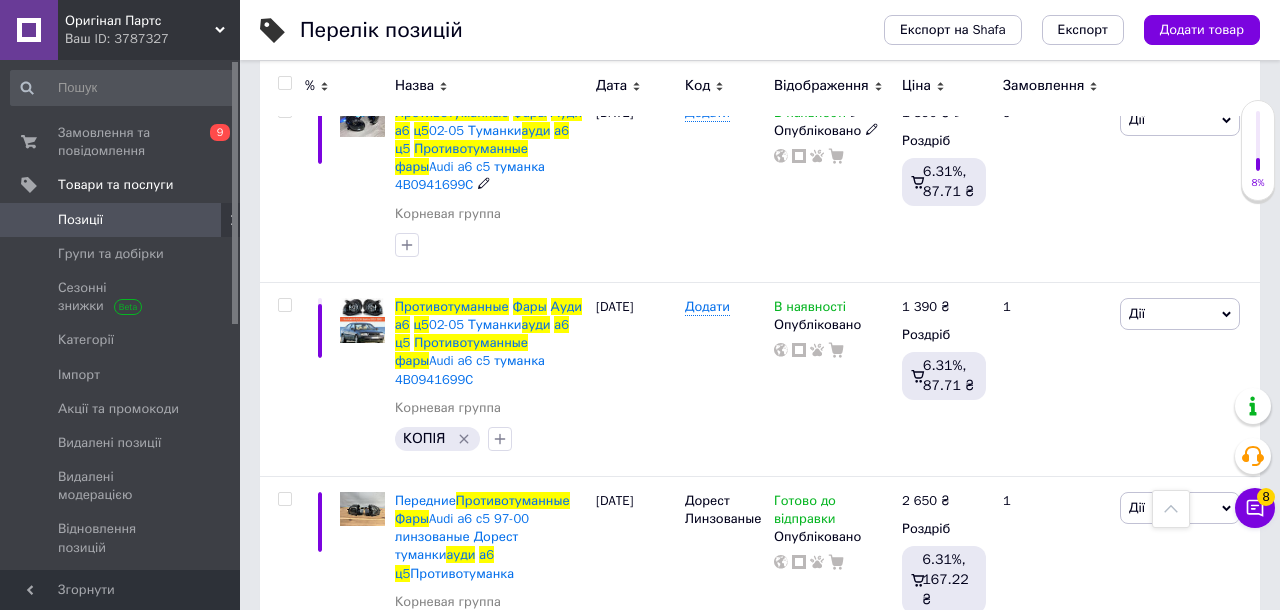 scroll, scrollTop: 405, scrollLeft: 0, axis: vertical 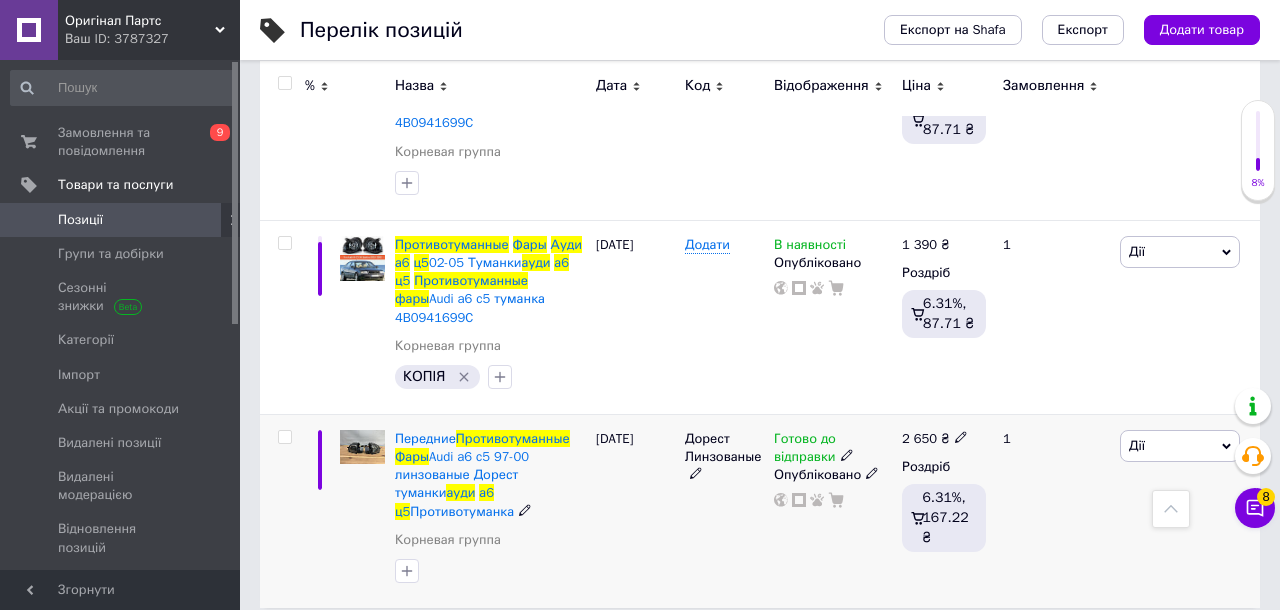 click 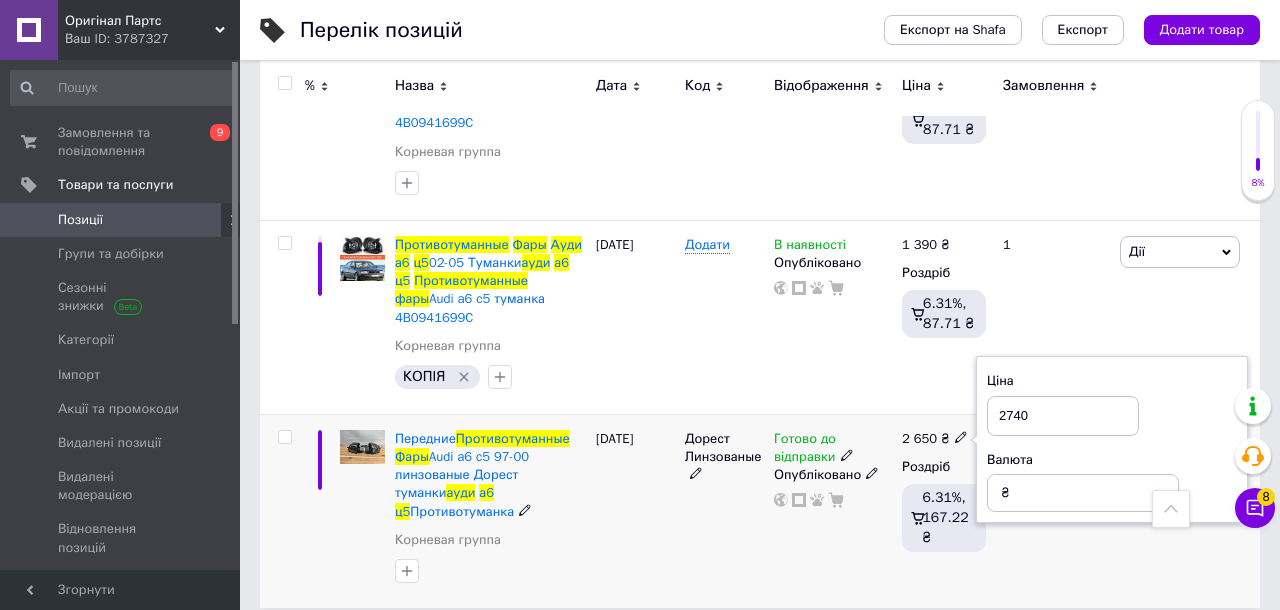 type on "2740" 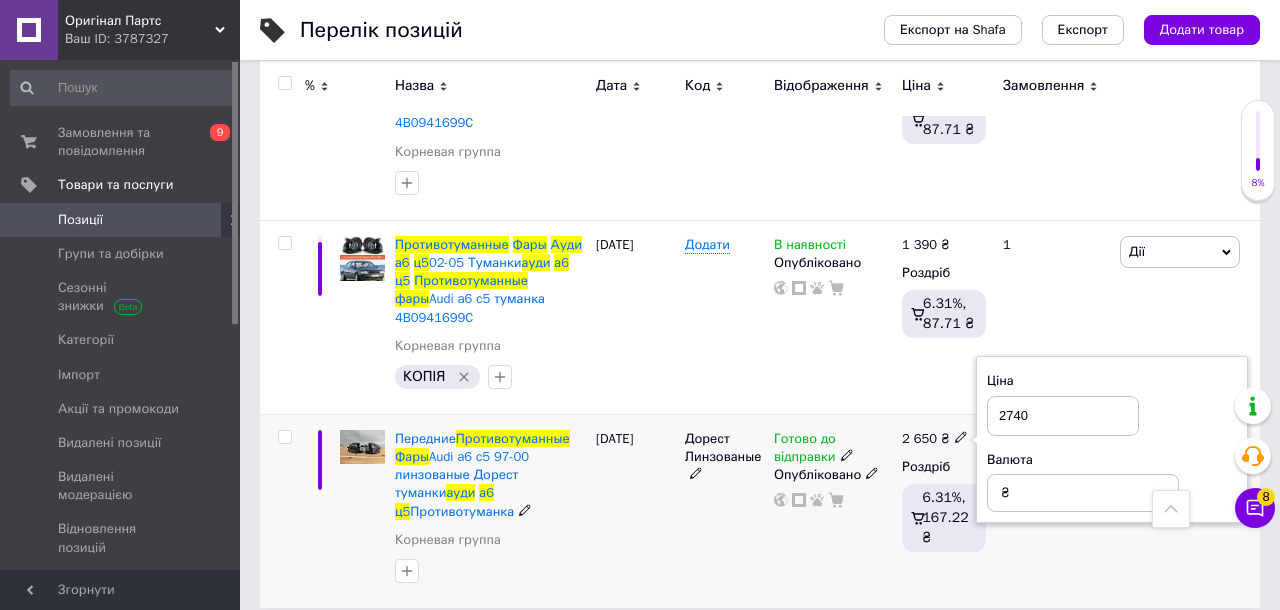 click on "Готово до відправки Опубліковано" at bounding box center (833, 511) 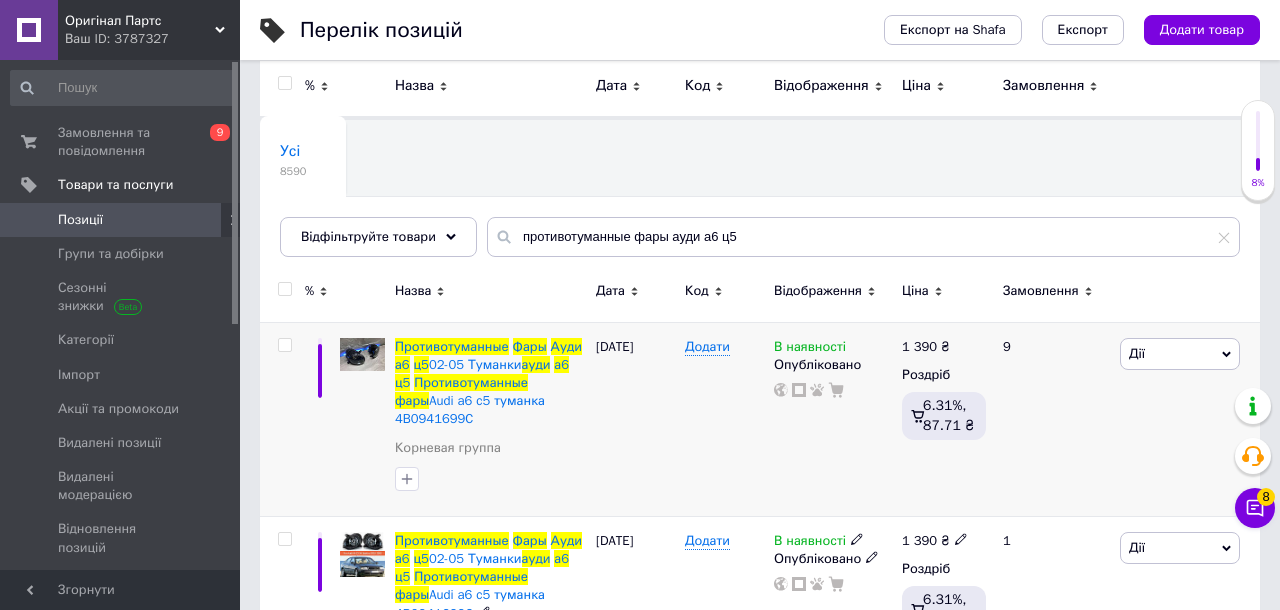 scroll, scrollTop: 83, scrollLeft: 0, axis: vertical 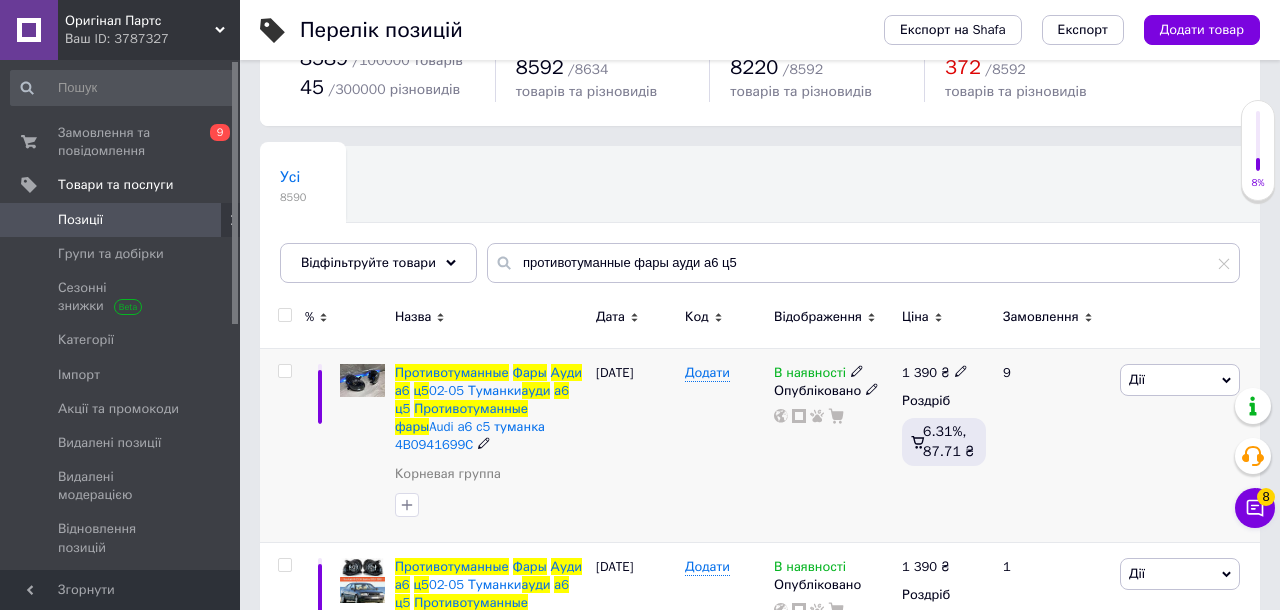 click 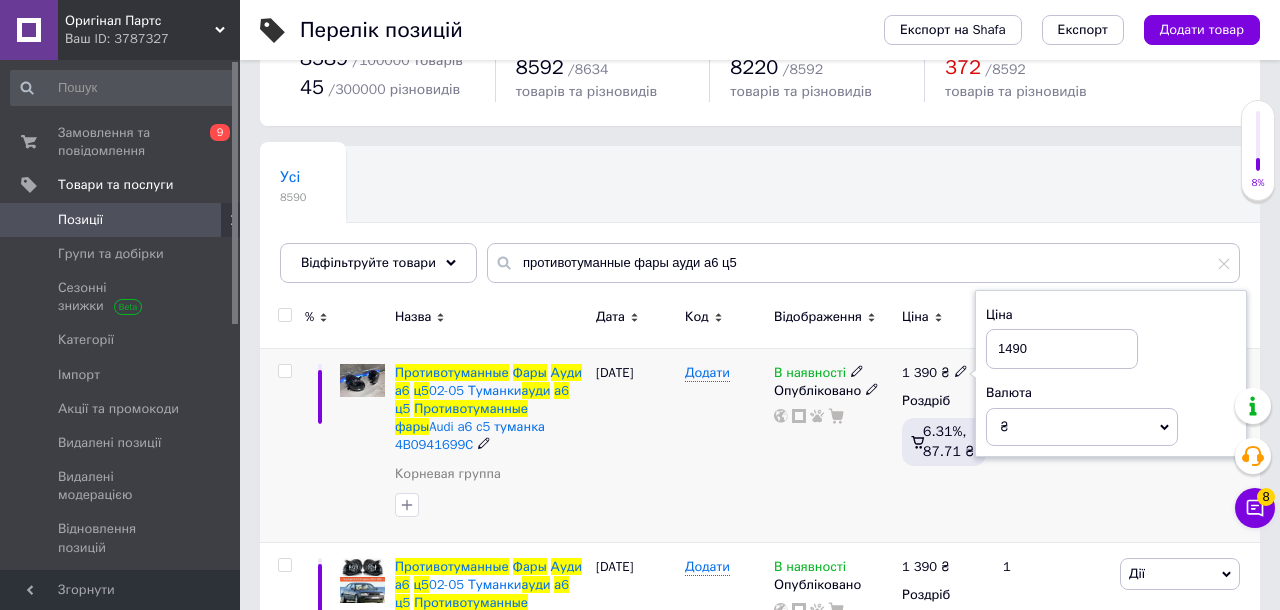 type on "1490" 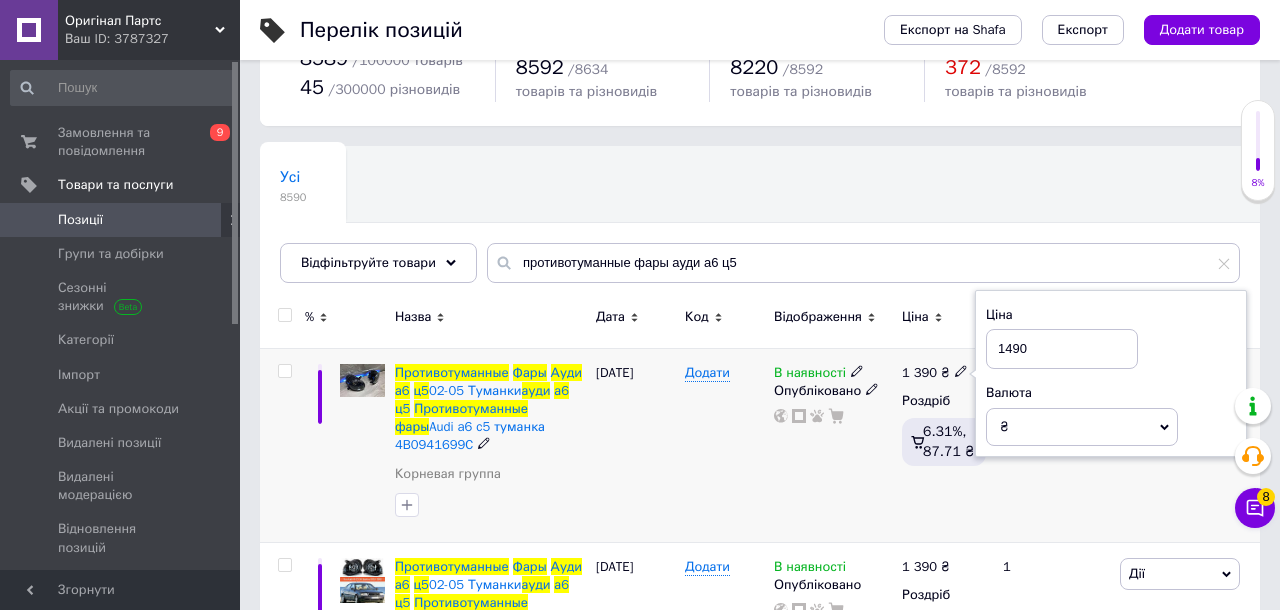 click on "В наявності Опубліковано" at bounding box center (833, 445) 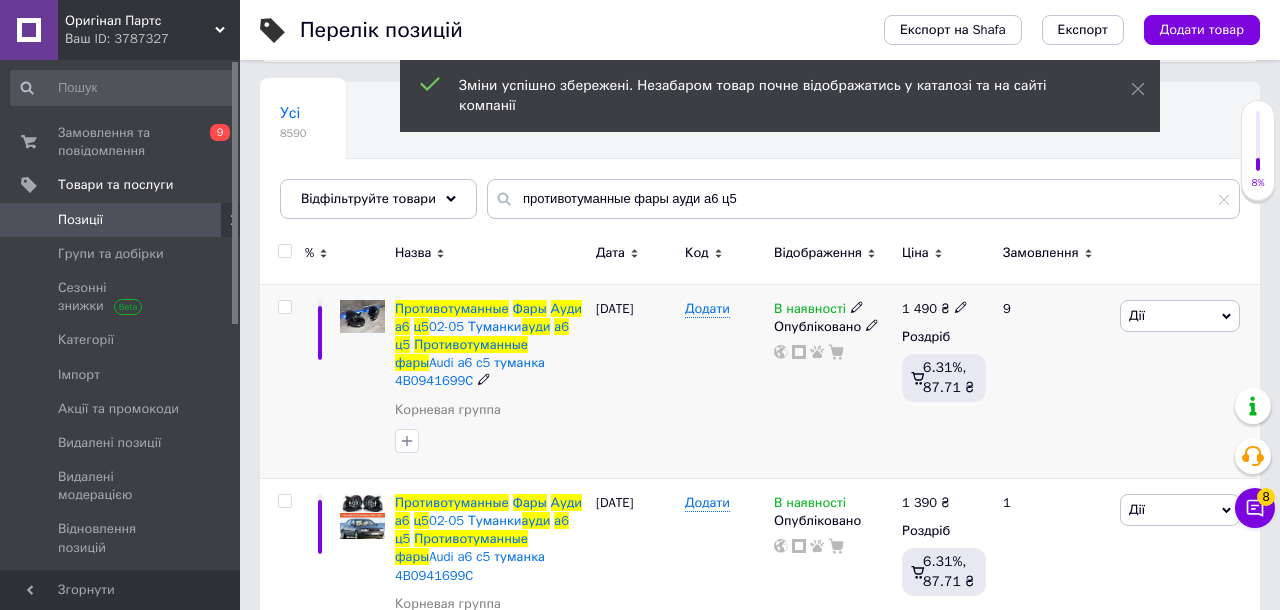 scroll, scrollTop: 216, scrollLeft: 0, axis: vertical 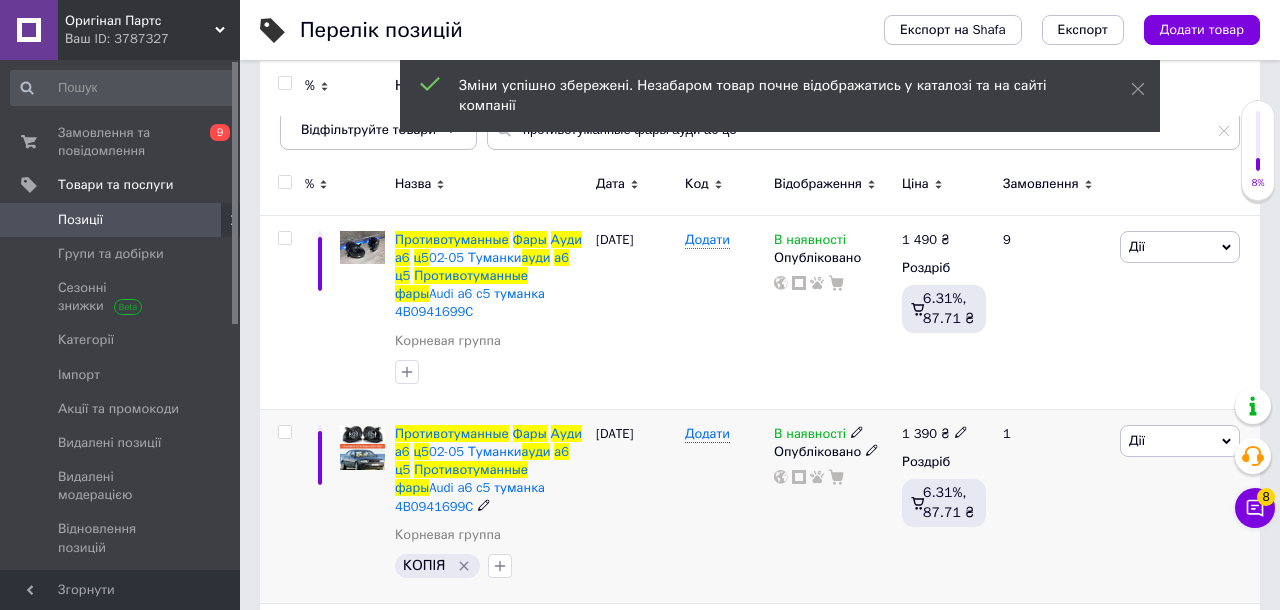 click 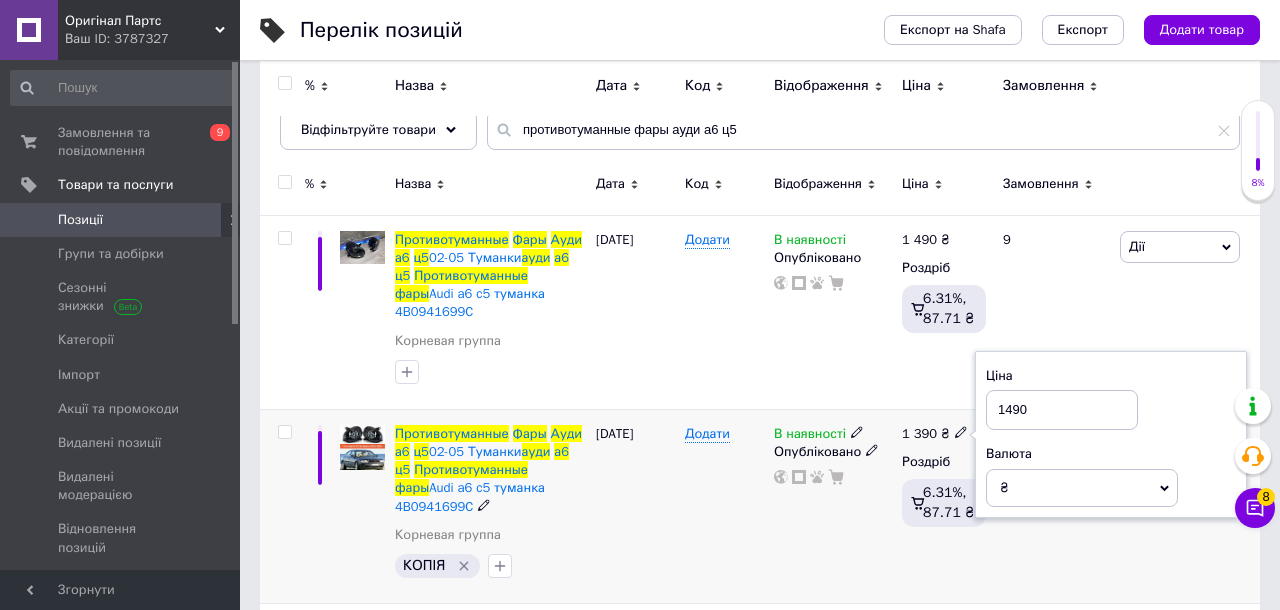 type on "1490" 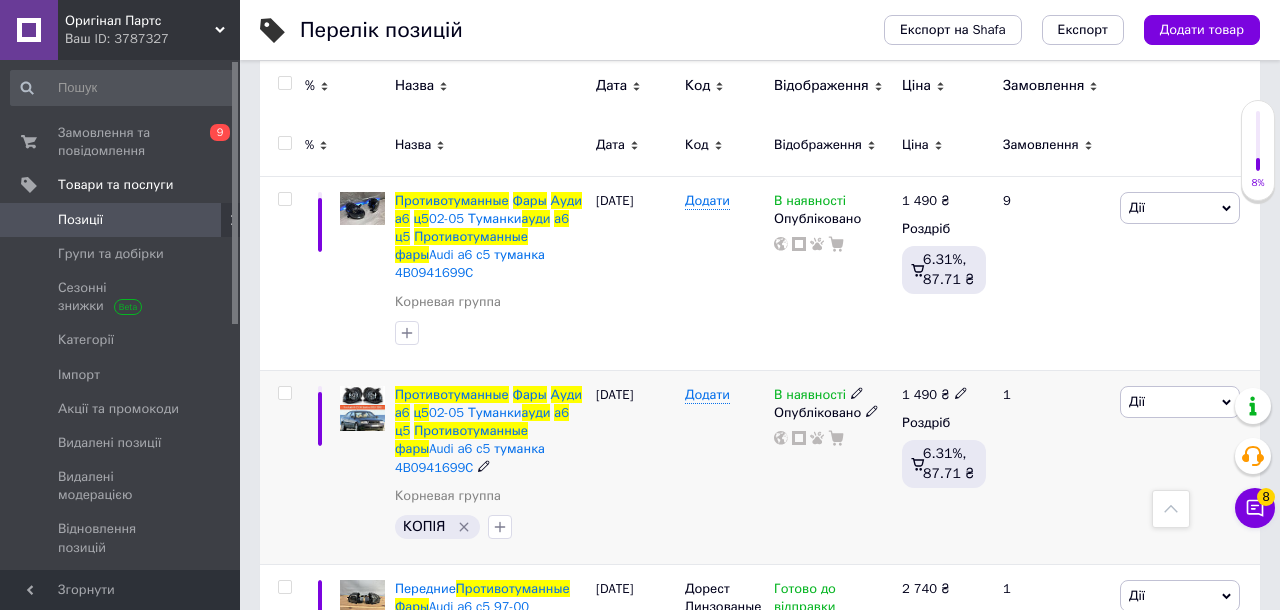 scroll, scrollTop: 0, scrollLeft: 0, axis: both 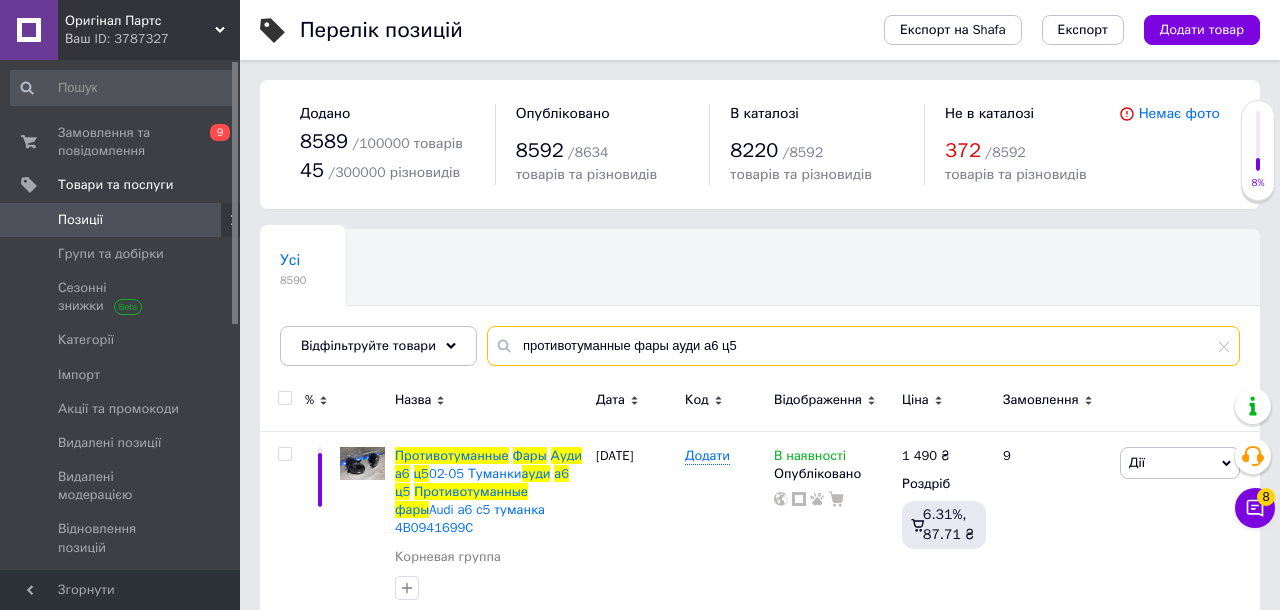 click on "противотуманные фары ауди а6 ц5" at bounding box center [863, 346] 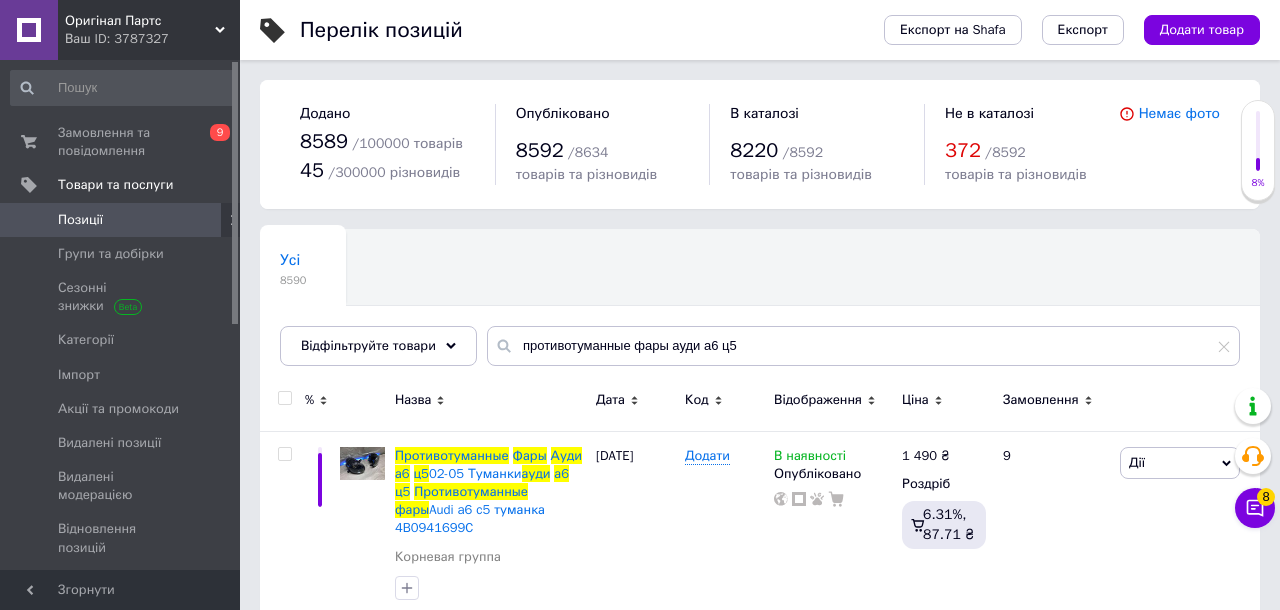 click on "Ваш ID: 3787327" at bounding box center [152, 39] 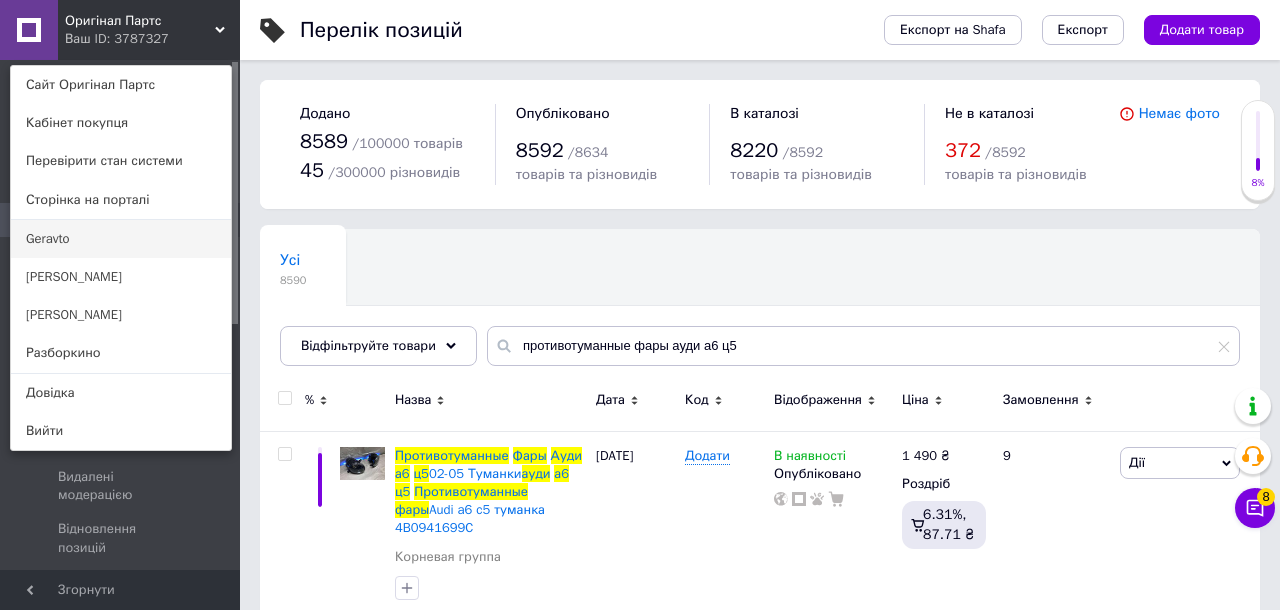 click on "Geravto" at bounding box center [121, 239] 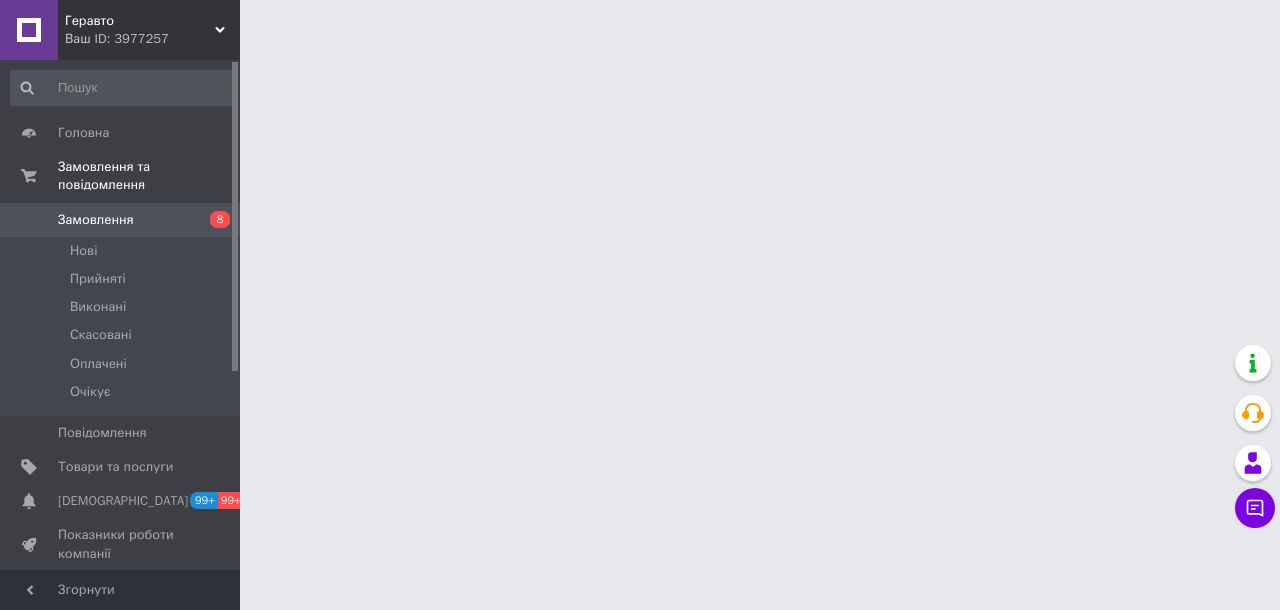 scroll, scrollTop: 0, scrollLeft: 0, axis: both 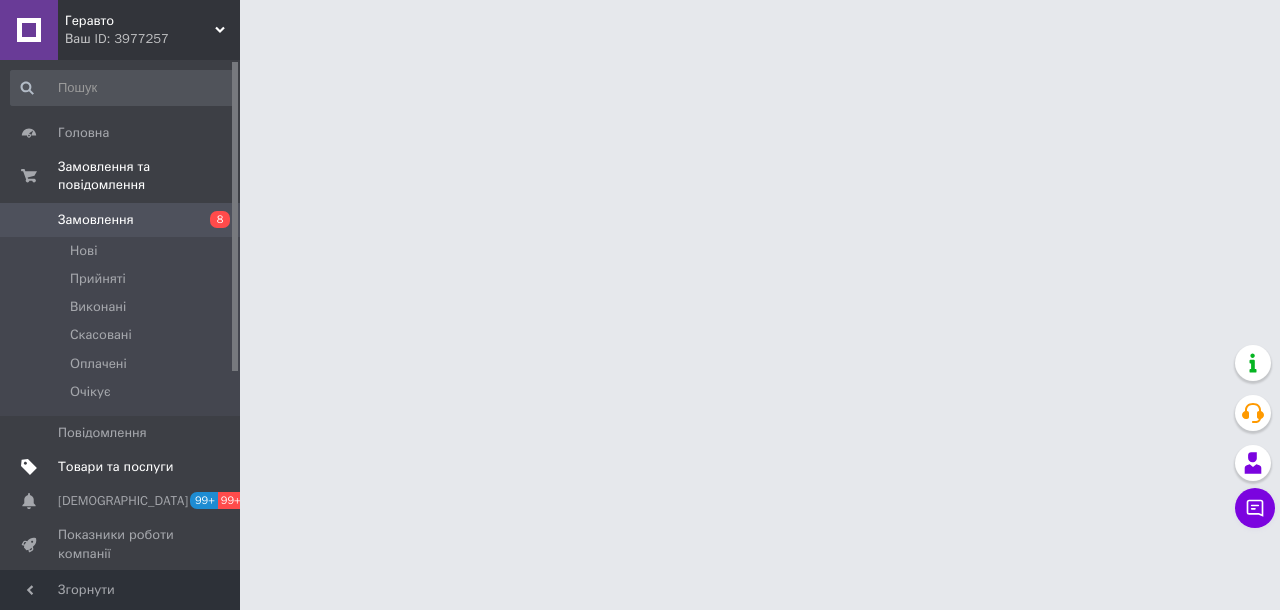 click on "Товари та послуги" at bounding box center [115, 467] 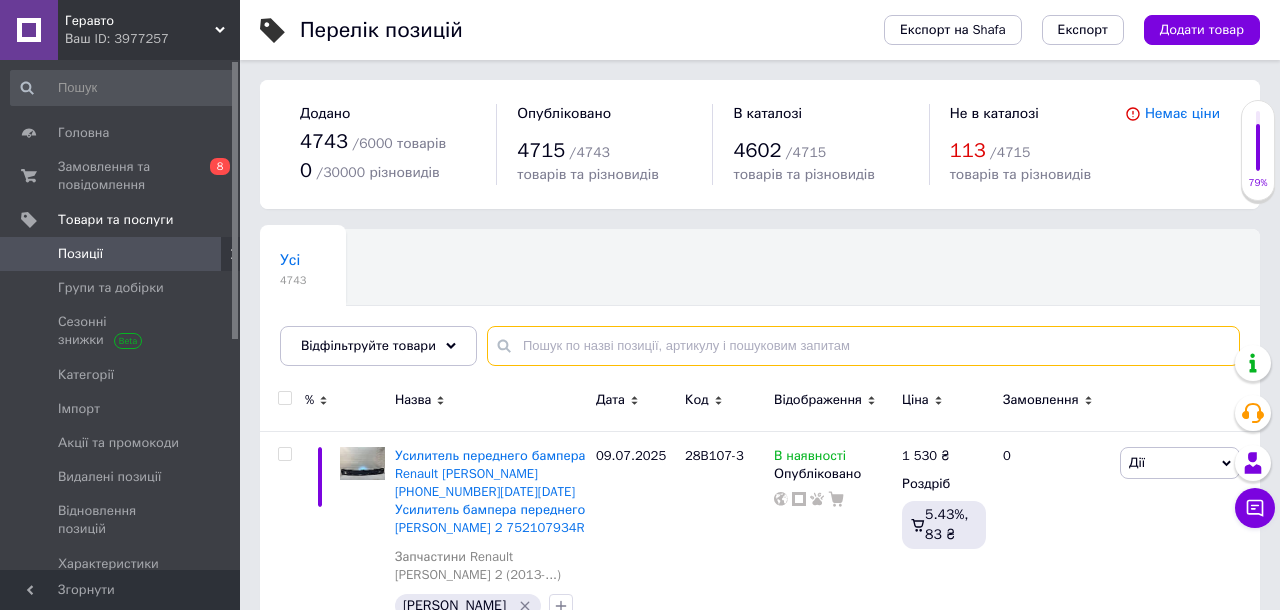 click at bounding box center (863, 346) 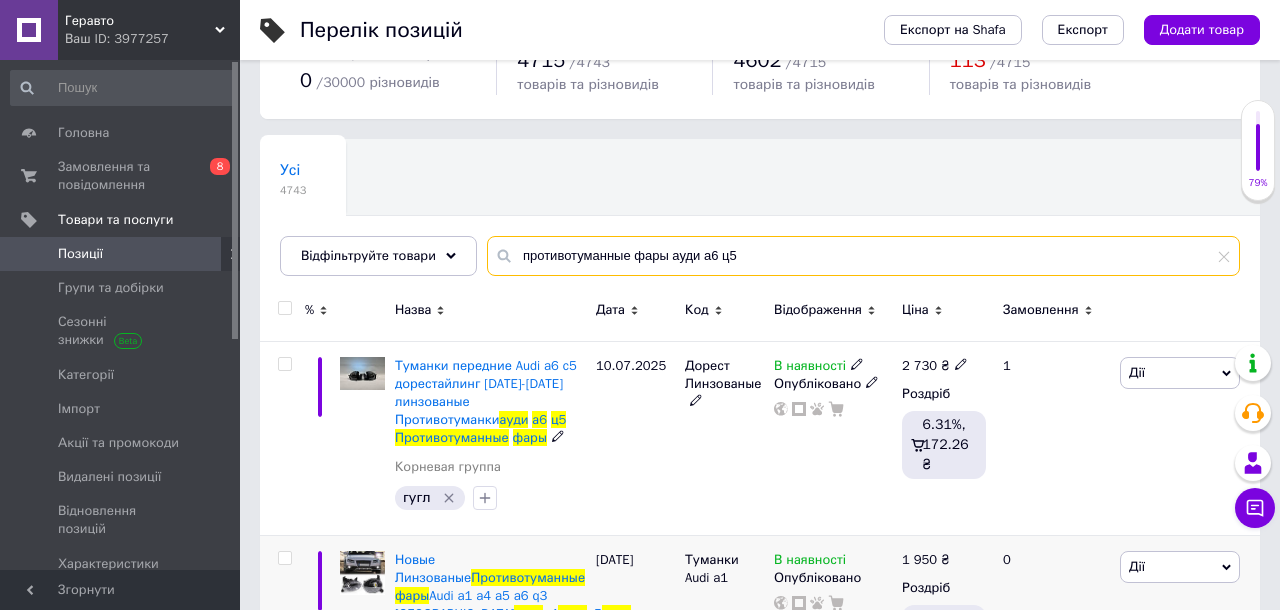 scroll, scrollTop: 71, scrollLeft: 0, axis: vertical 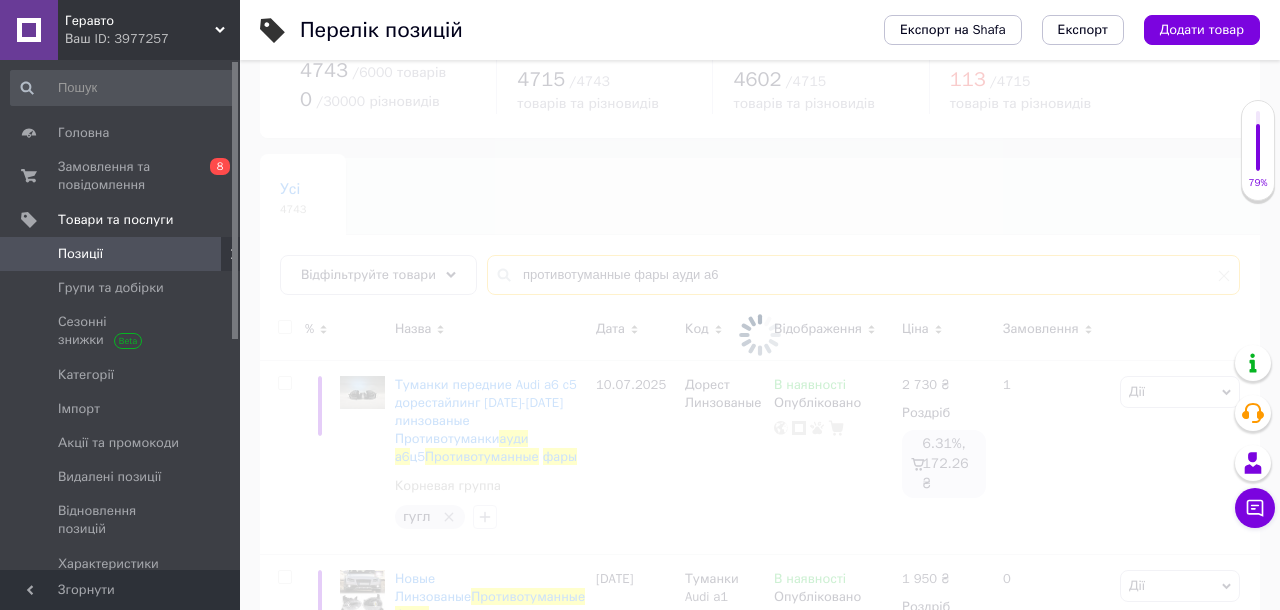 type on "противотуманные фары ауди а6" 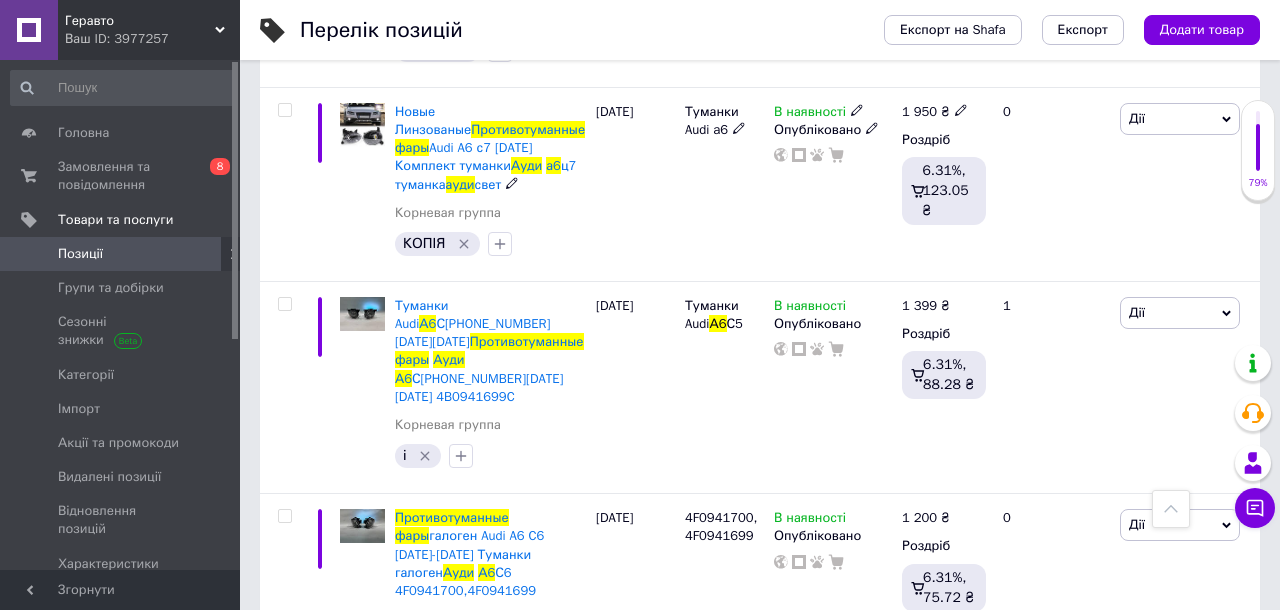 scroll, scrollTop: 548, scrollLeft: 0, axis: vertical 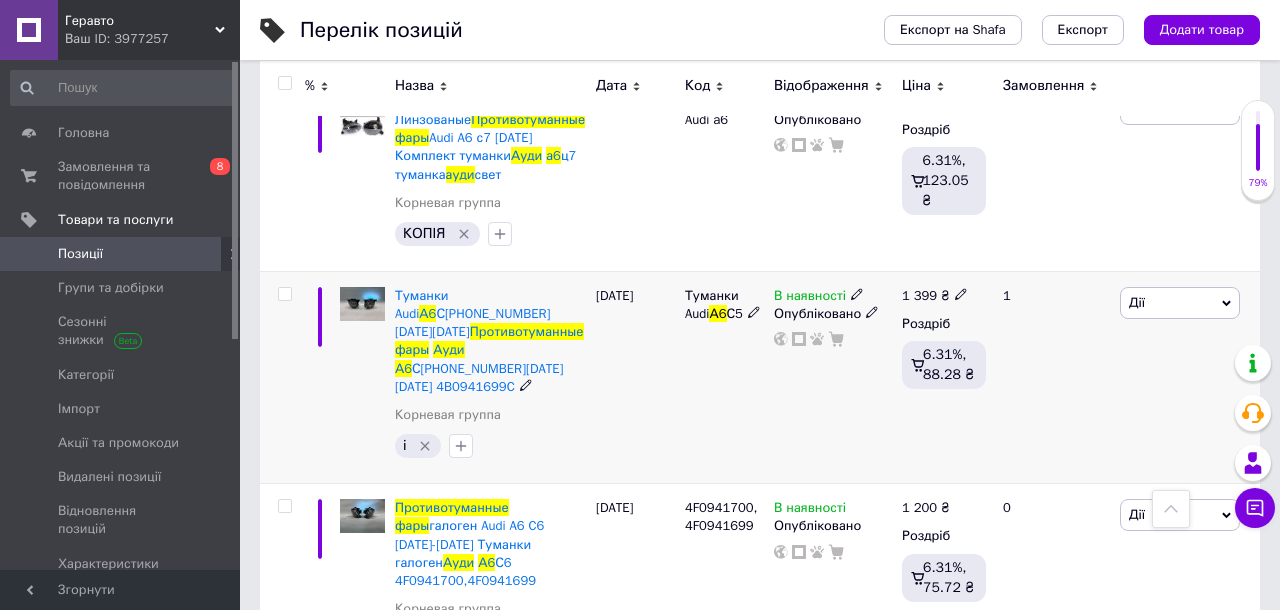 click 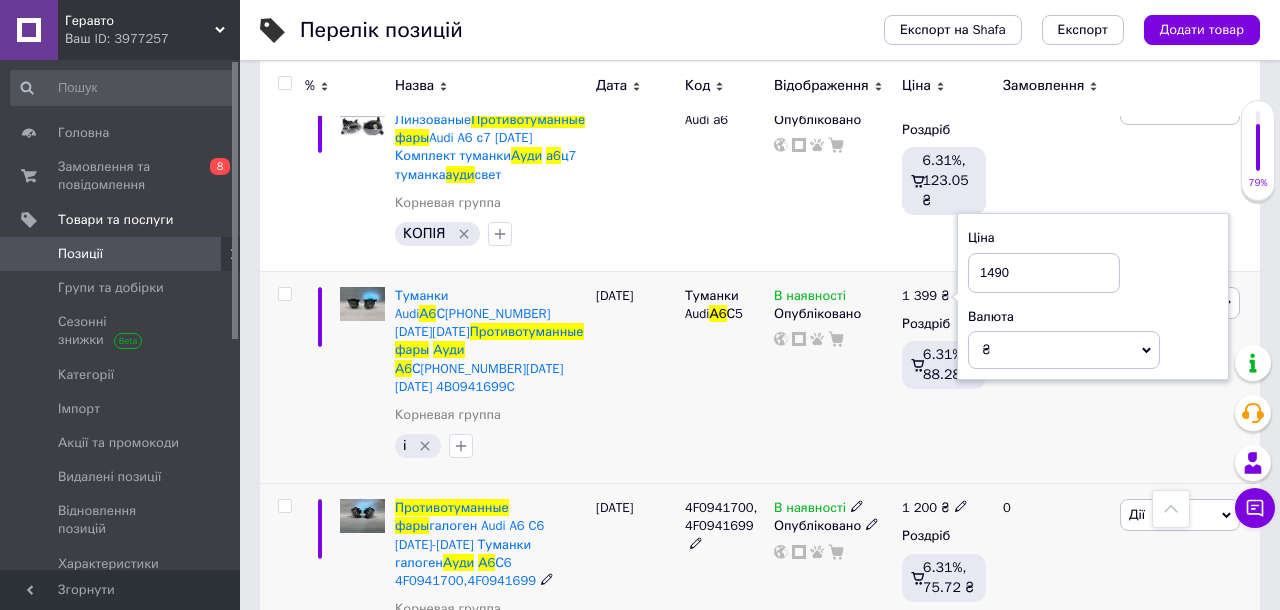 type on "1490" 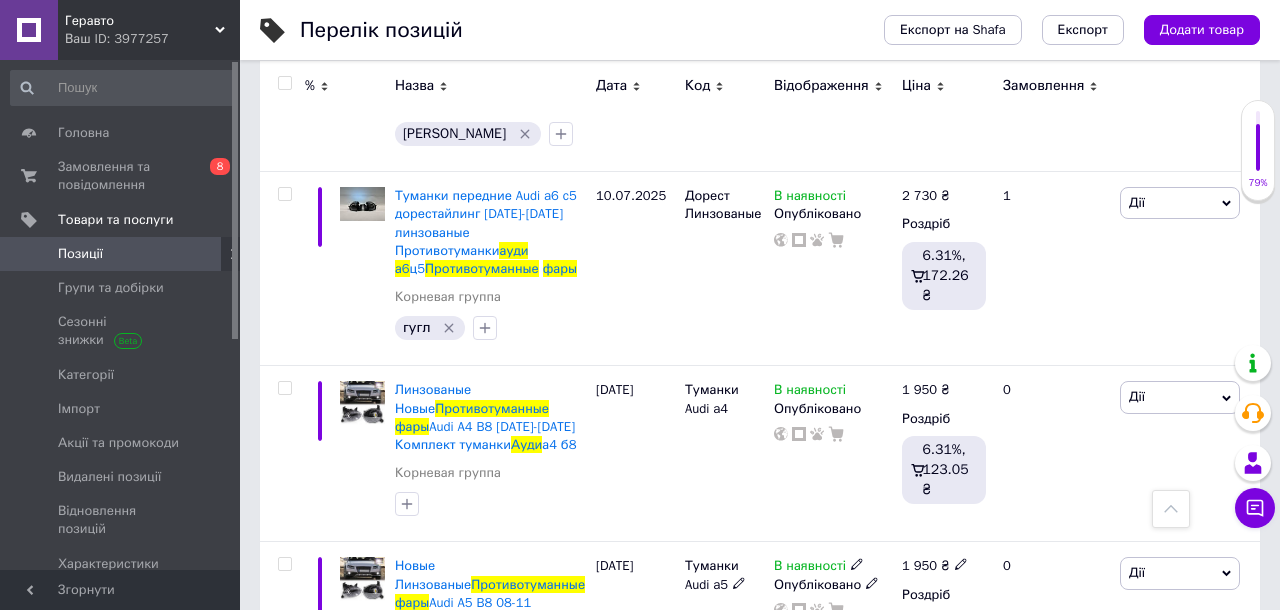 scroll, scrollTop: 1303, scrollLeft: 0, axis: vertical 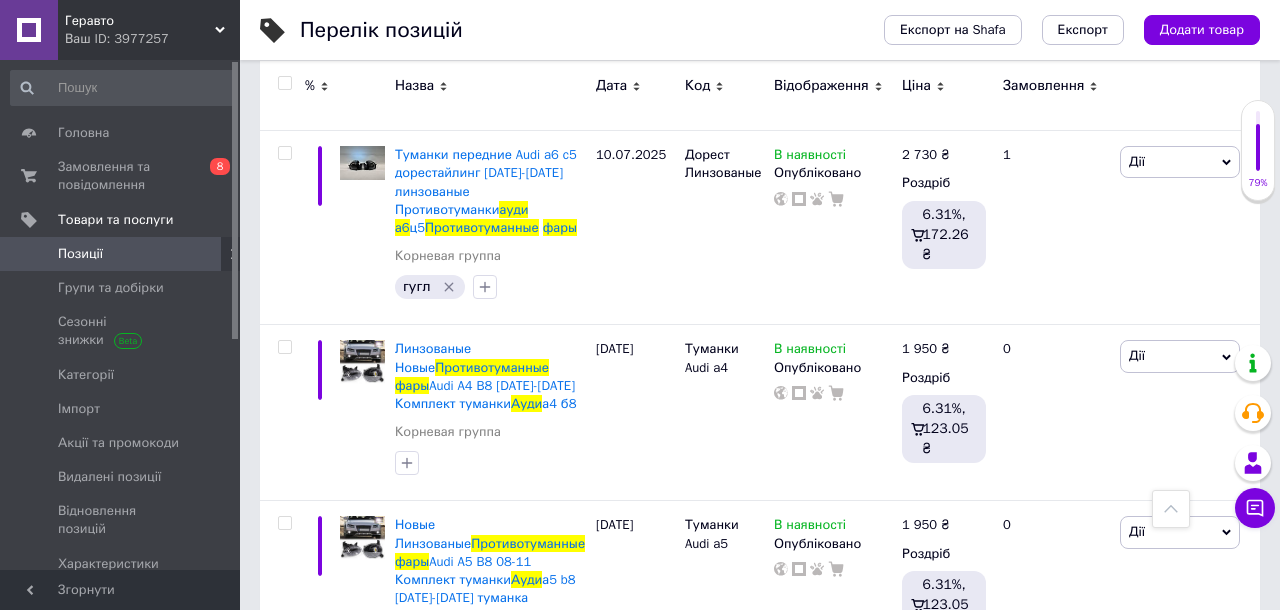 click on "Геравто" at bounding box center (140, 21) 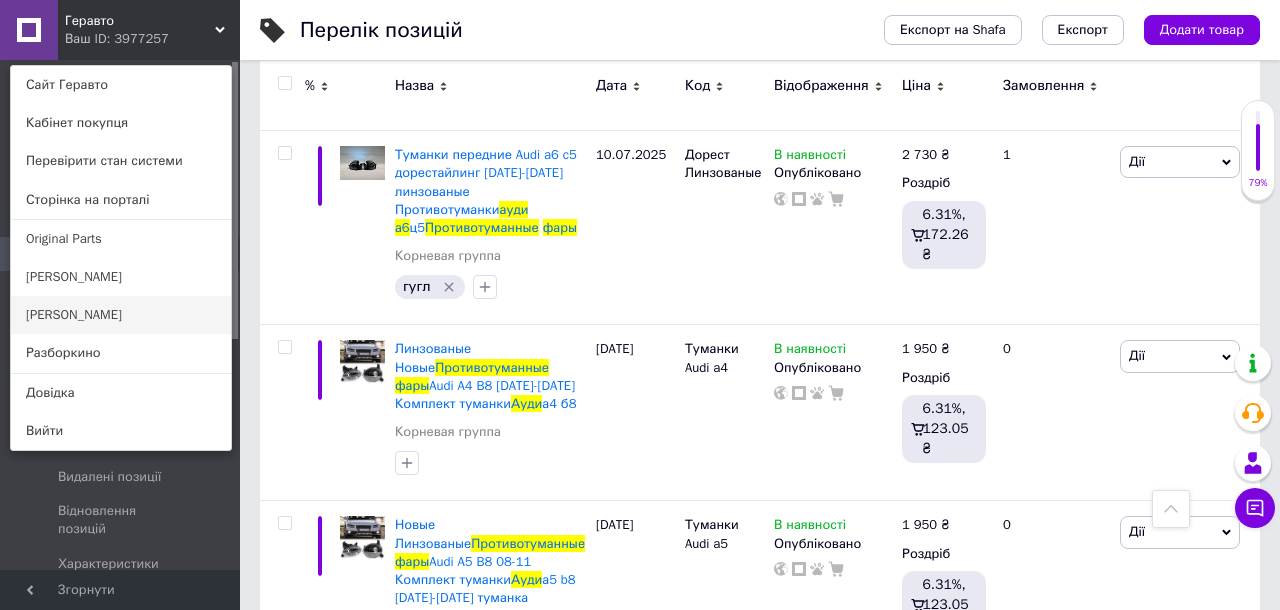 click on "[PERSON_NAME]" at bounding box center (121, 315) 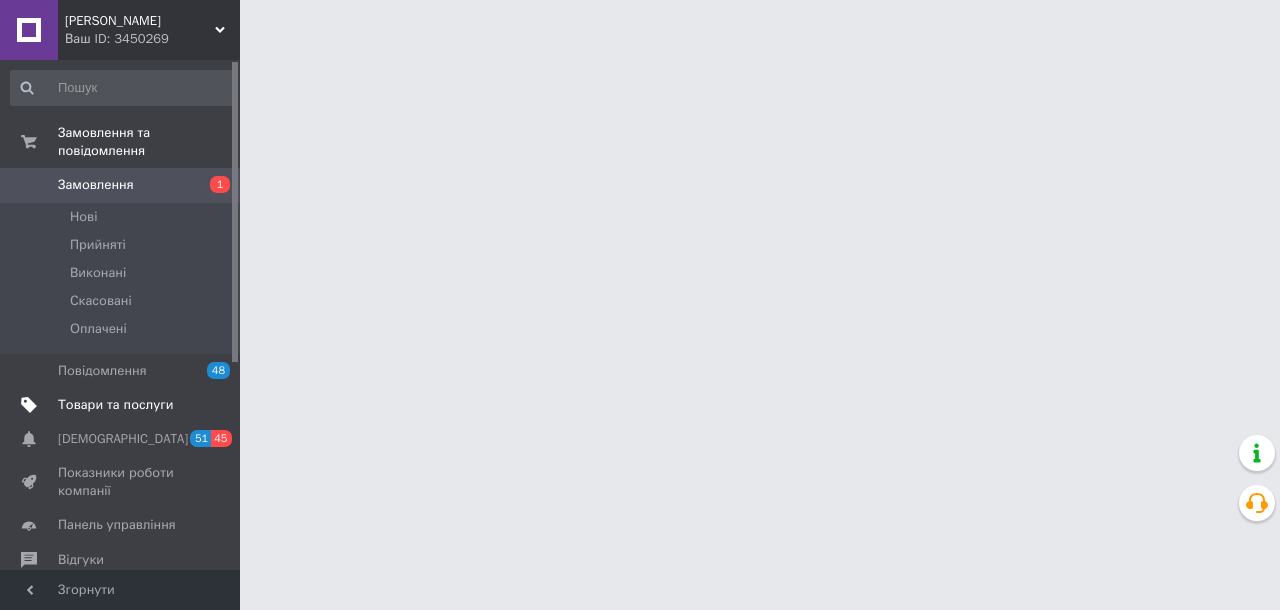 scroll, scrollTop: 0, scrollLeft: 0, axis: both 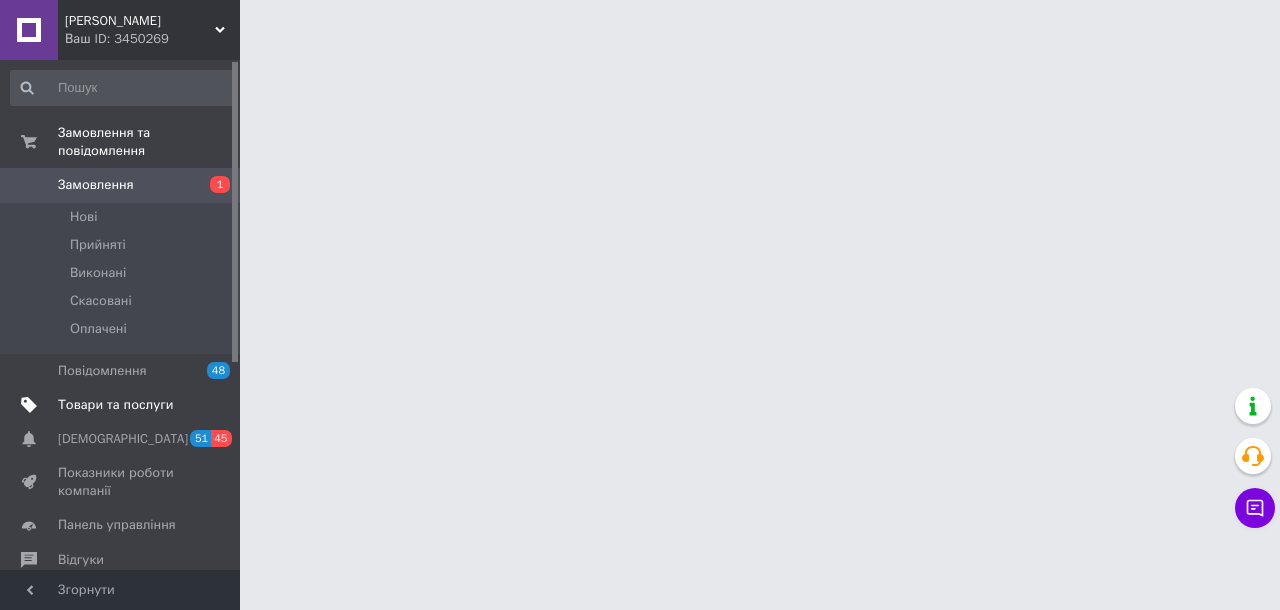 click on "Товари та послуги" at bounding box center (115, 405) 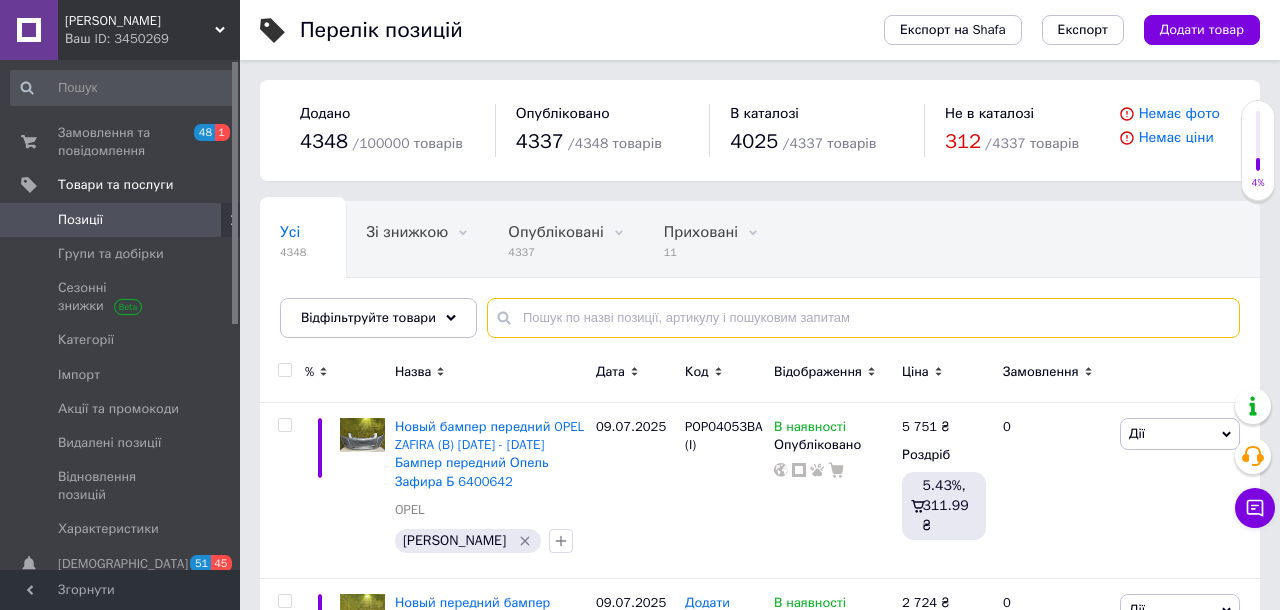drag, startPoint x: 747, startPoint y: 312, endPoint x: 747, endPoint y: 301, distance: 11 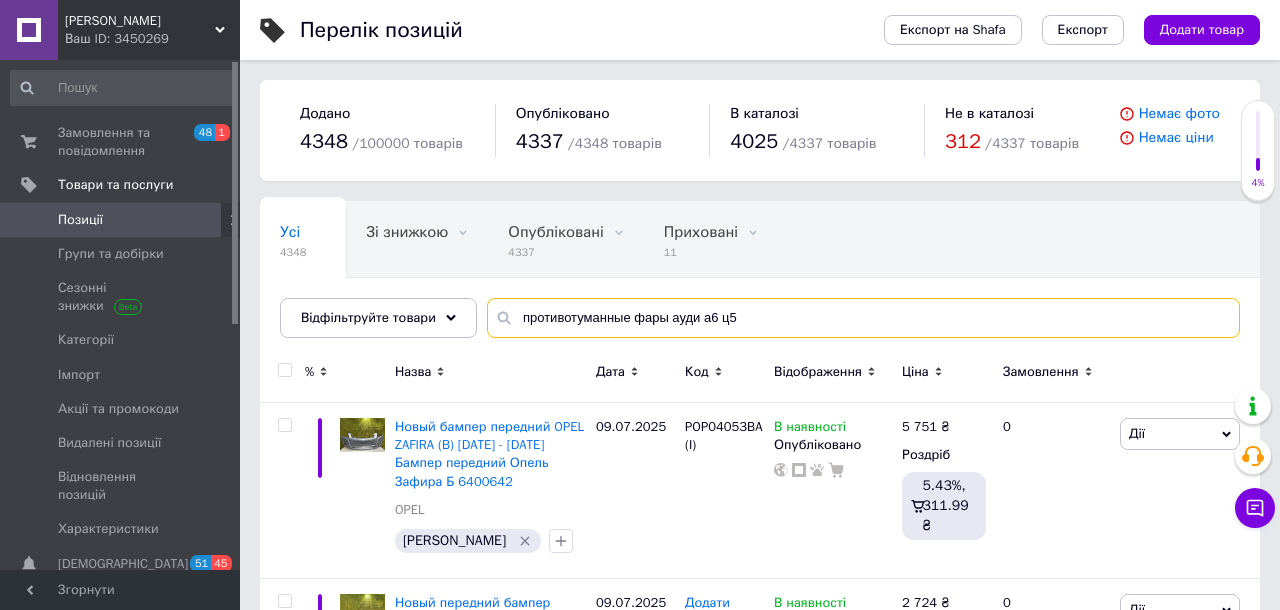 click on "противотуманные фары ауди а6 ц5" at bounding box center [863, 318] 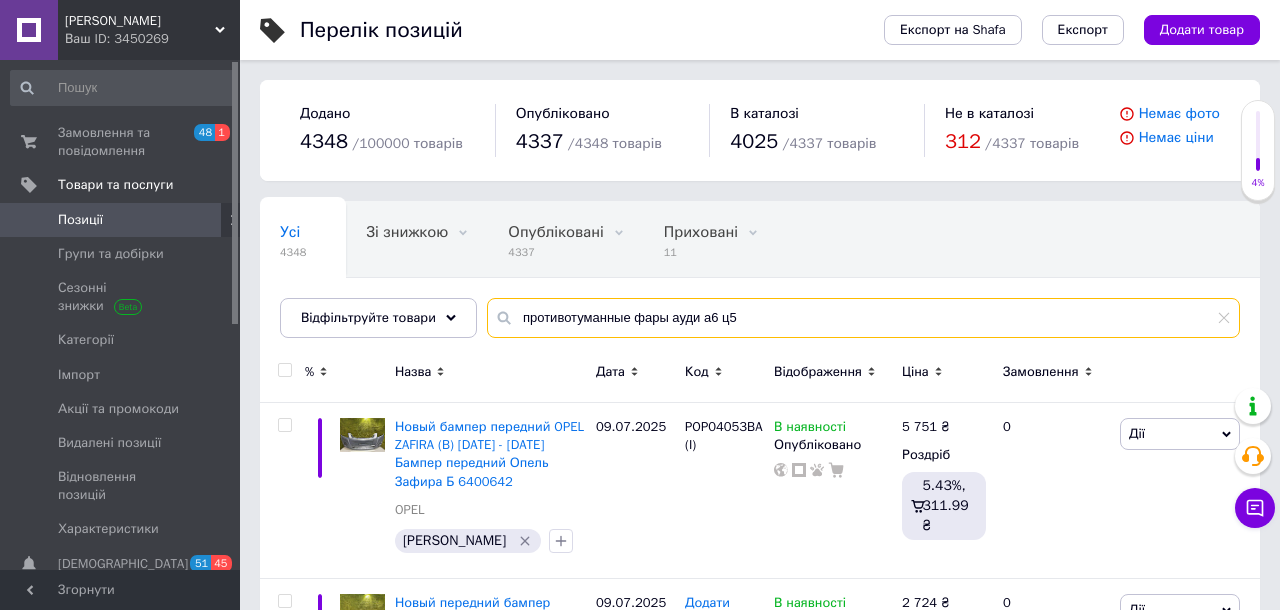 paste on "противотуманные фары ауди а6 ц5" 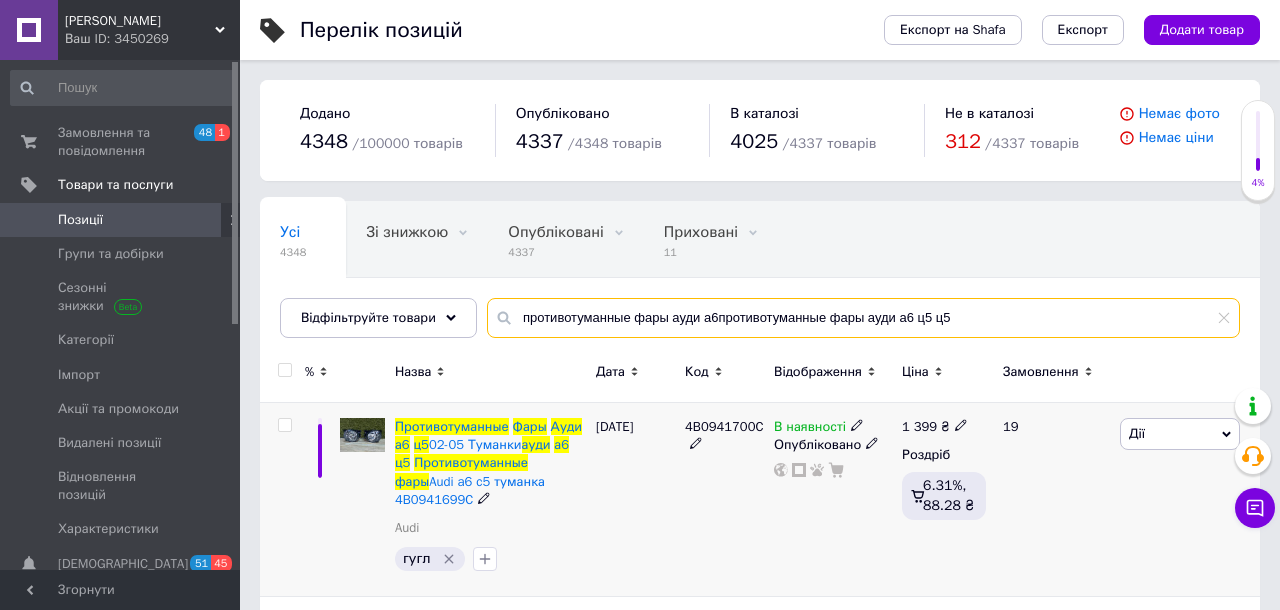 type on "противотуманные фары ауди а6противотуманные фары ауди а6 ц5 ц5" 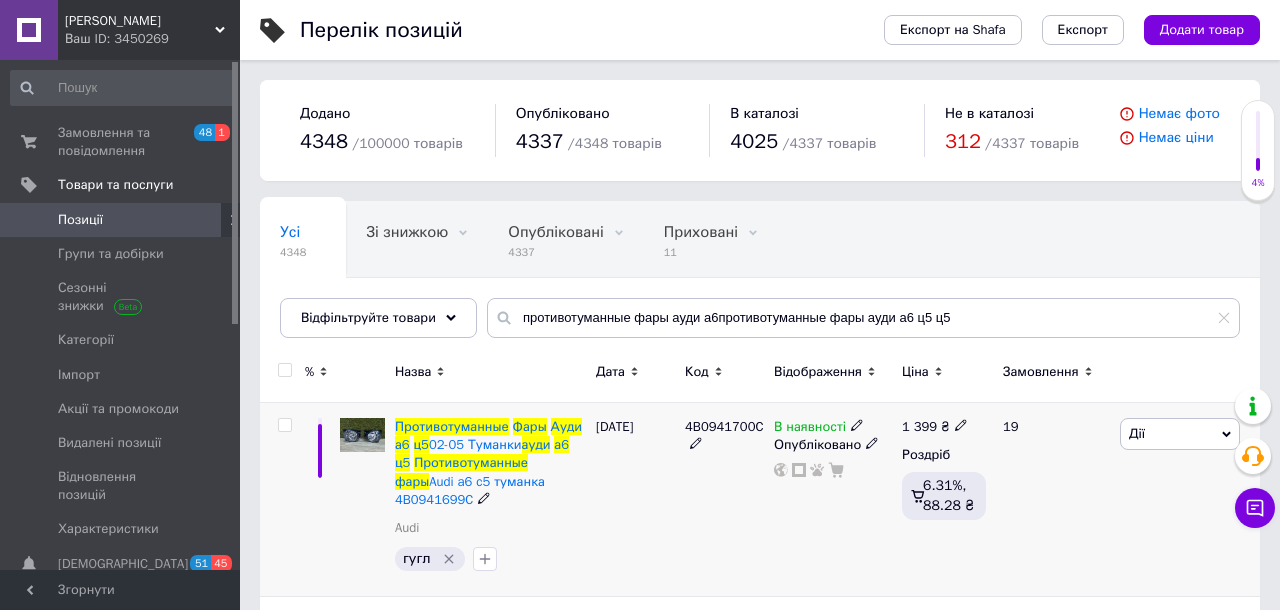 click 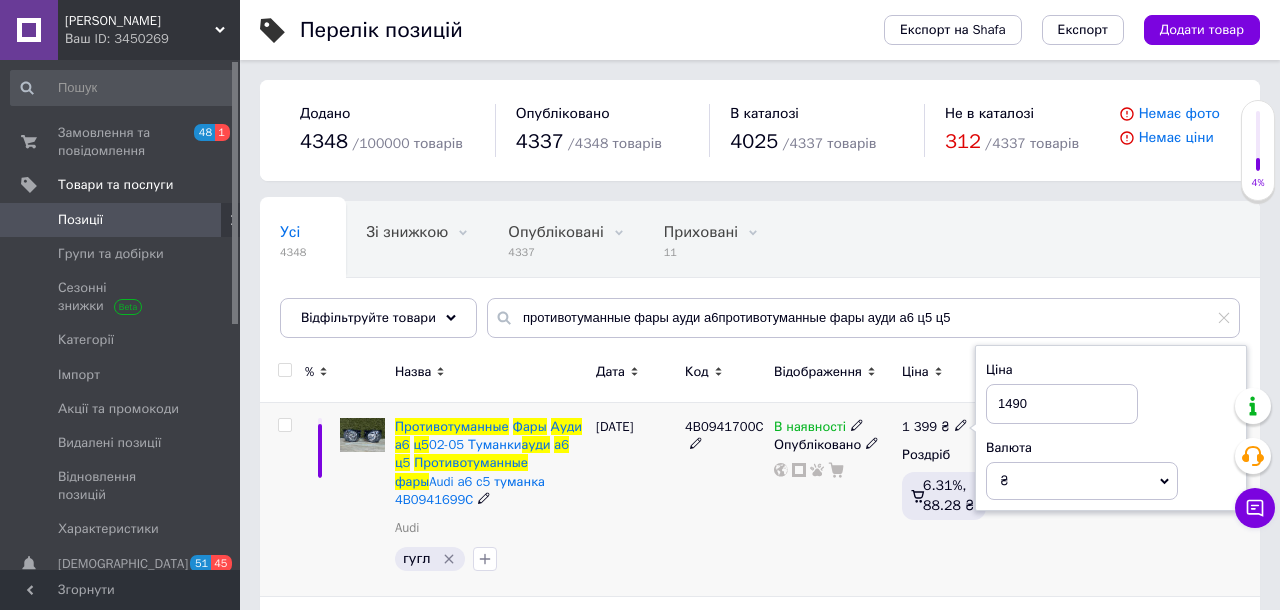 type on "1490" 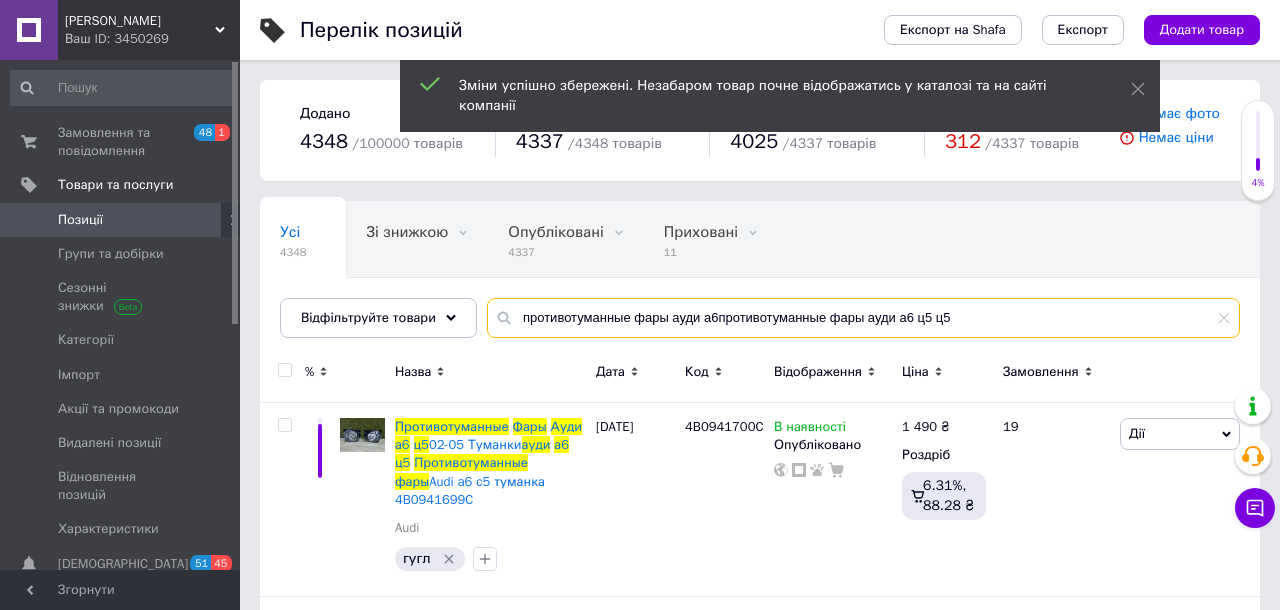 drag, startPoint x: 720, startPoint y: 317, endPoint x: 498, endPoint y: 319, distance: 222.009 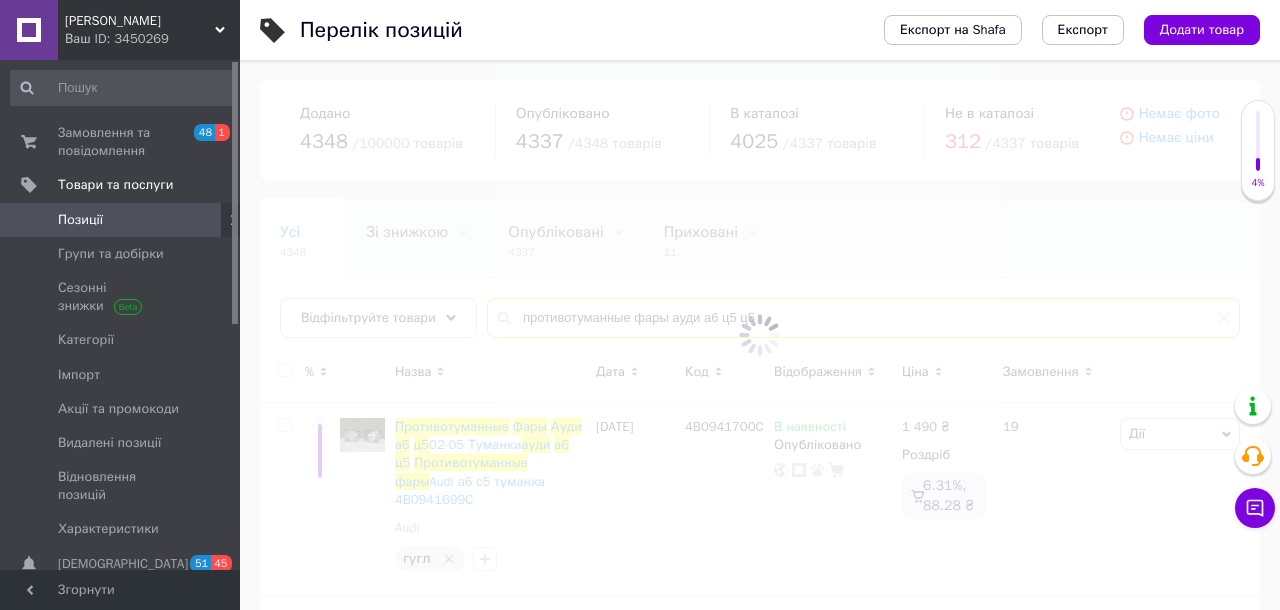 type on "противотуманные фары ауди а6 ц5 ц5" 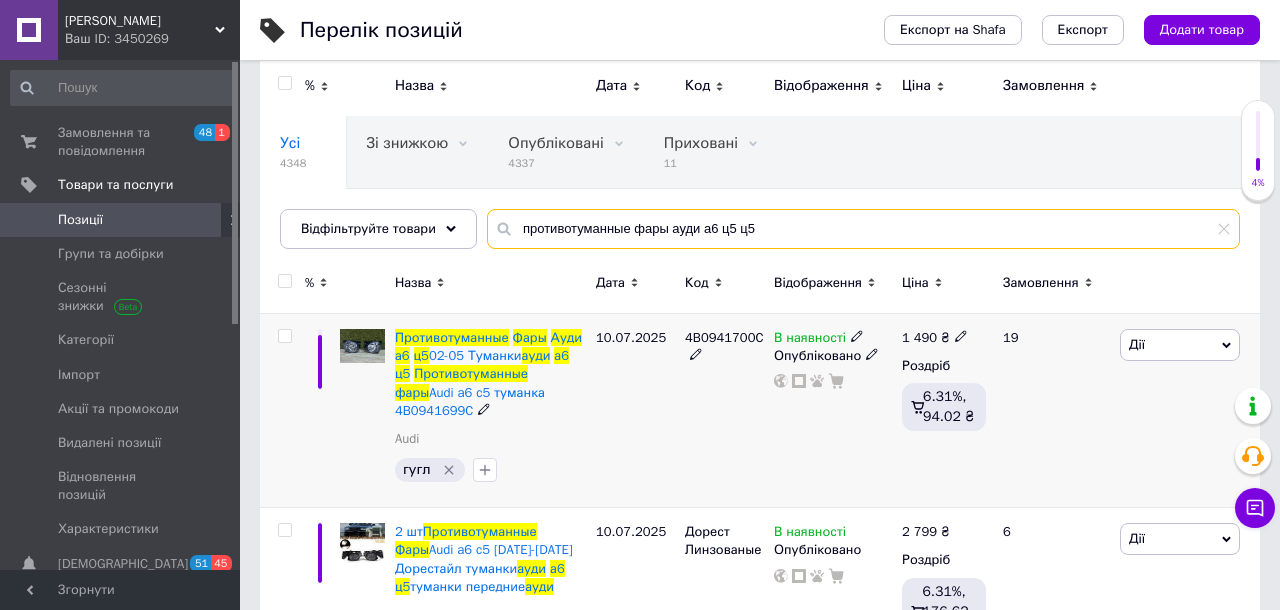 scroll, scrollTop: 0, scrollLeft: 0, axis: both 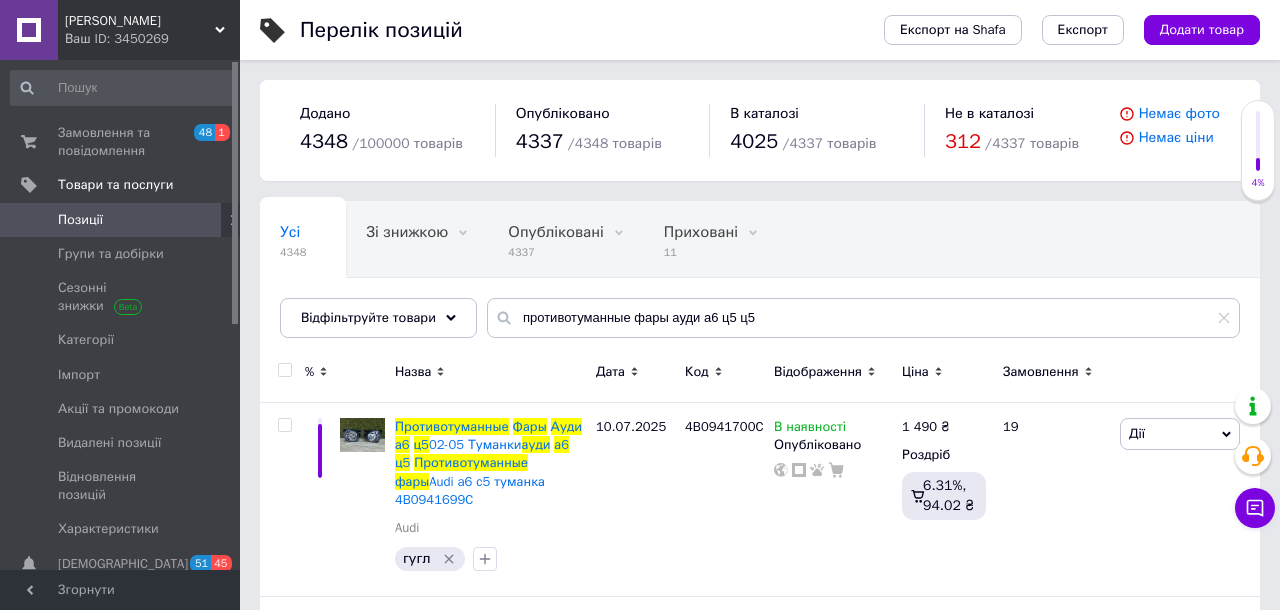 click on "[PERSON_NAME]" at bounding box center (140, 21) 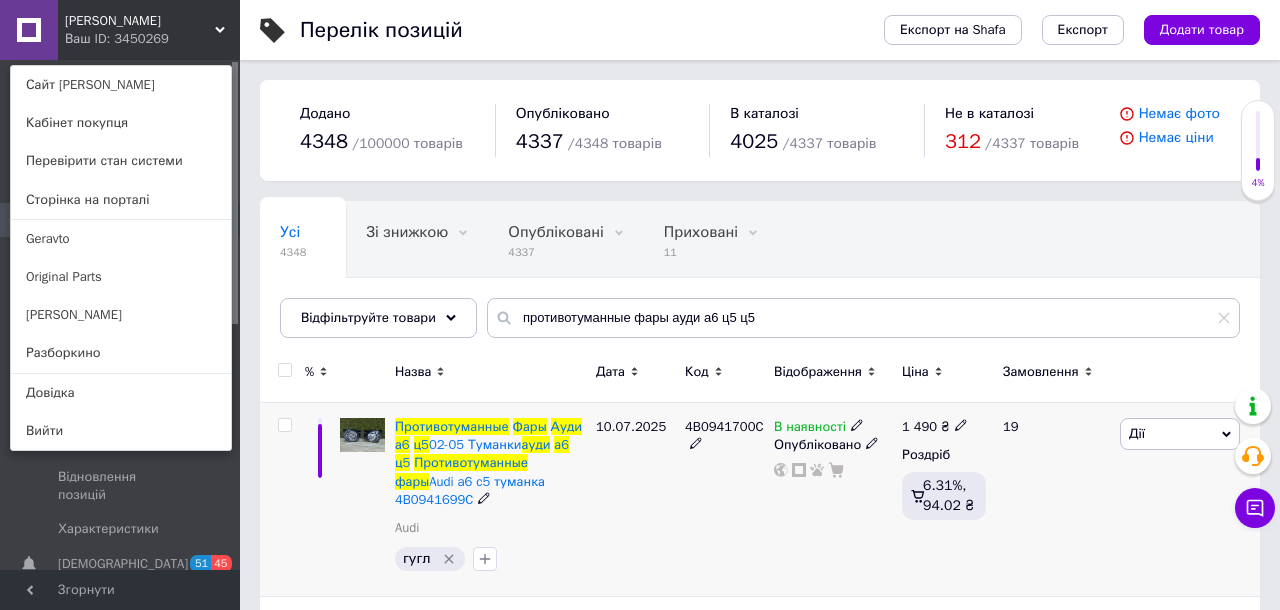 click 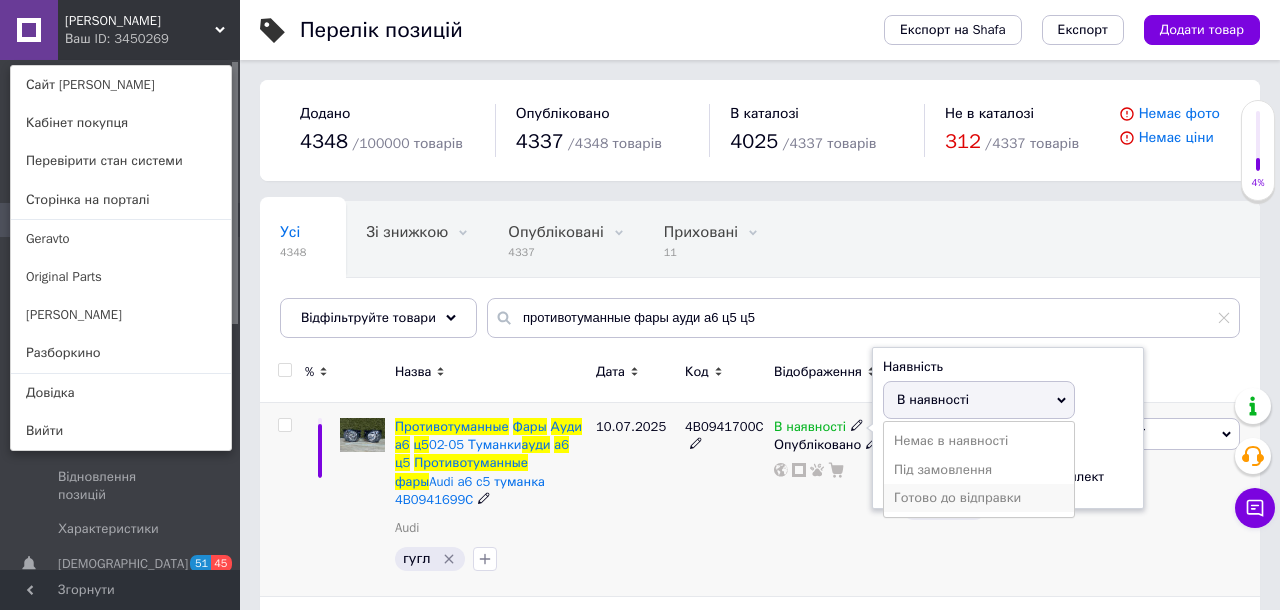 click on "Готово до відправки" at bounding box center (979, 498) 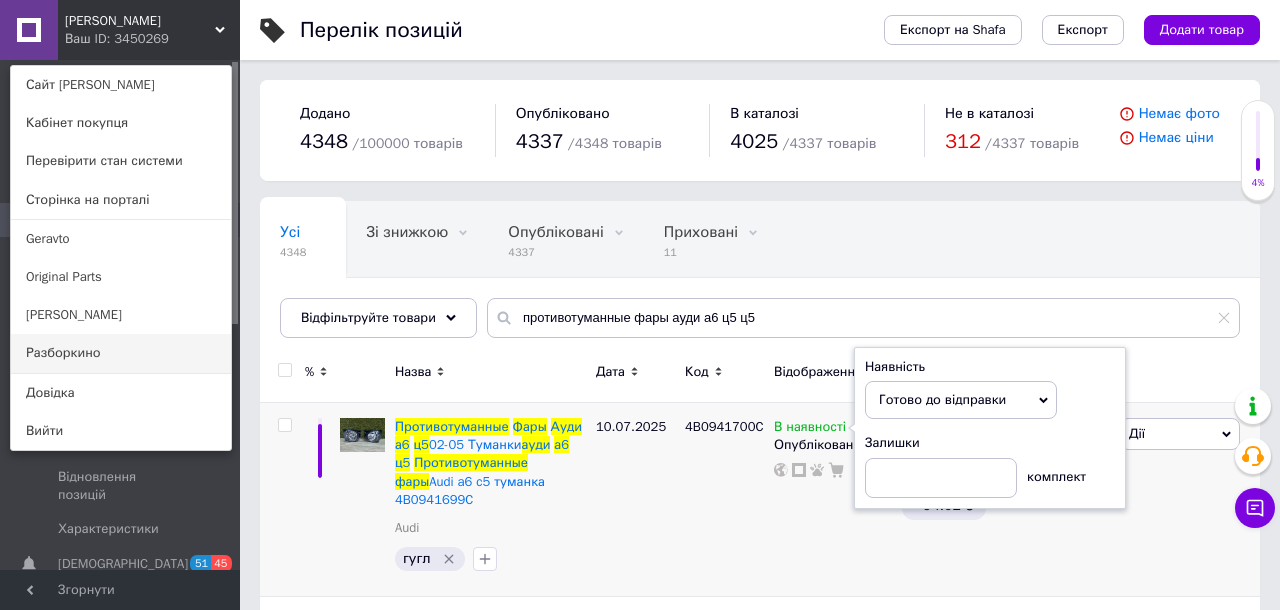 click on "Разборкино" at bounding box center (121, 353) 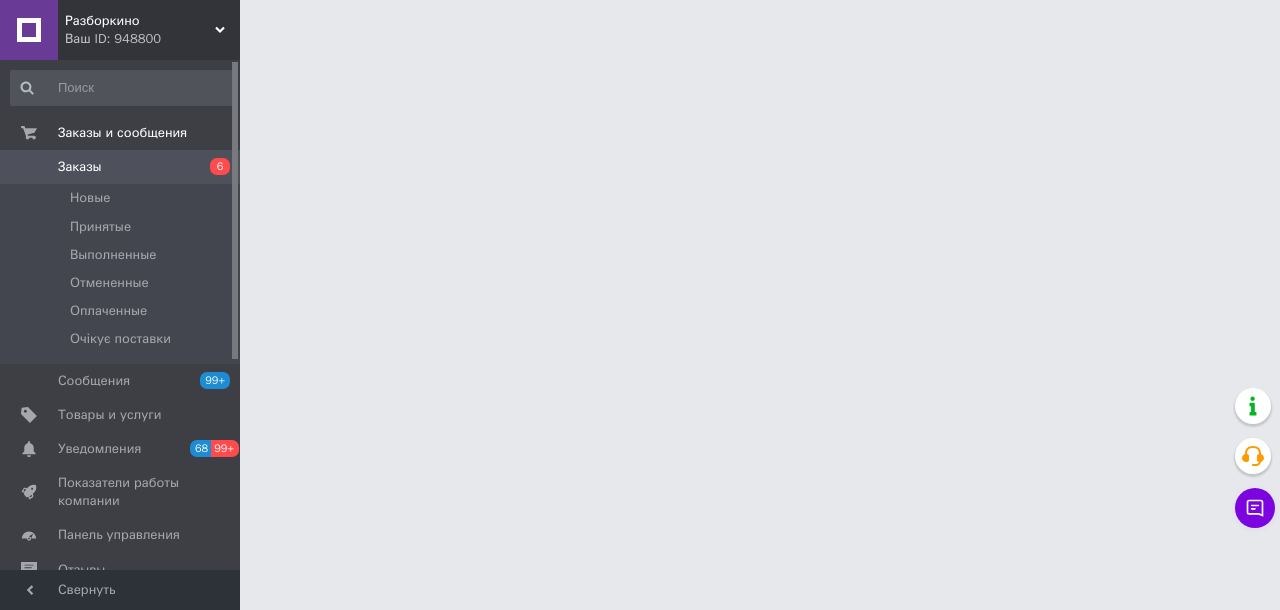 scroll, scrollTop: 0, scrollLeft: 0, axis: both 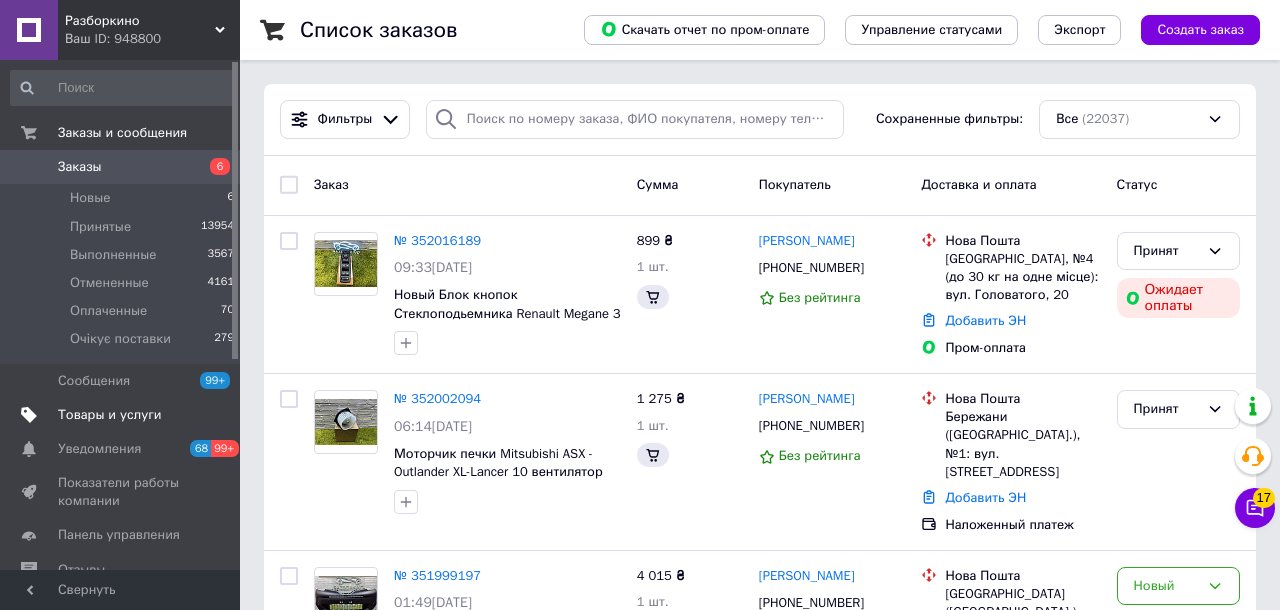 click on "Товары и услуги" at bounding box center [110, 415] 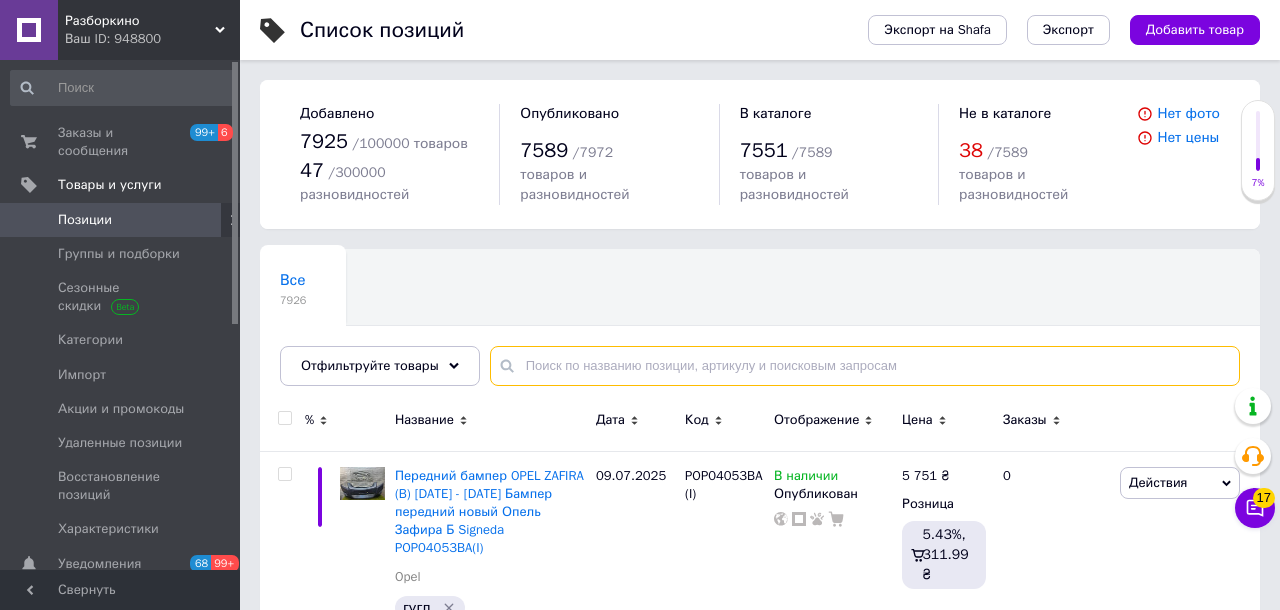 click at bounding box center [865, 366] 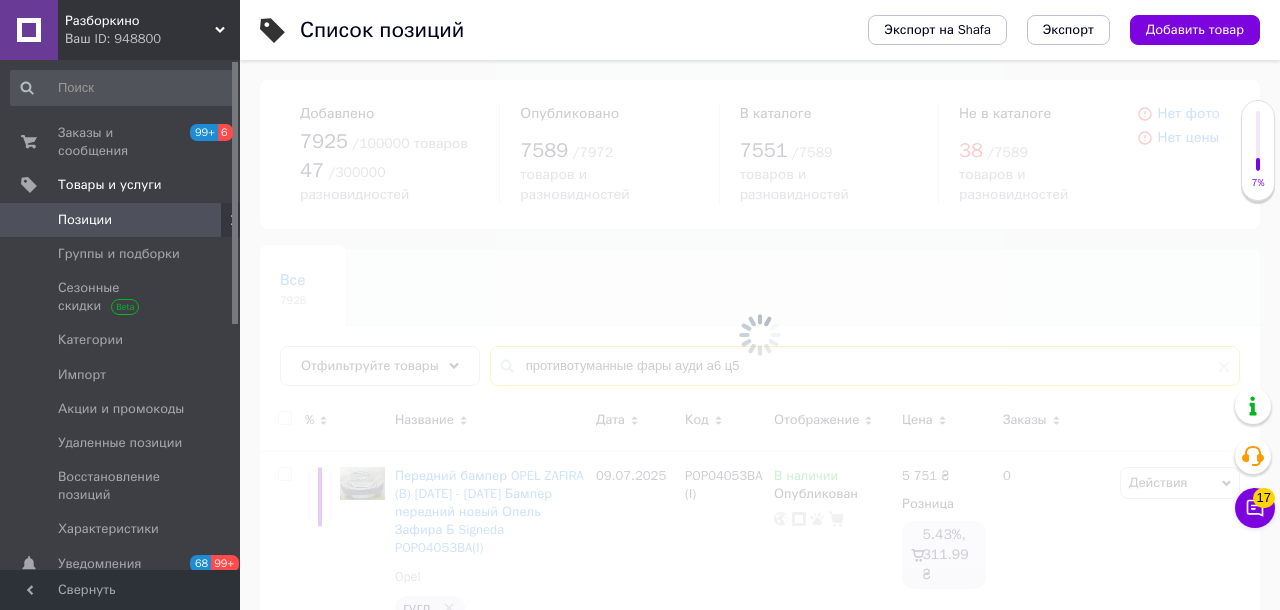 type on "противотуманные фары ауди а6 ц5" 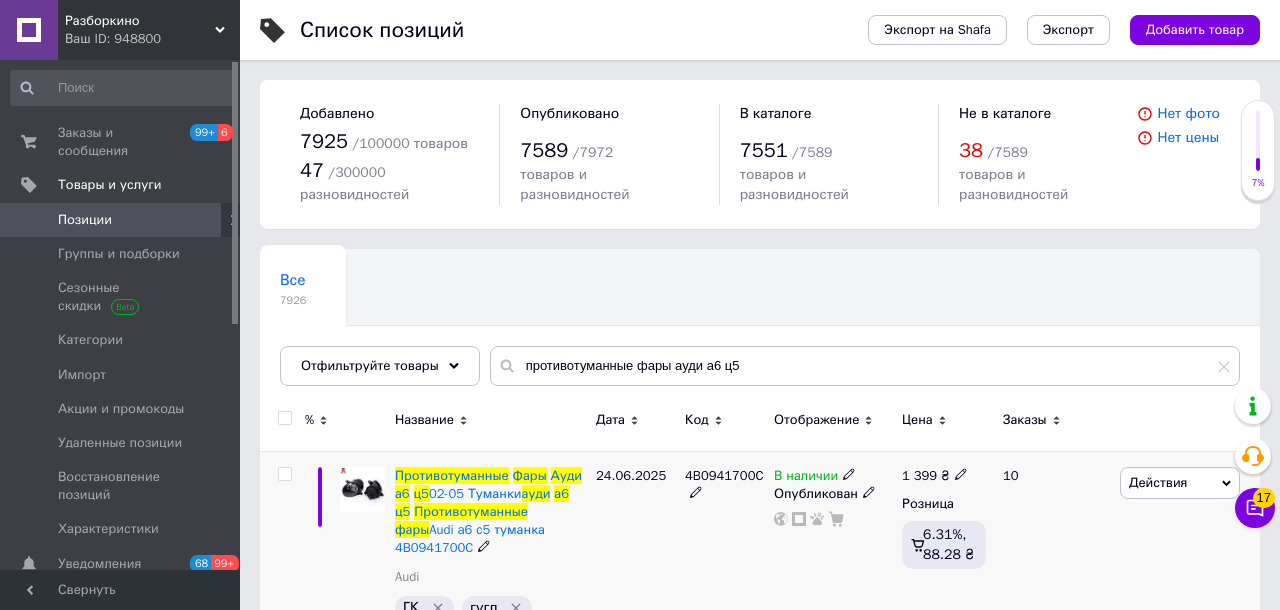 click 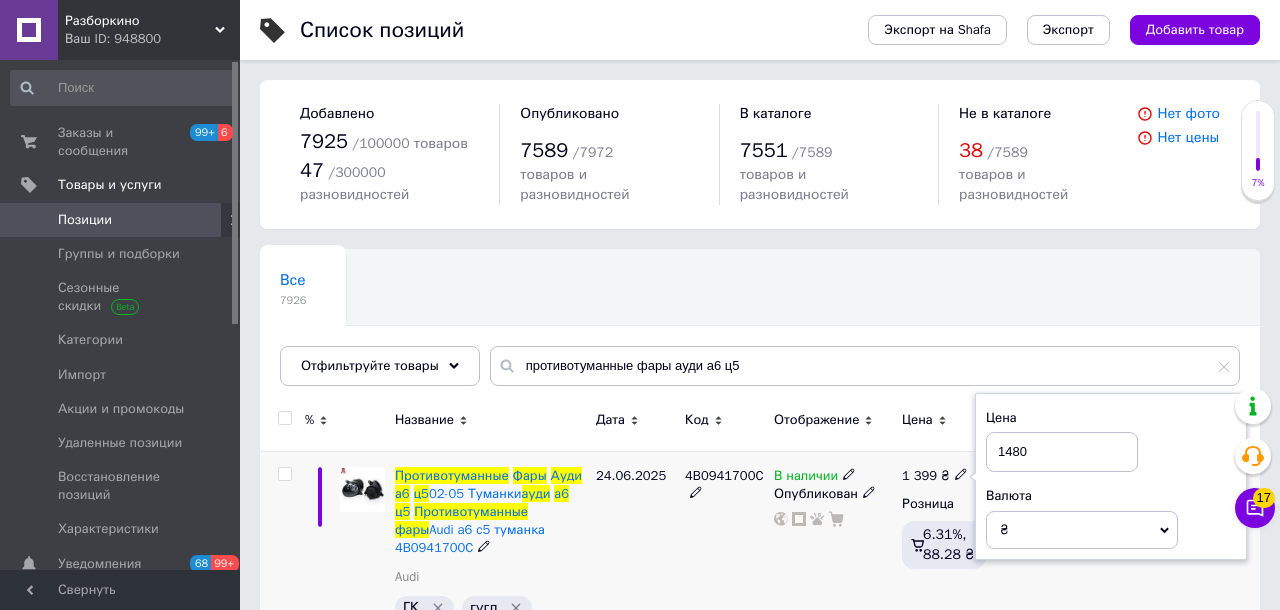 type on "1480" 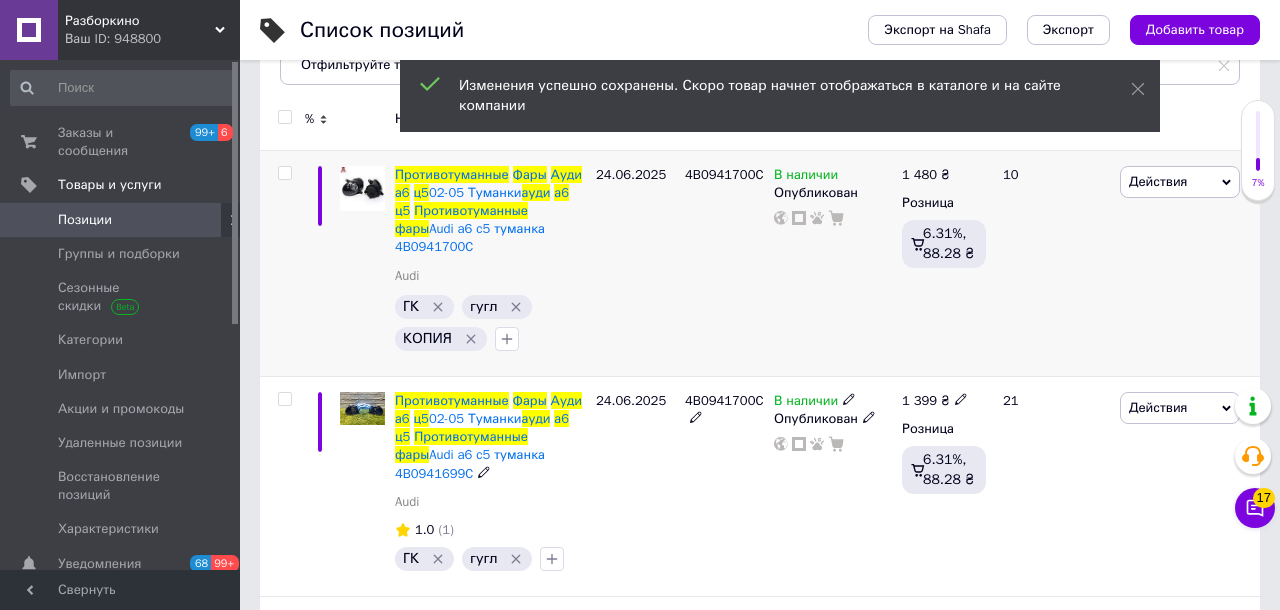 scroll, scrollTop: 304, scrollLeft: 0, axis: vertical 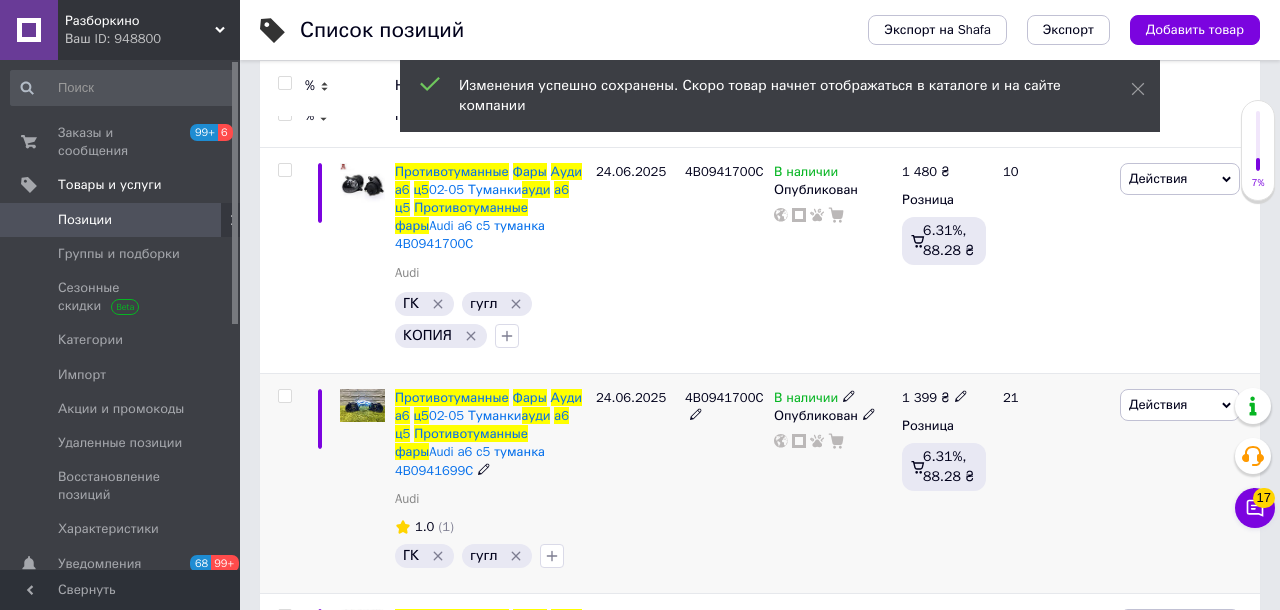 click on "1 399   ₴" at bounding box center [944, 398] 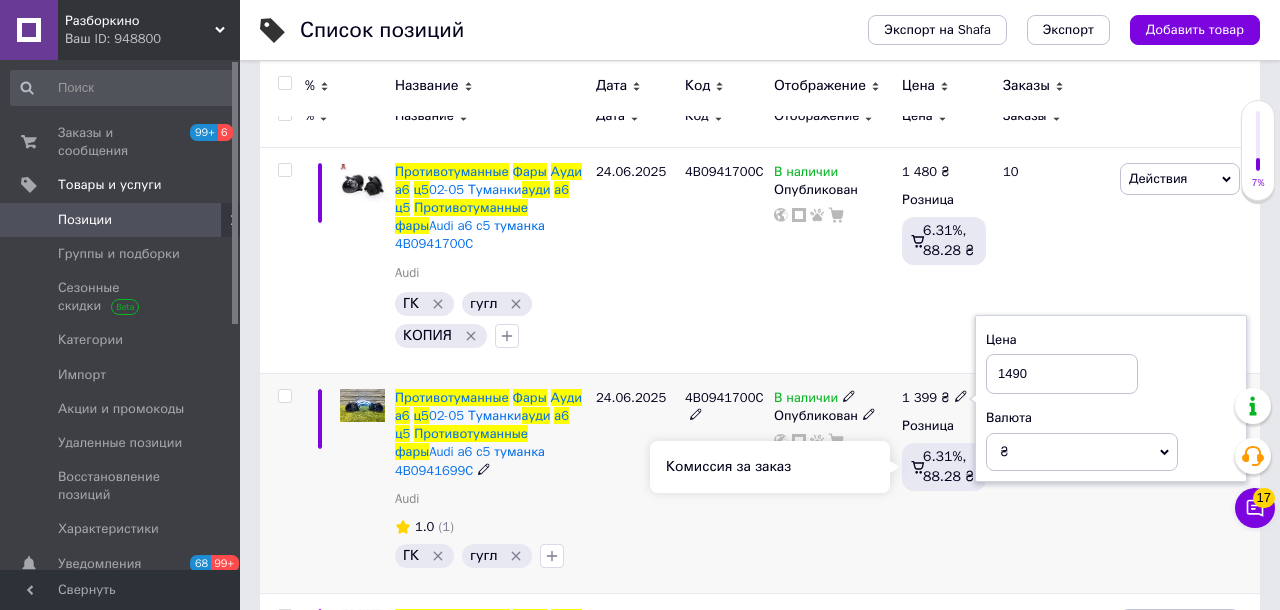 type on "1490" 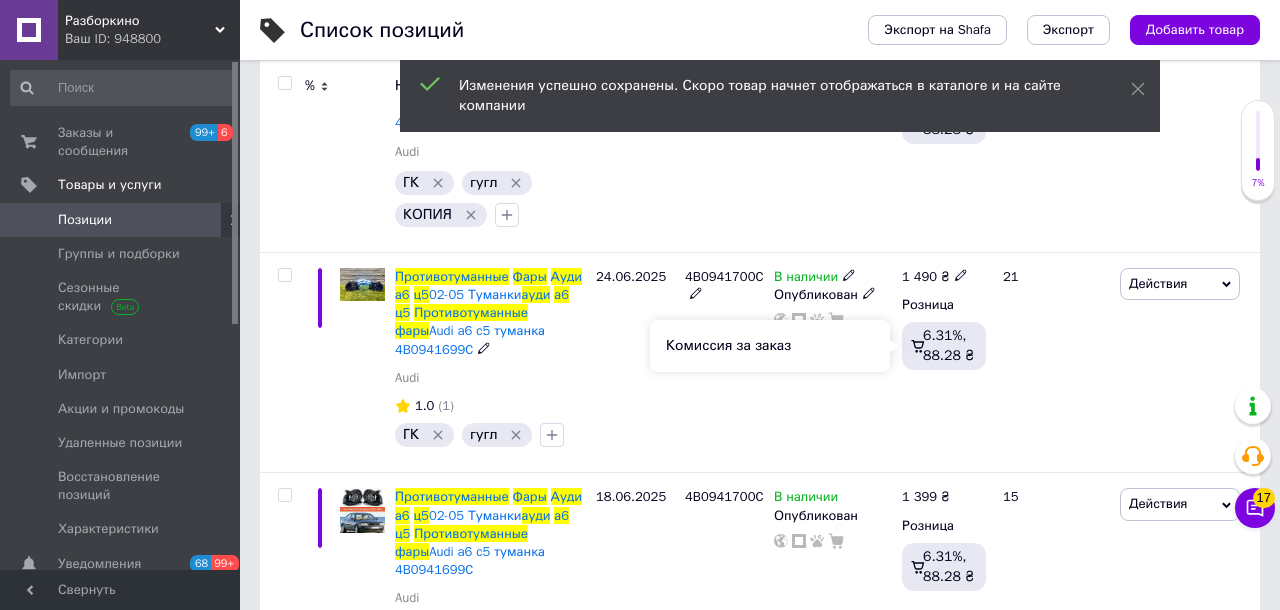 scroll, scrollTop: 541, scrollLeft: 0, axis: vertical 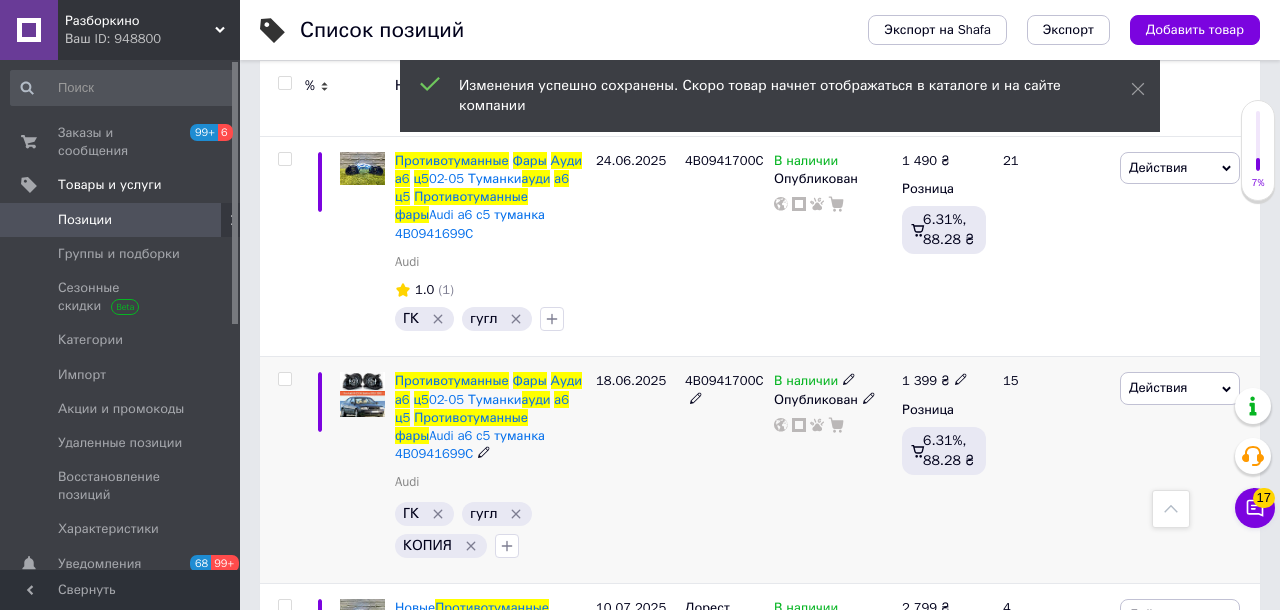 click 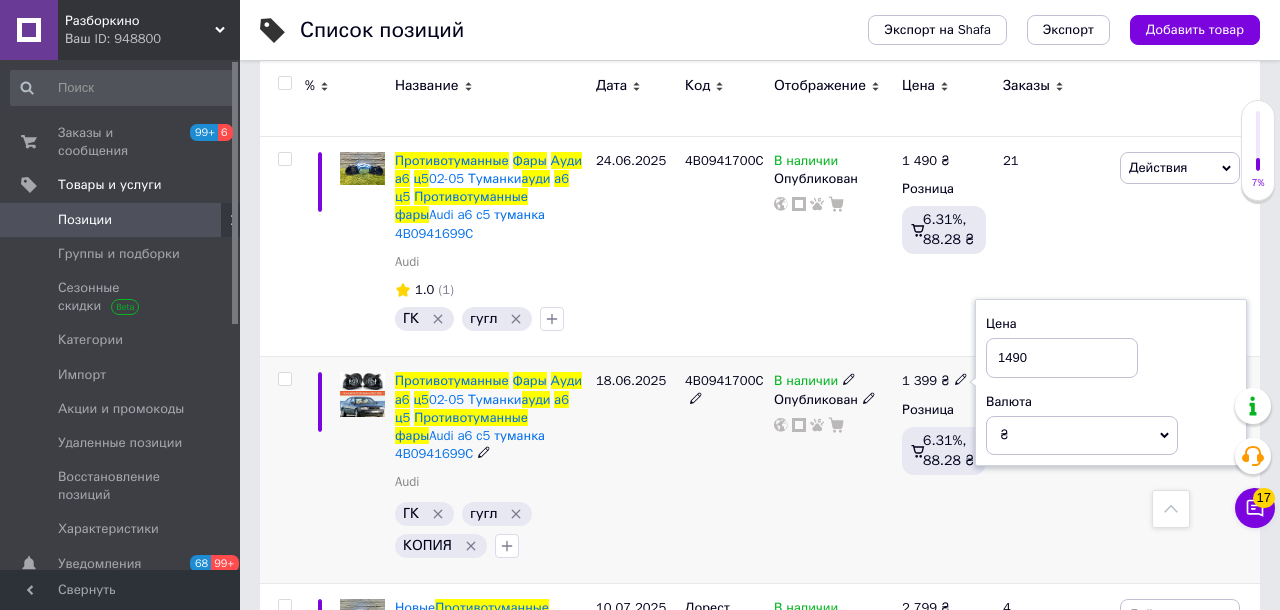 type on "1490" 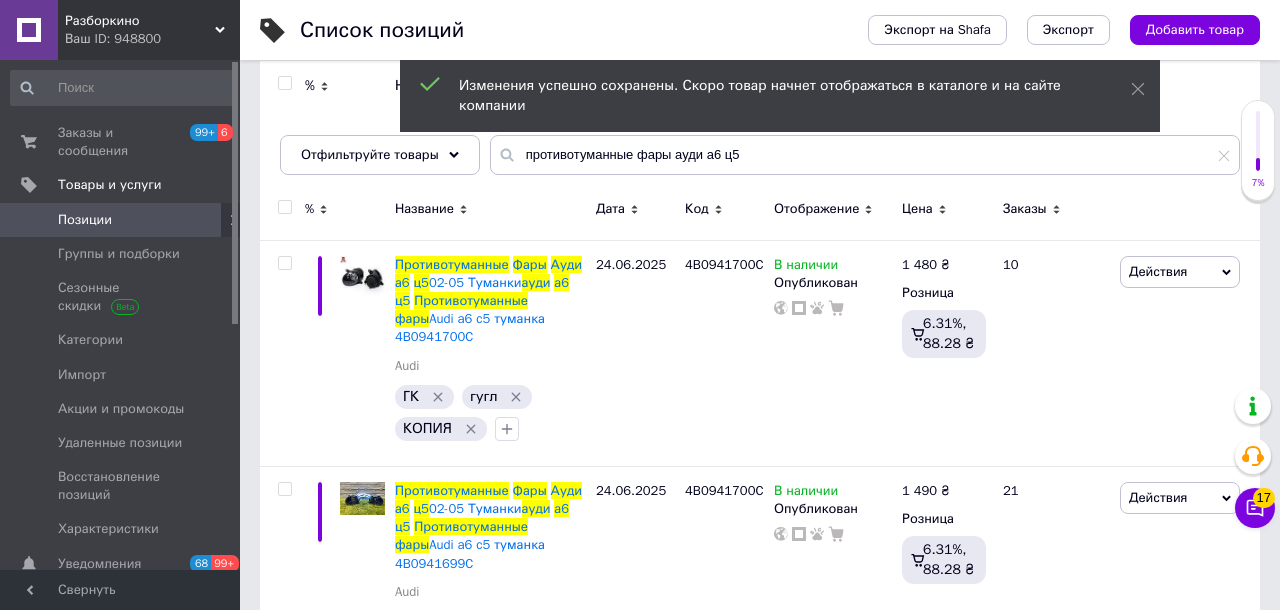 scroll, scrollTop: 0, scrollLeft: 0, axis: both 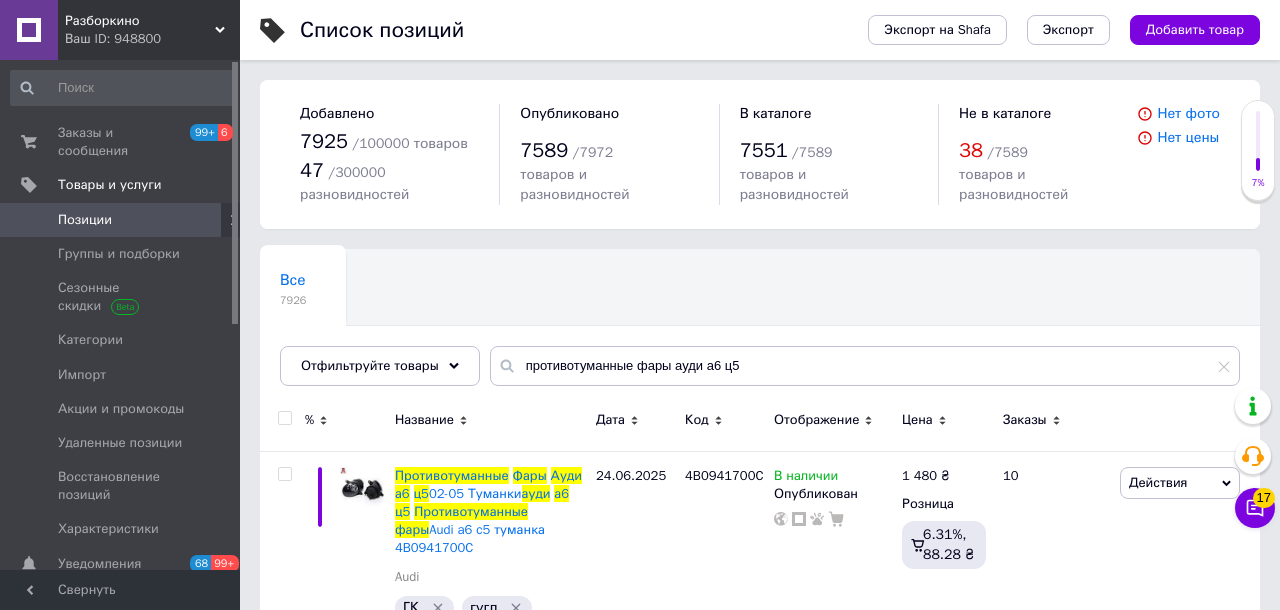 click on "Все 7926 Ok Отфильтровано...  Сохранить" at bounding box center [760, 327] 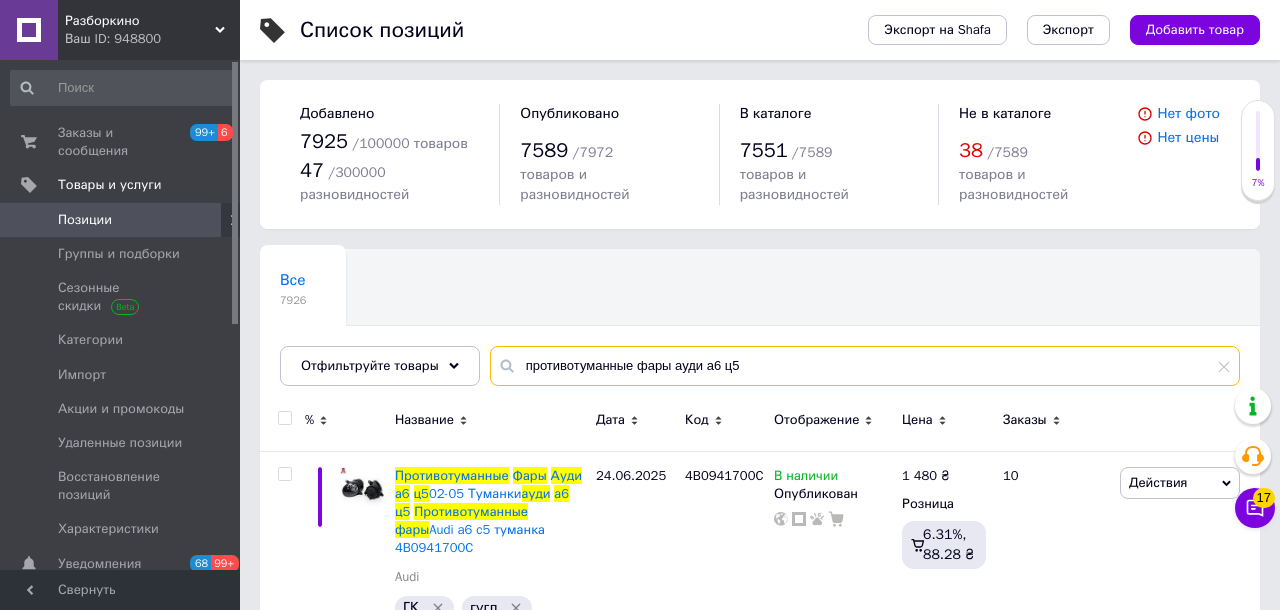 click on "противотуманные фары ауди а6 ц5" at bounding box center (865, 366) 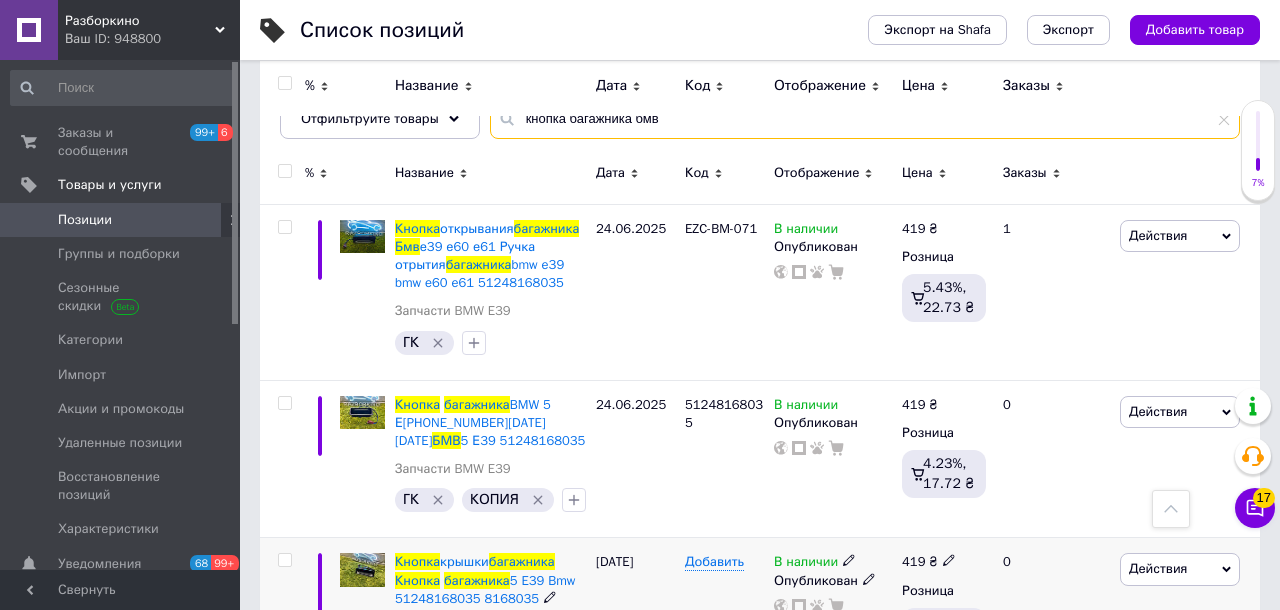 scroll, scrollTop: 0, scrollLeft: 0, axis: both 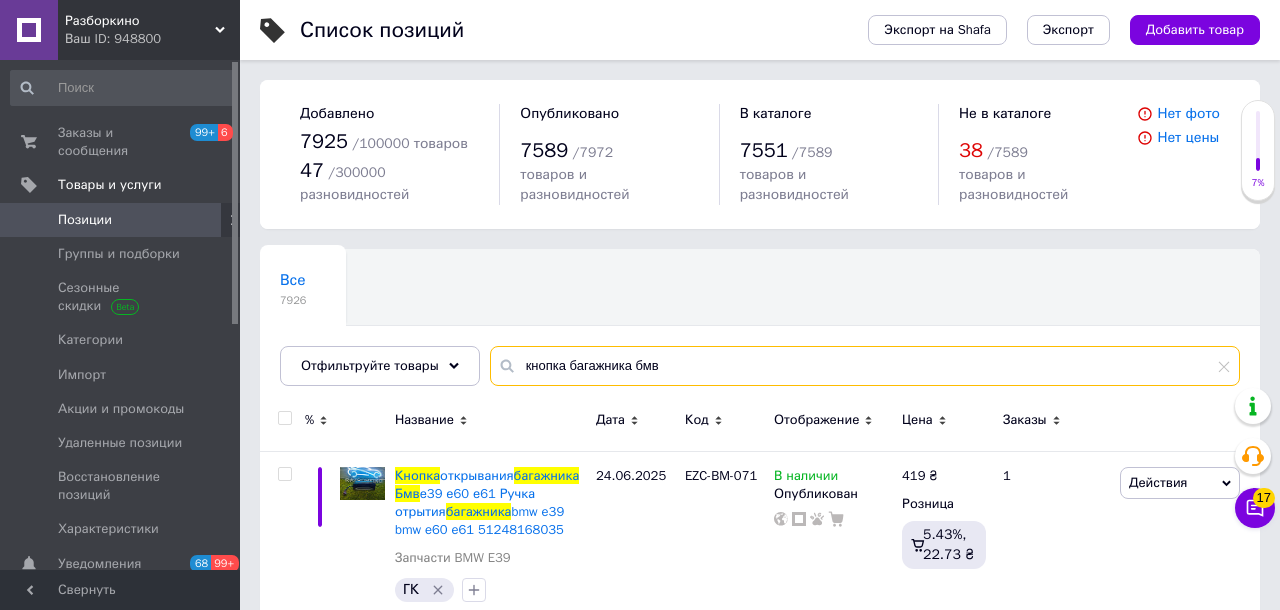 click on "кнопка багажника бмв" at bounding box center (865, 366) 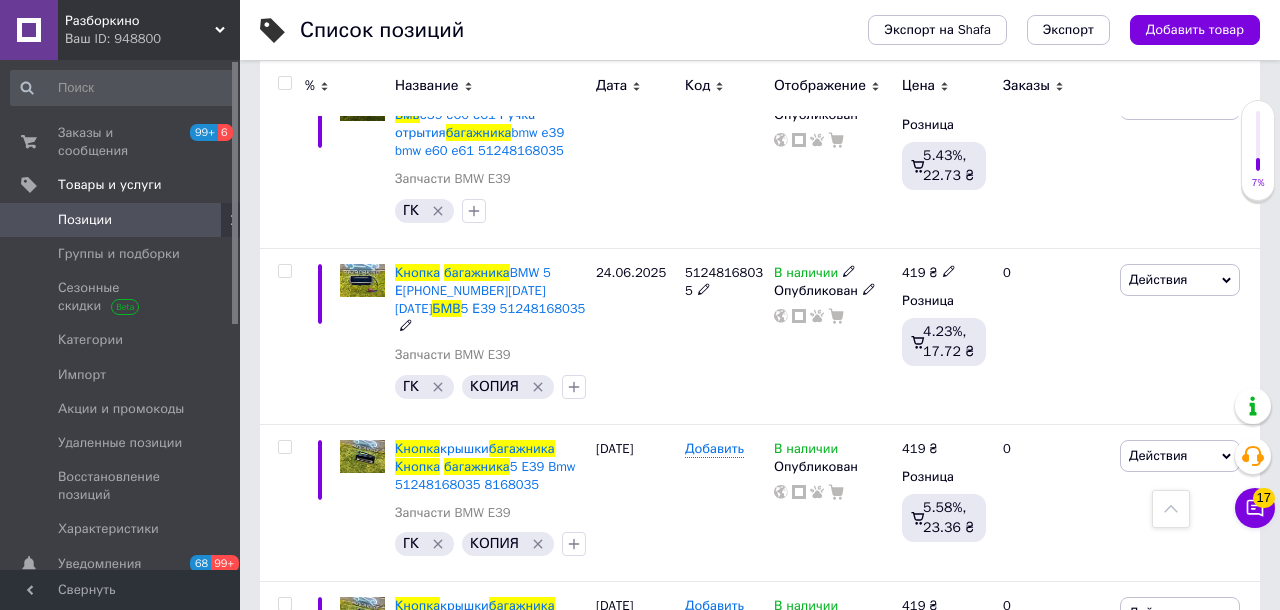 scroll, scrollTop: 390, scrollLeft: 0, axis: vertical 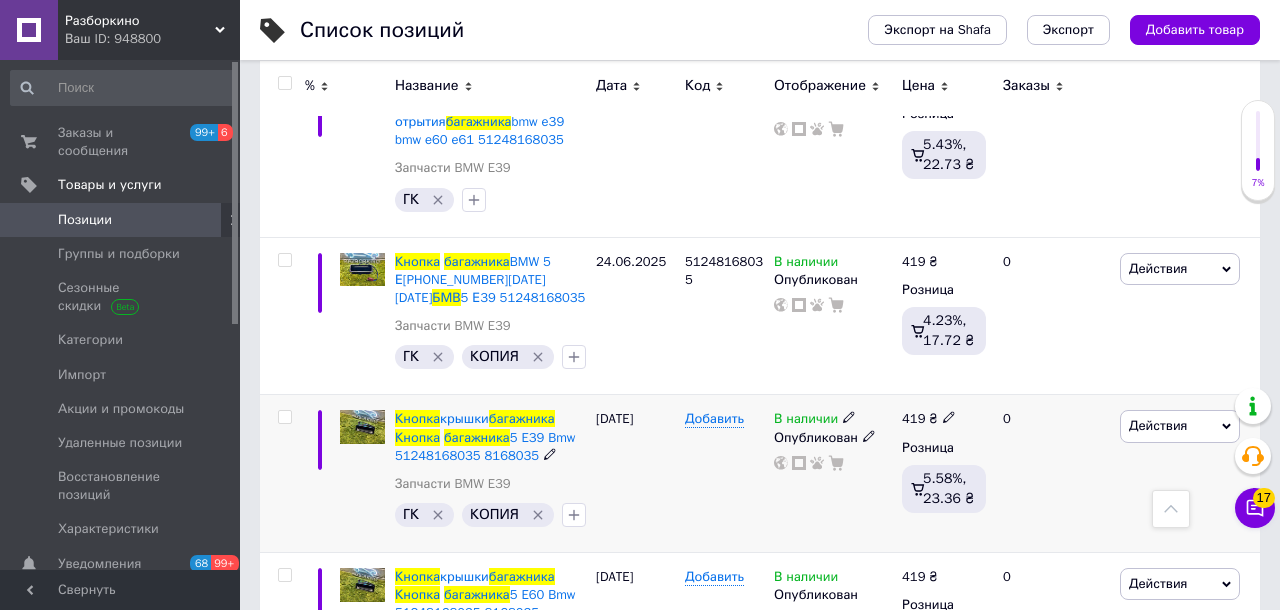 click 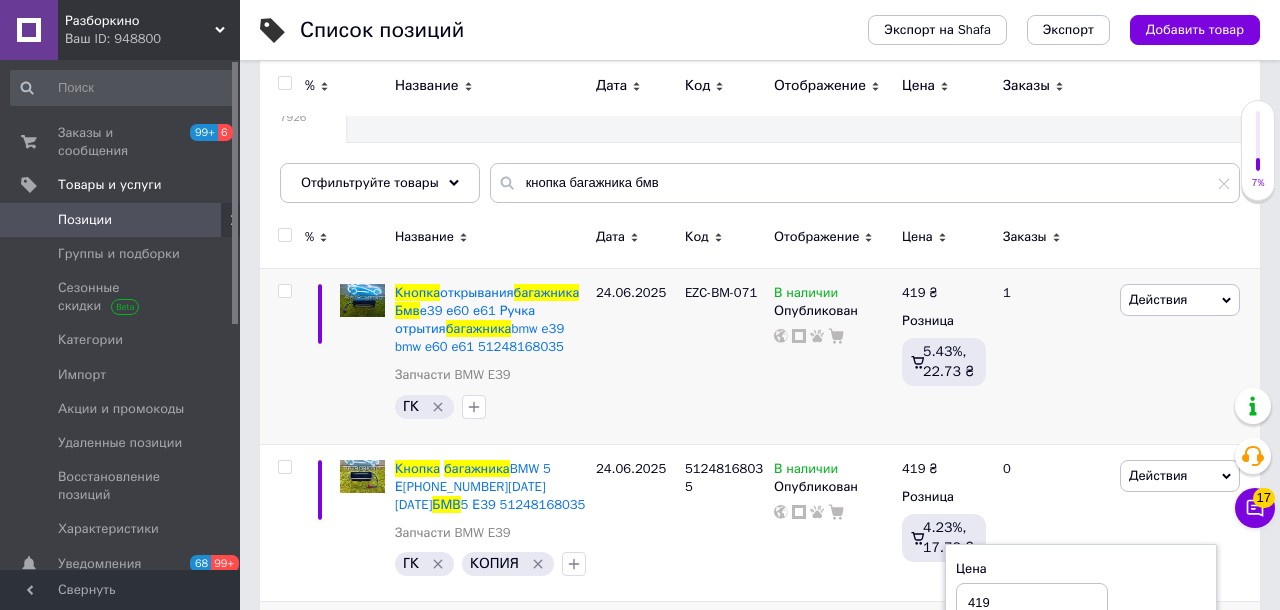 scroll, scrollTop: 185, scrollLeft: 0, axis: vertical 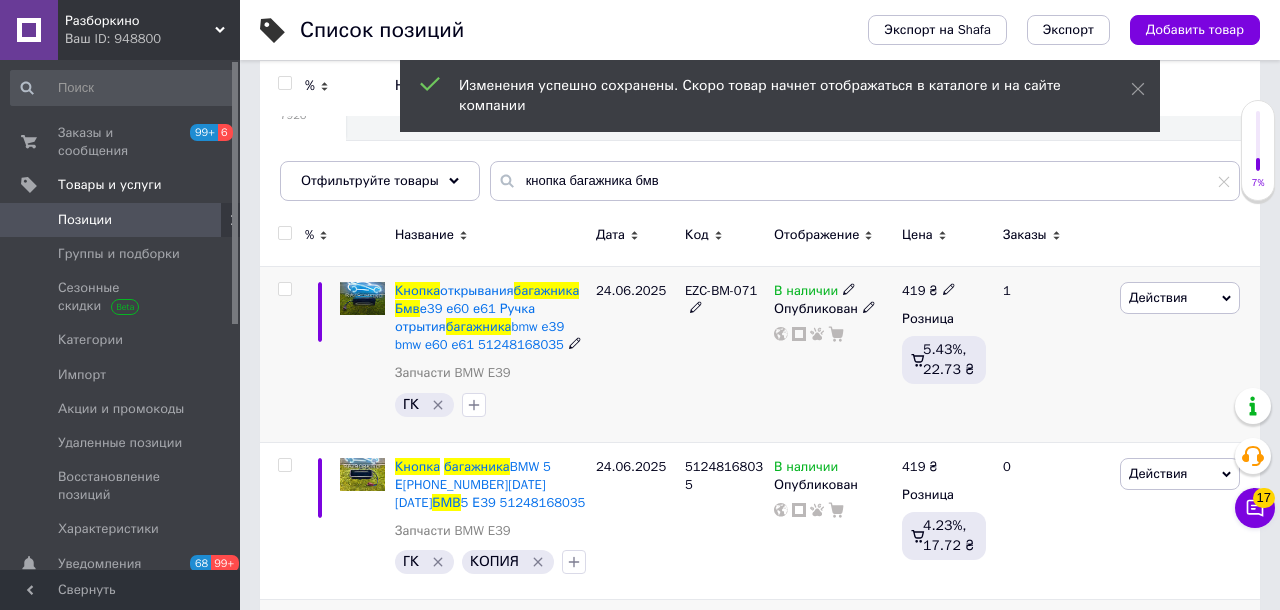 click at bounding box center (362, 354) 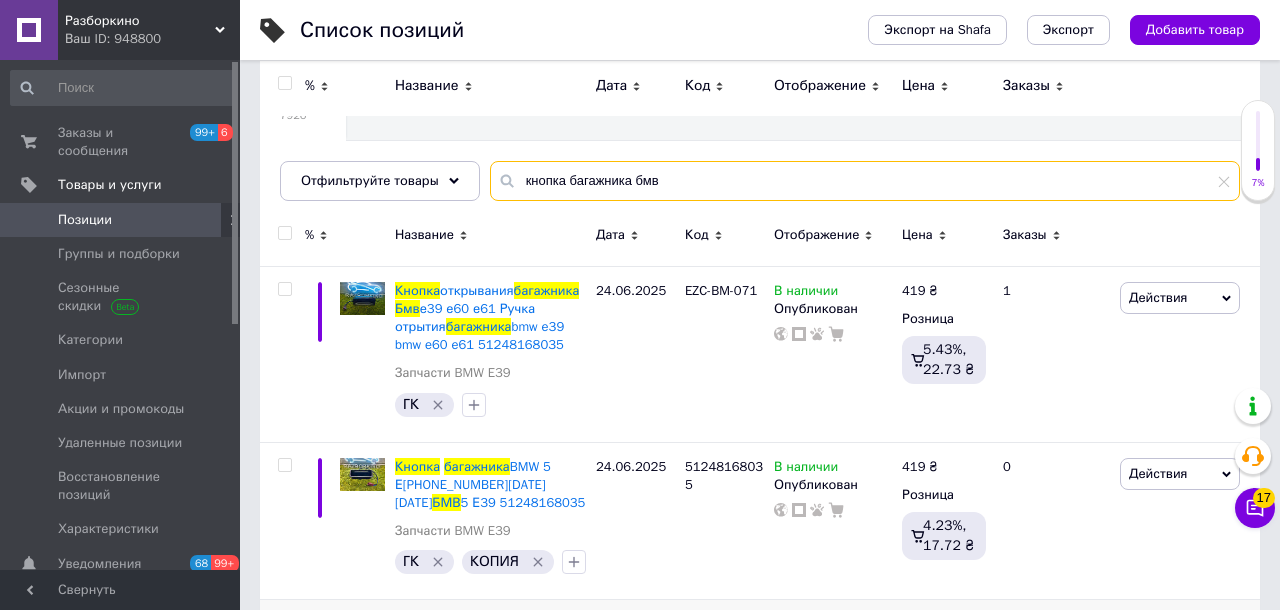 click on "кнопка багажника бмв" at bounding box center [865, 181] 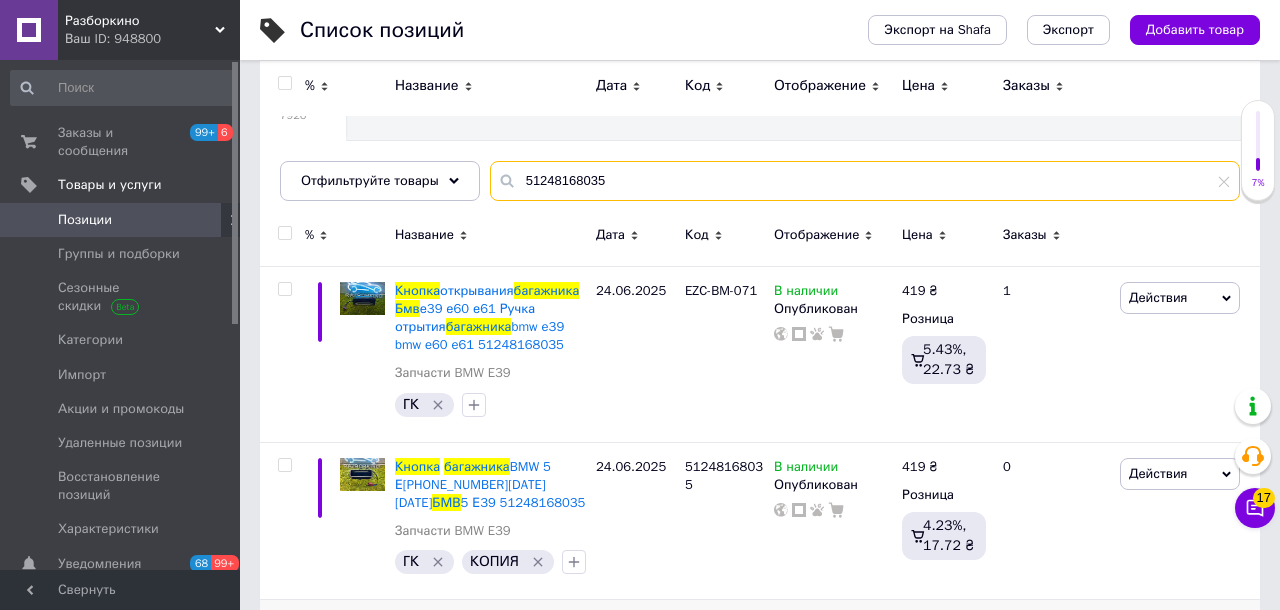 type on "51248168035" 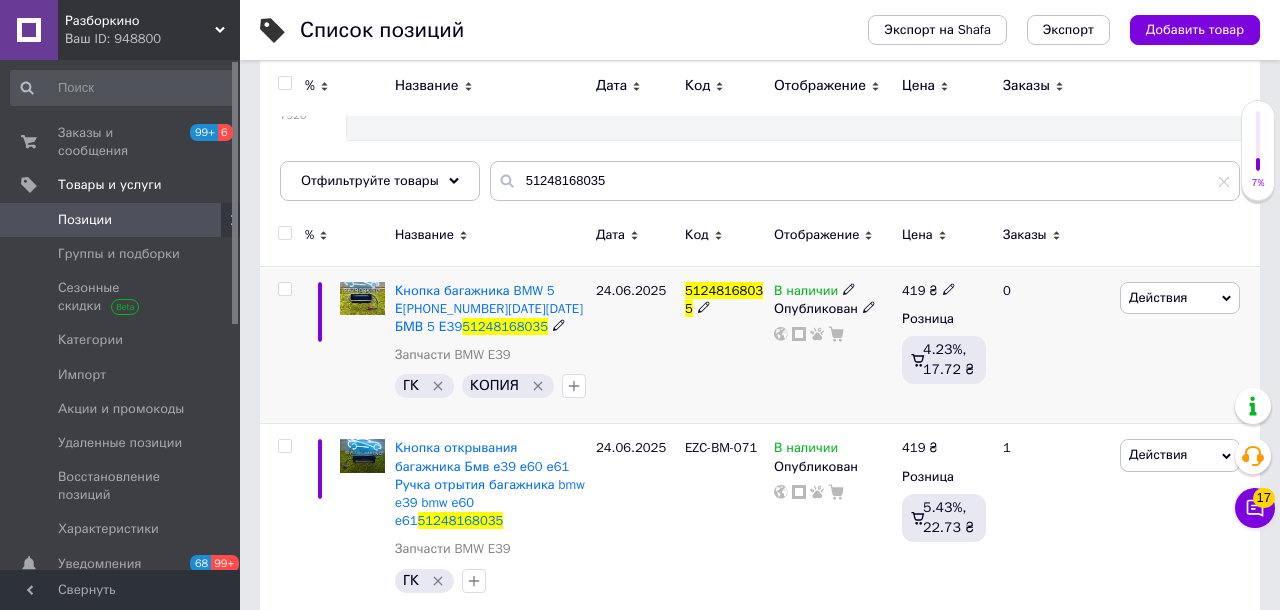 click 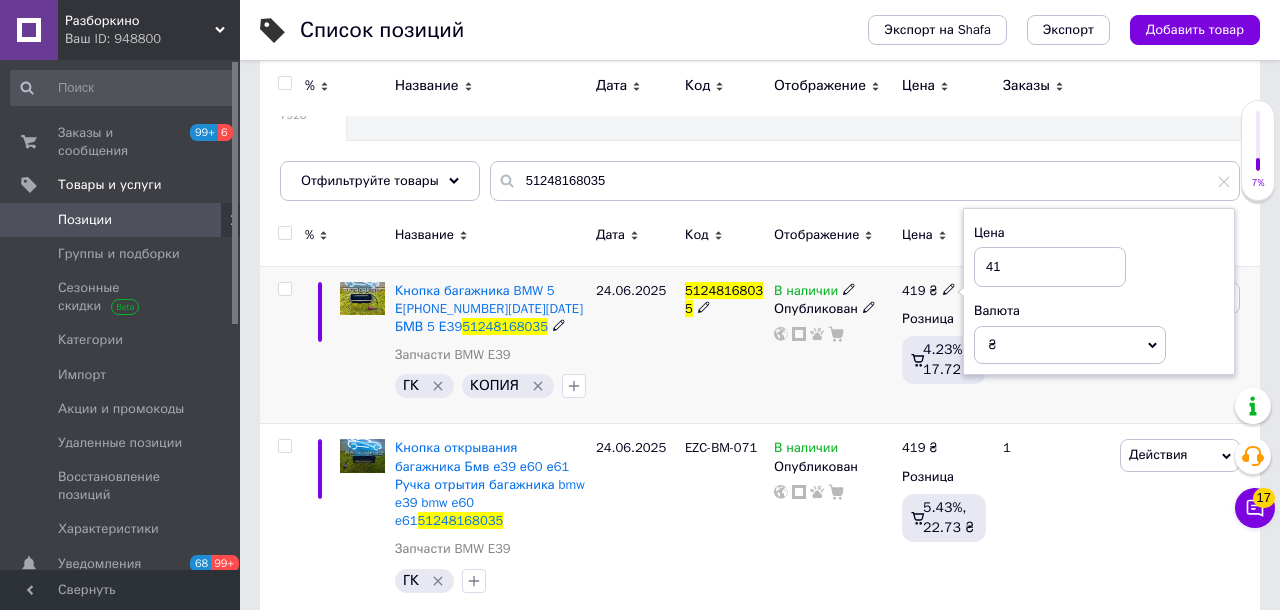 type on "4" 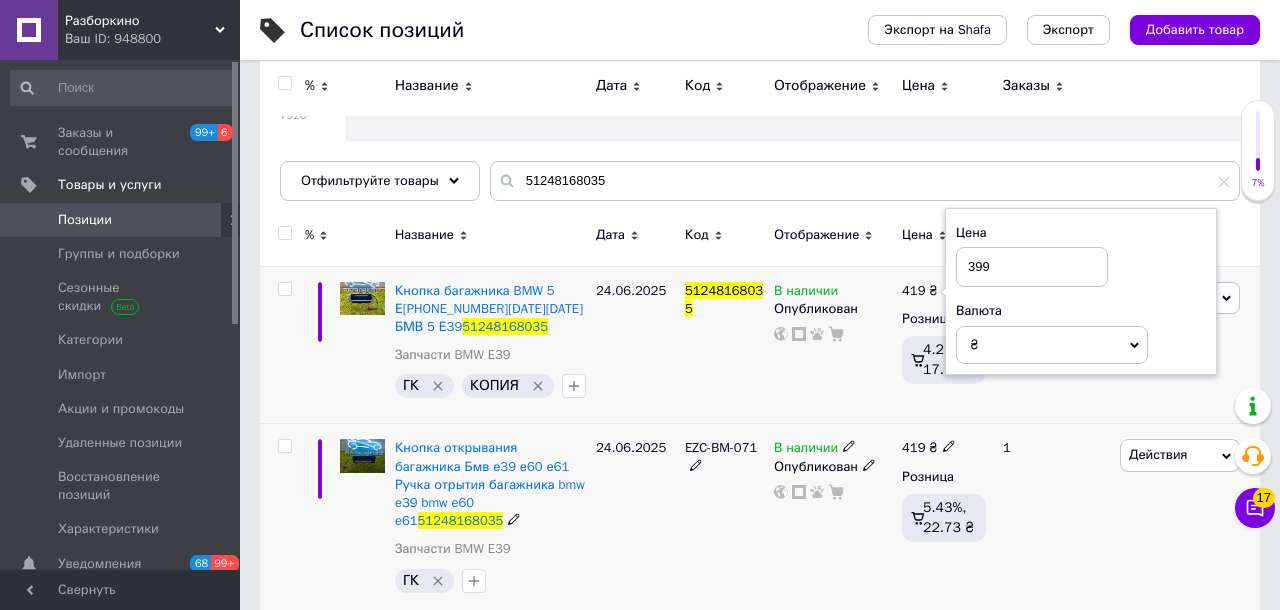 type on "399" 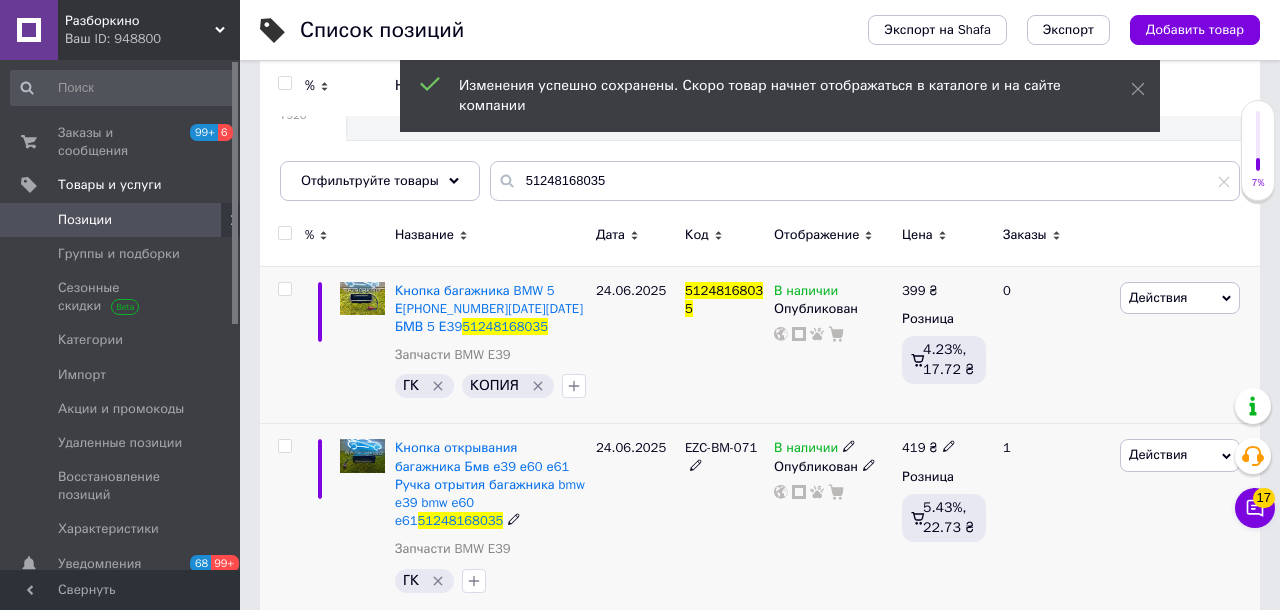 click 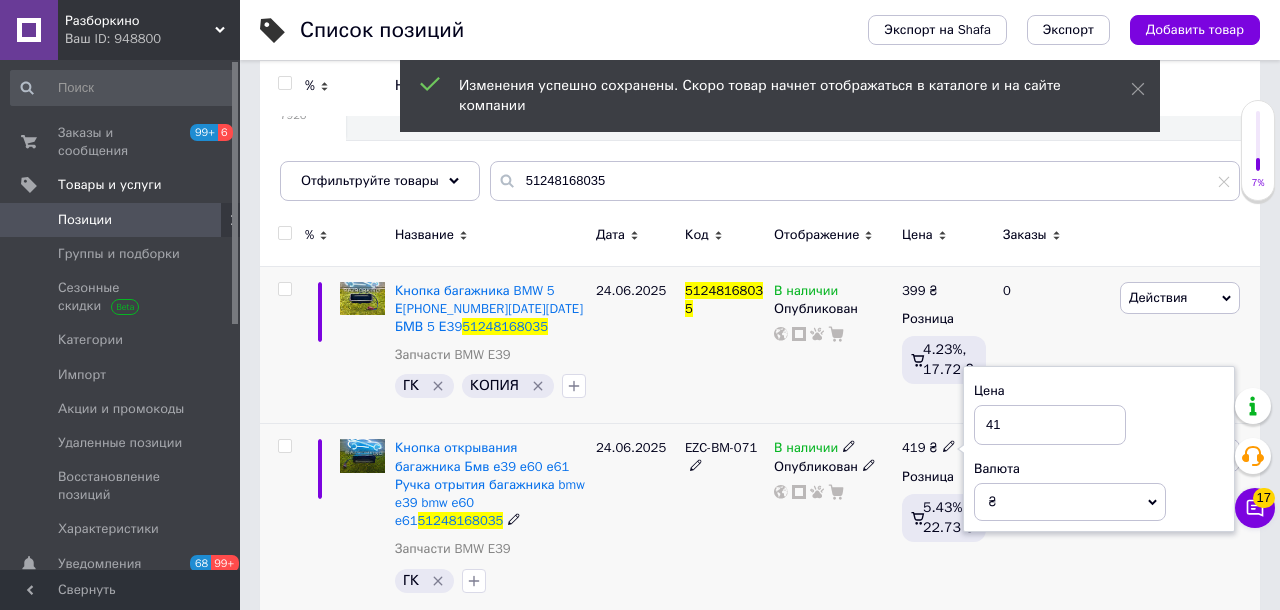 type on "4" 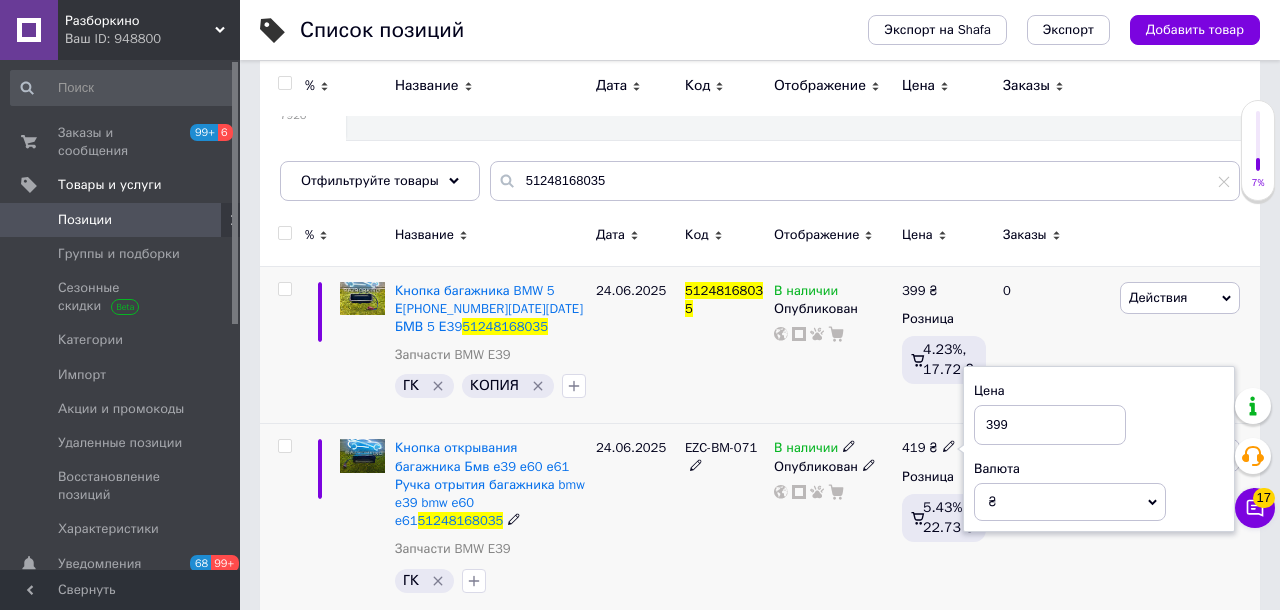 type on "399" 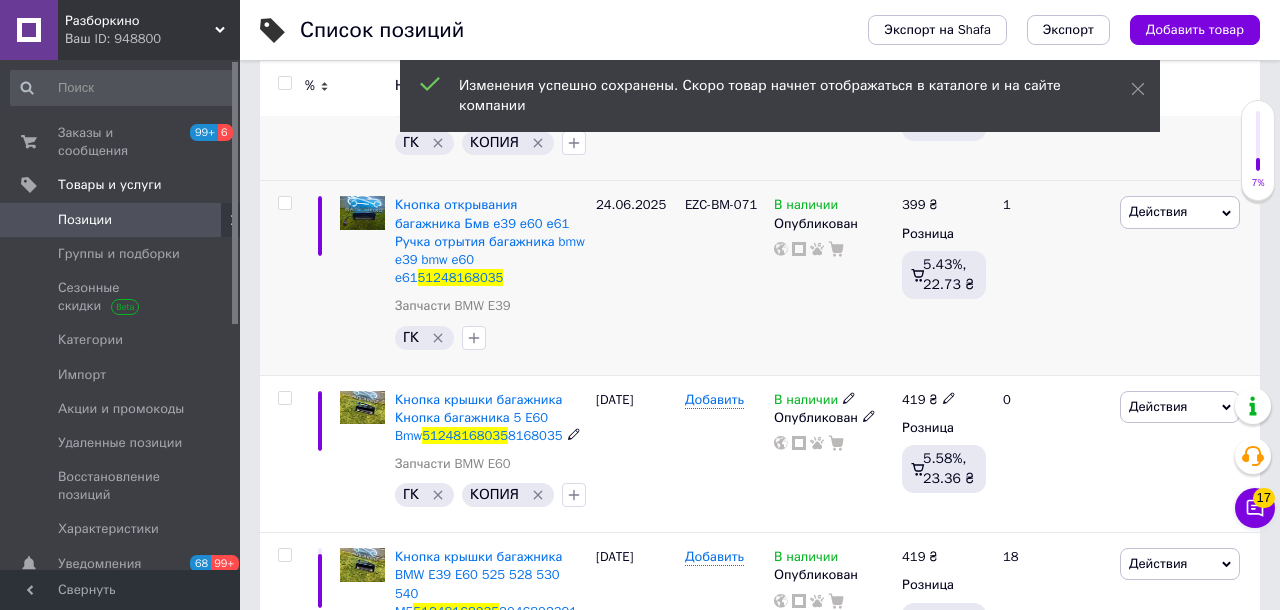 scroll, scrollTop: 444, scrollLeft: 0, axis: vertical 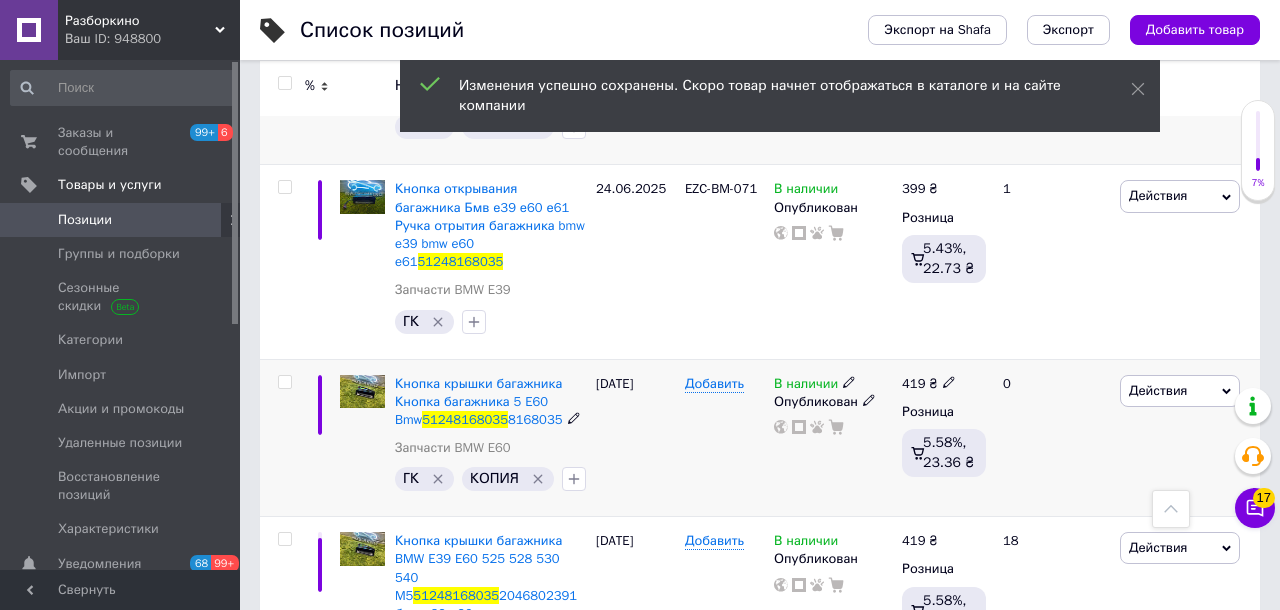 click on "419   ₴" at bounding box center [929, 384] 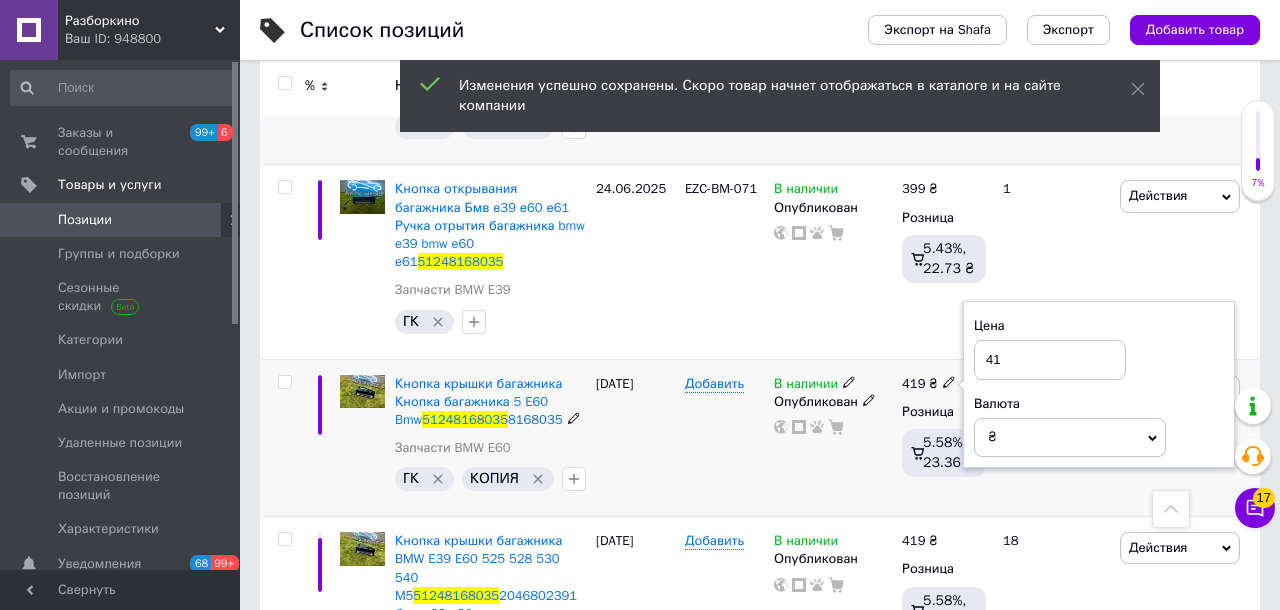 type on "4" 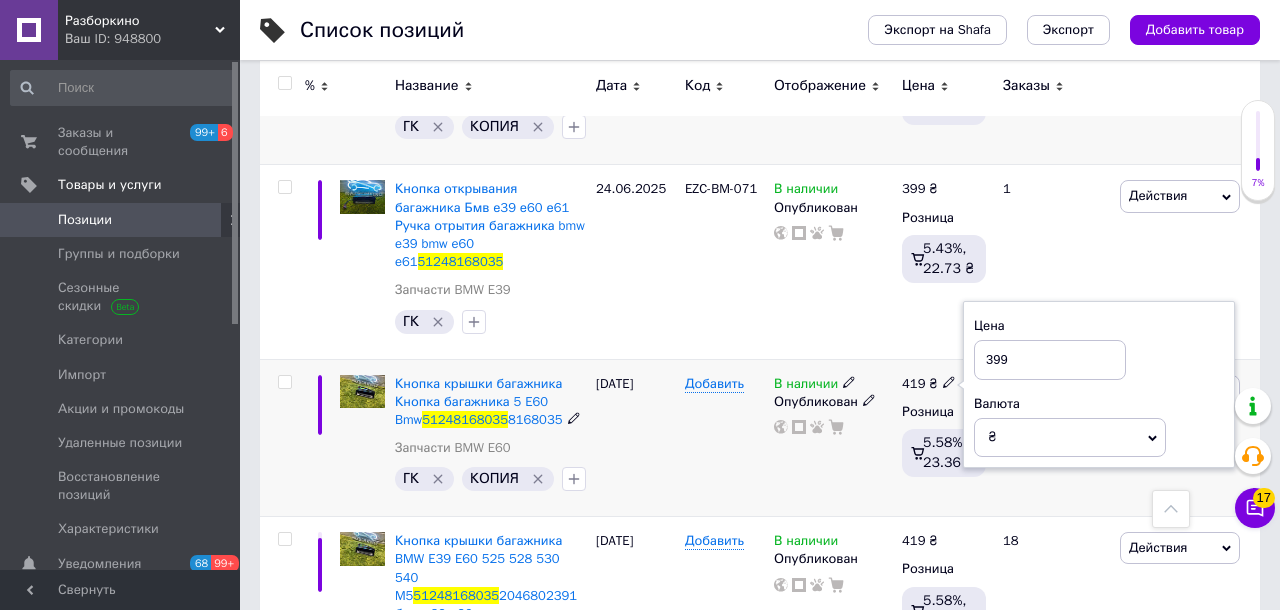 type on "399" 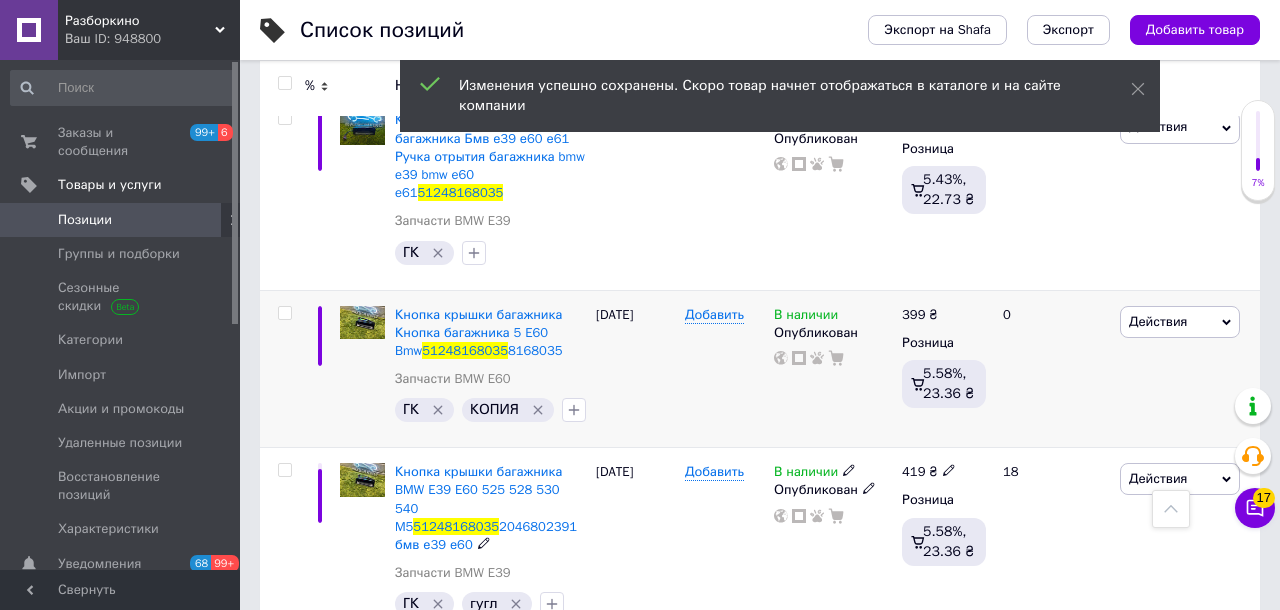scroll, scrollTop: 572, scrollLeft: 0, axis: vertical 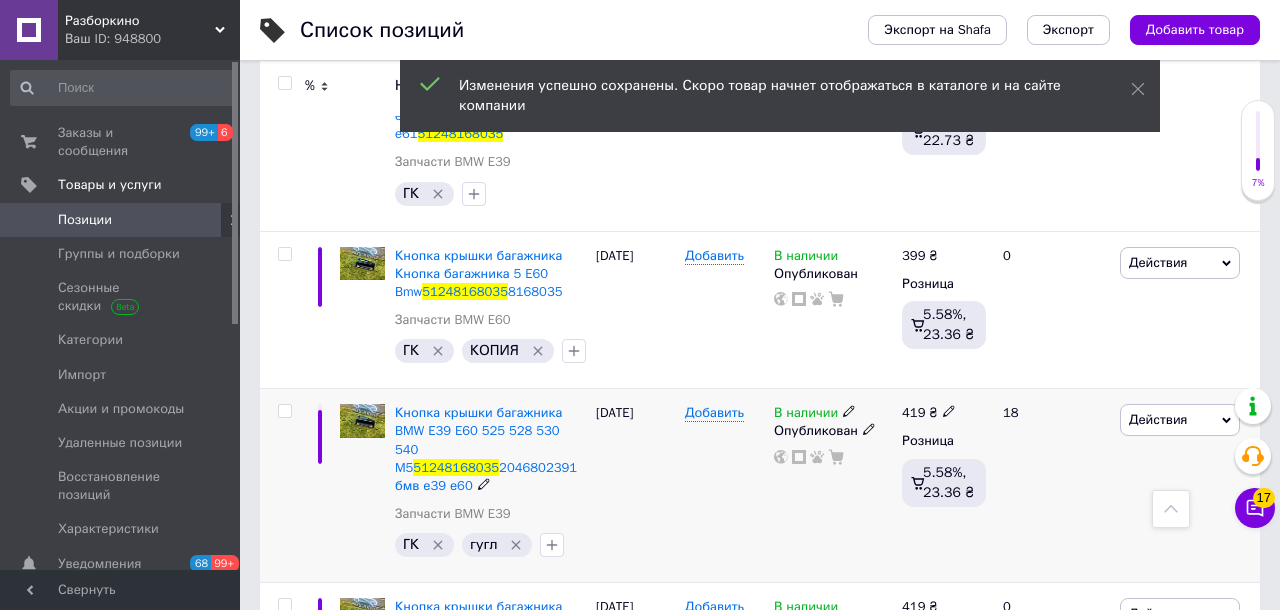 click 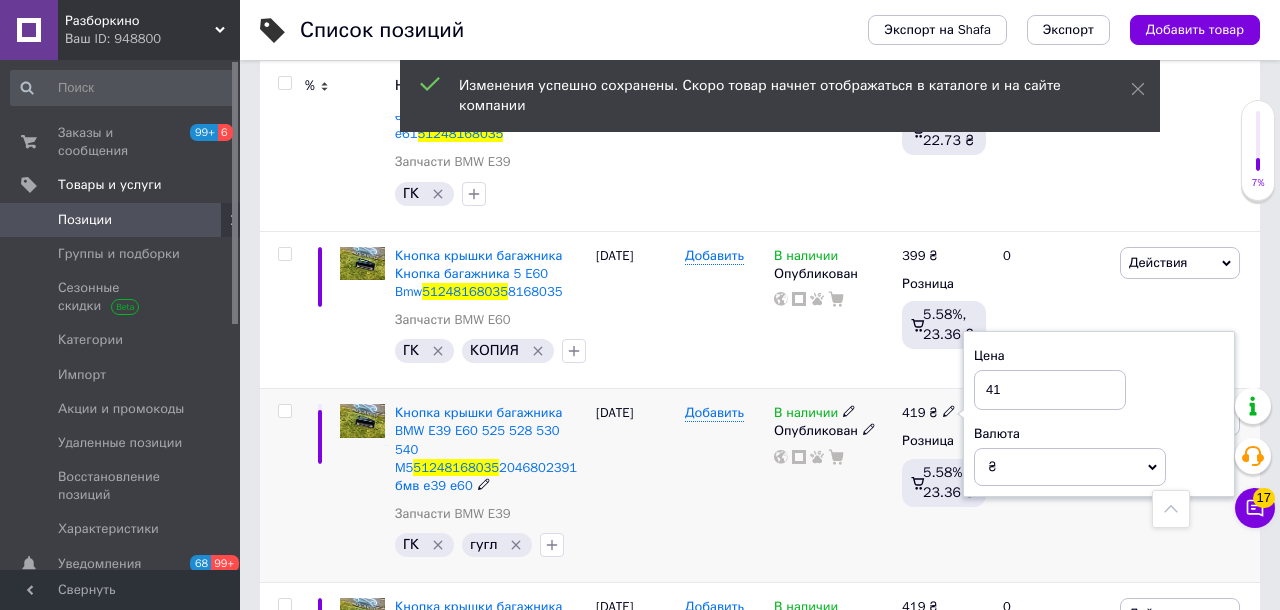 type on "4" 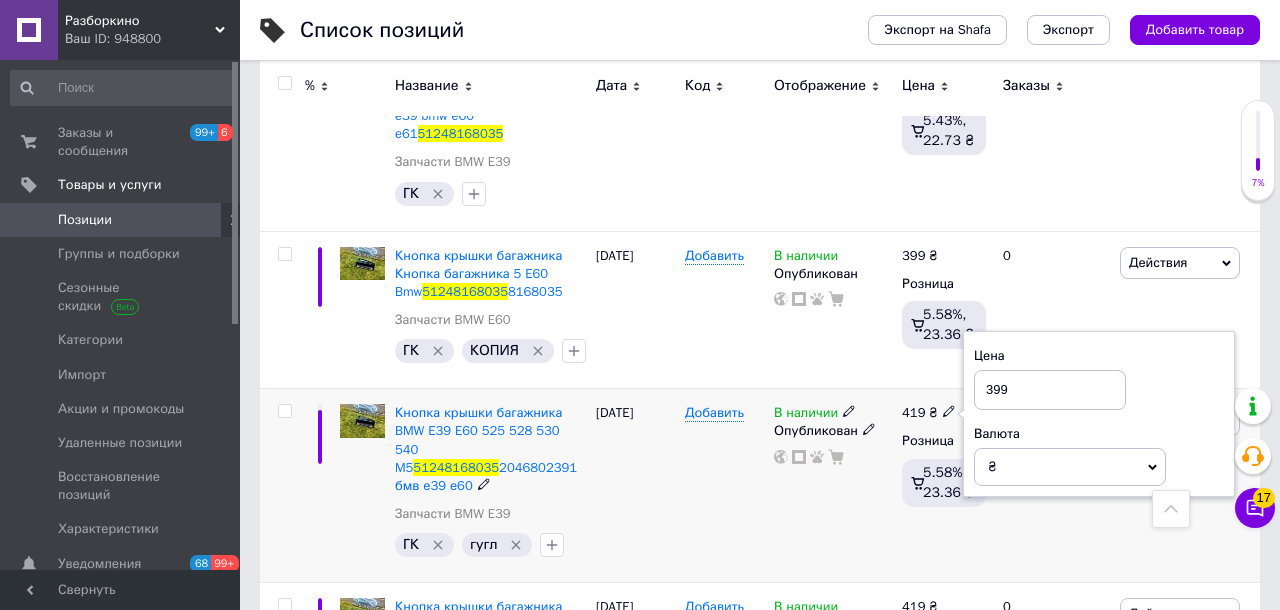 type on "399" 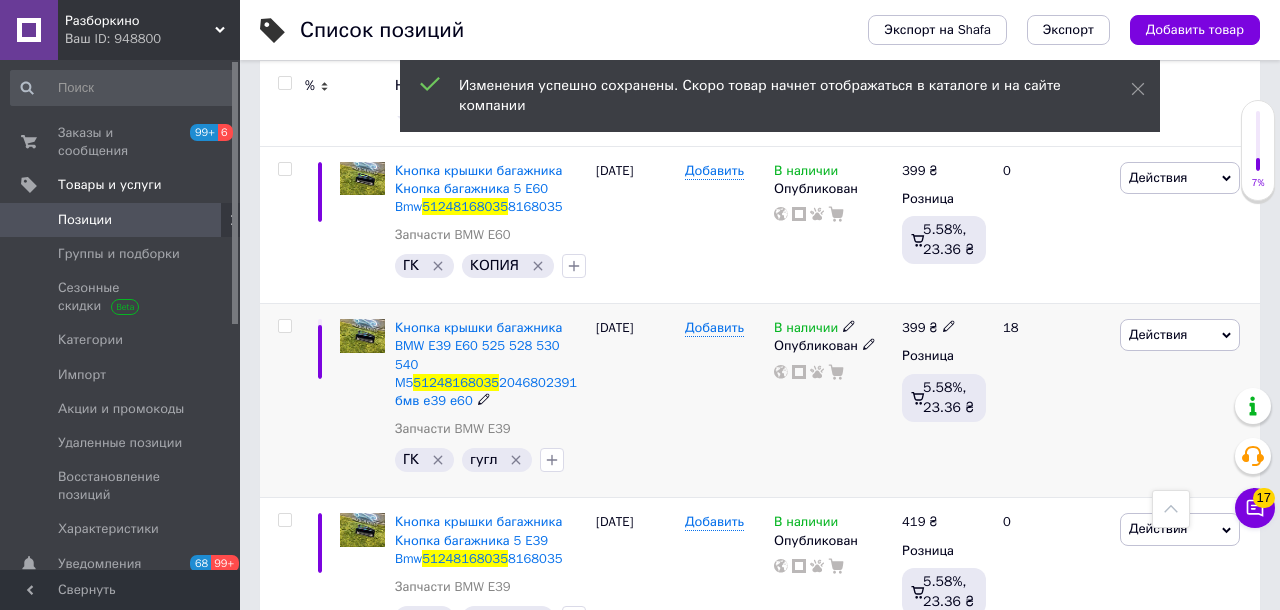 scroll, scrollTop: 704, scrollLeft: 0, axis: vertical 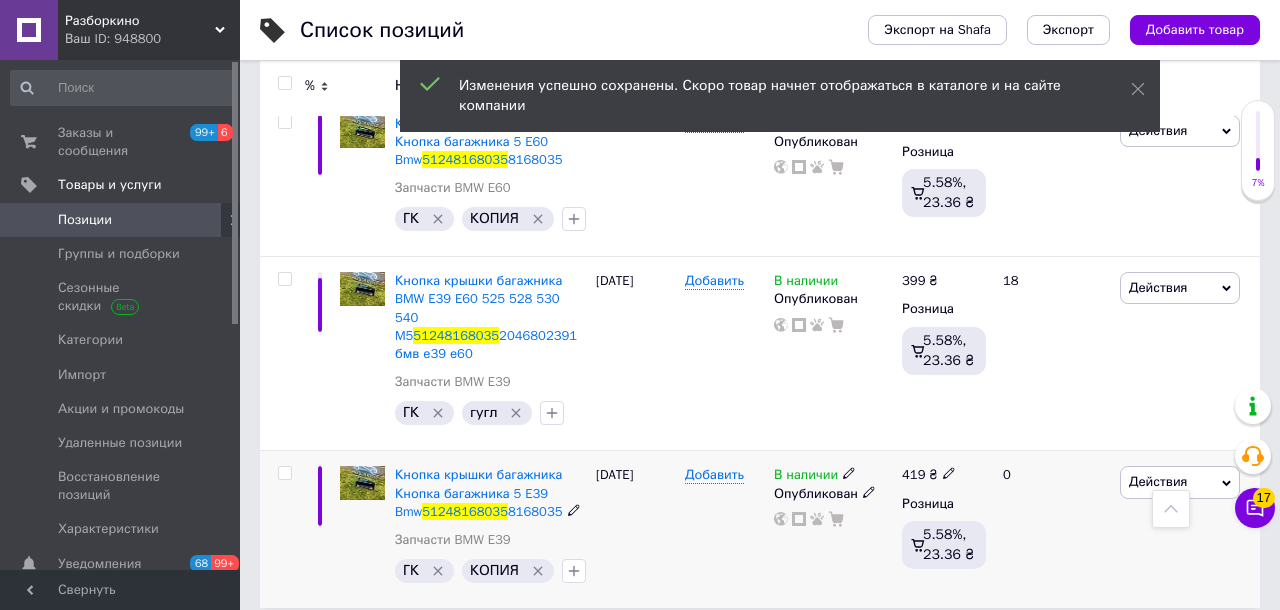 click 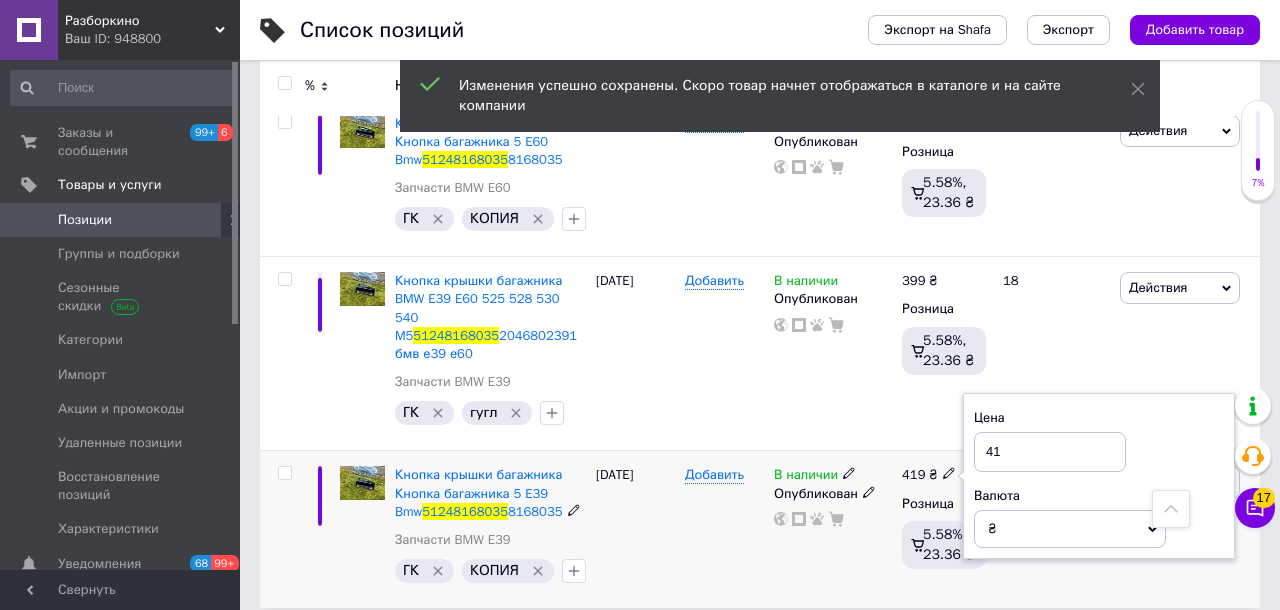 type on "4" 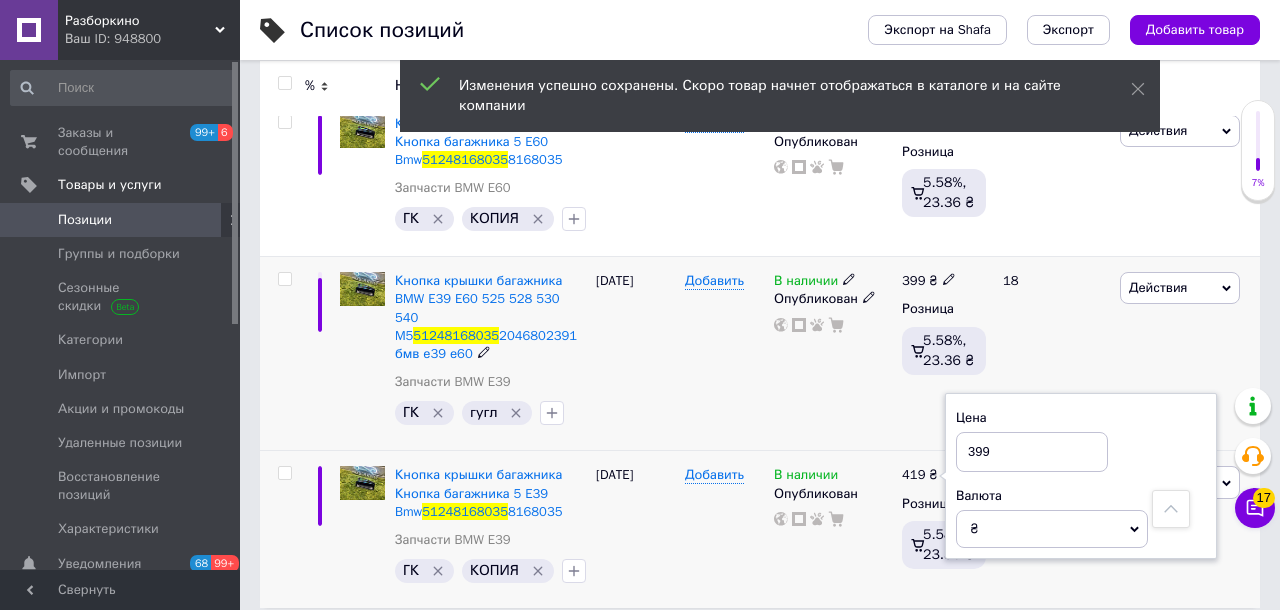 type on "399" 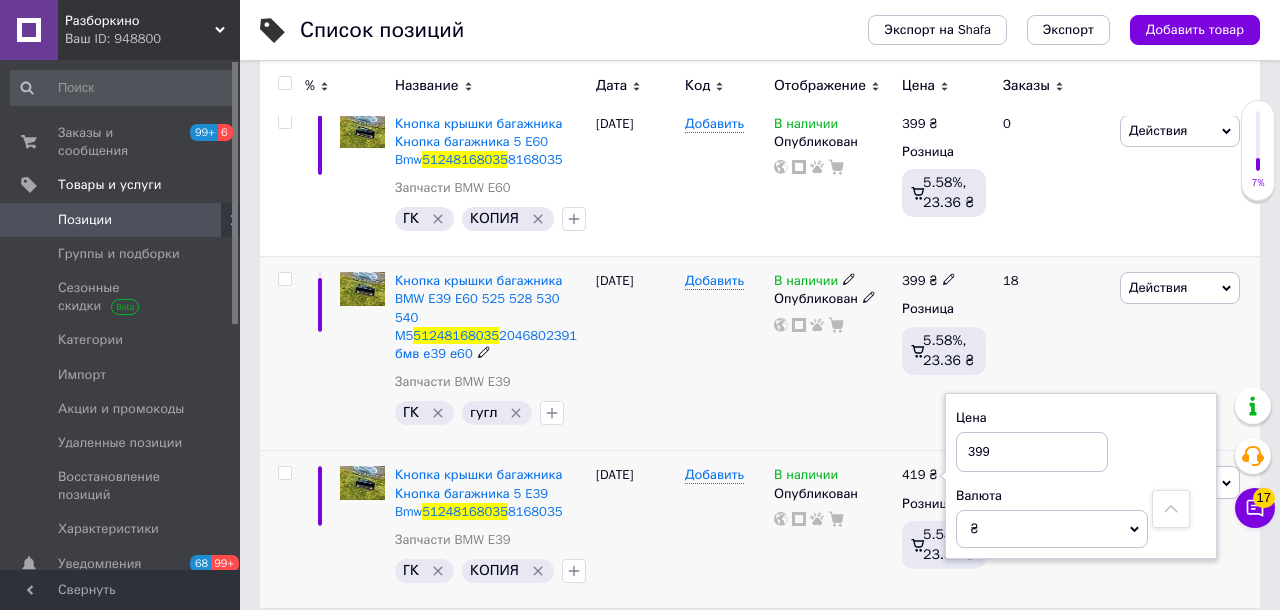 click on "В наличии Опубликован" at bounding box center [833, 354] 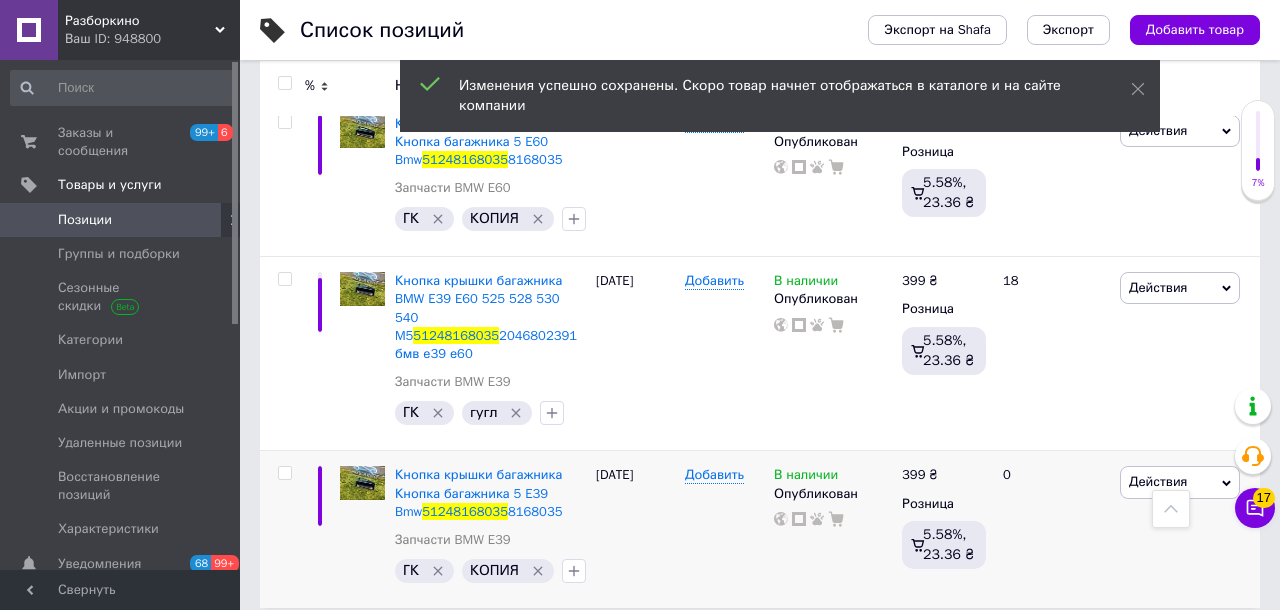 click on "Ваш ID: 948800" at bounding box center [152, 39] 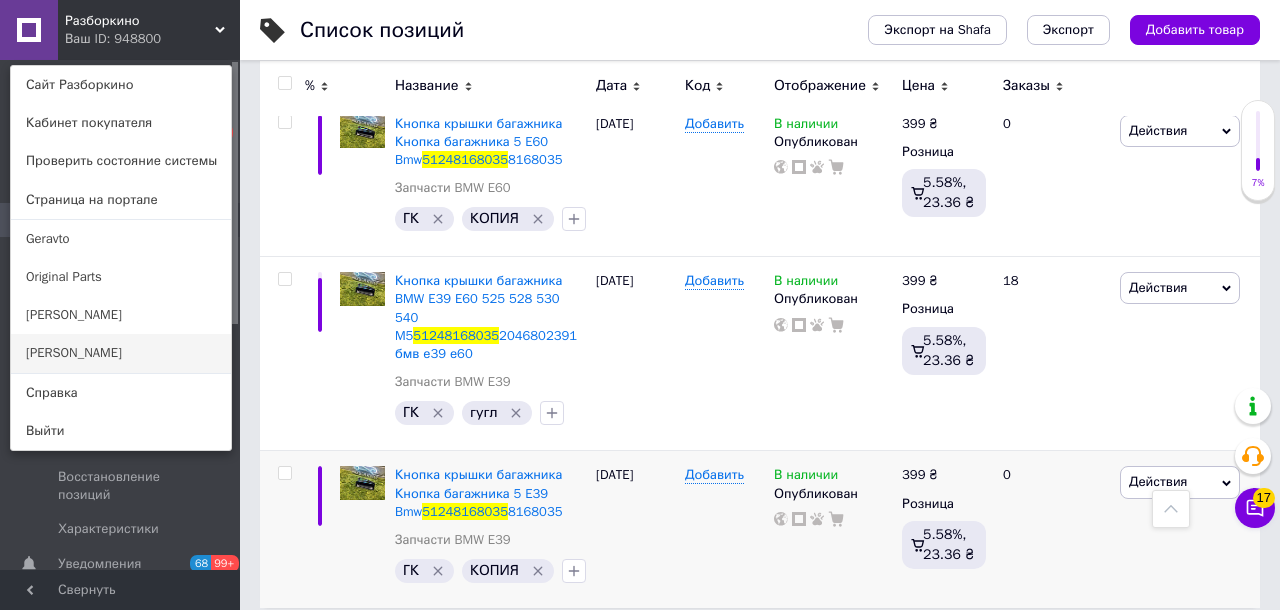 click on "[PERSON_NAME]" at bounding box center (121, 353) 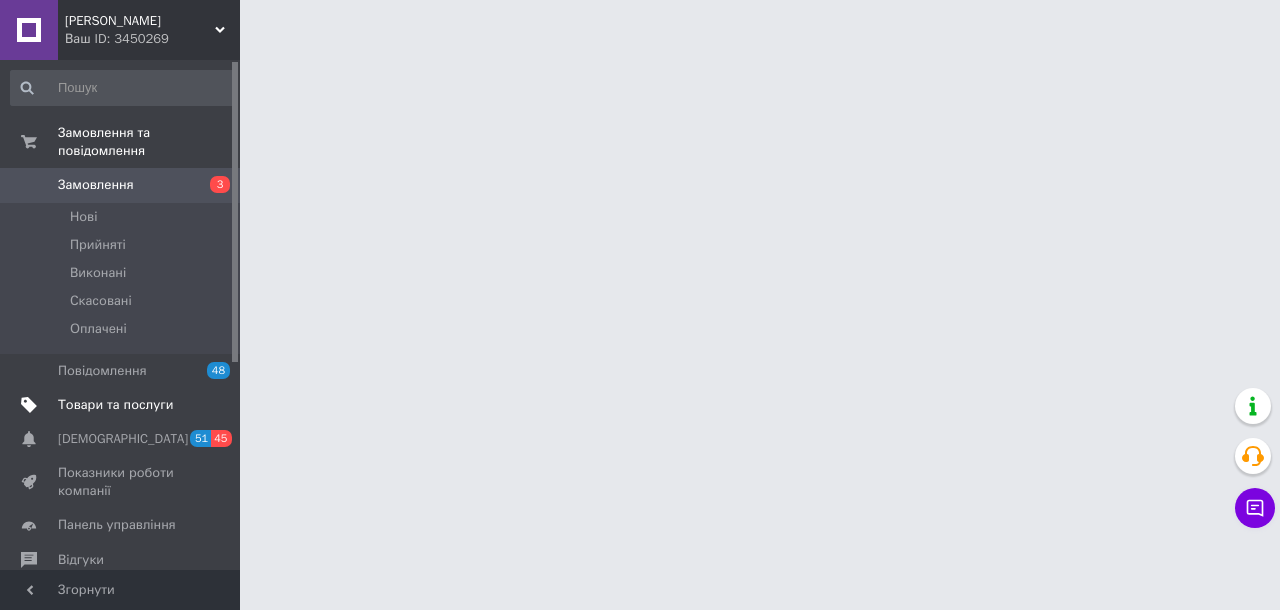 scroll, scrollTop: 0, scrollLeft: 0, axis: both 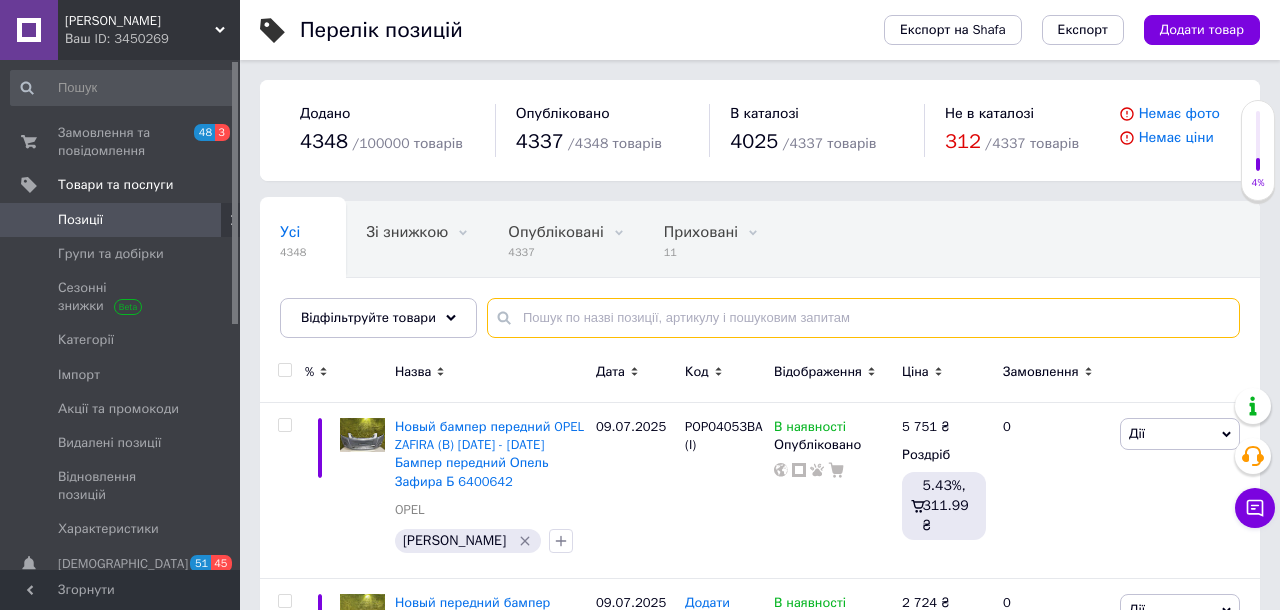 click at bounding box center [863, 318] 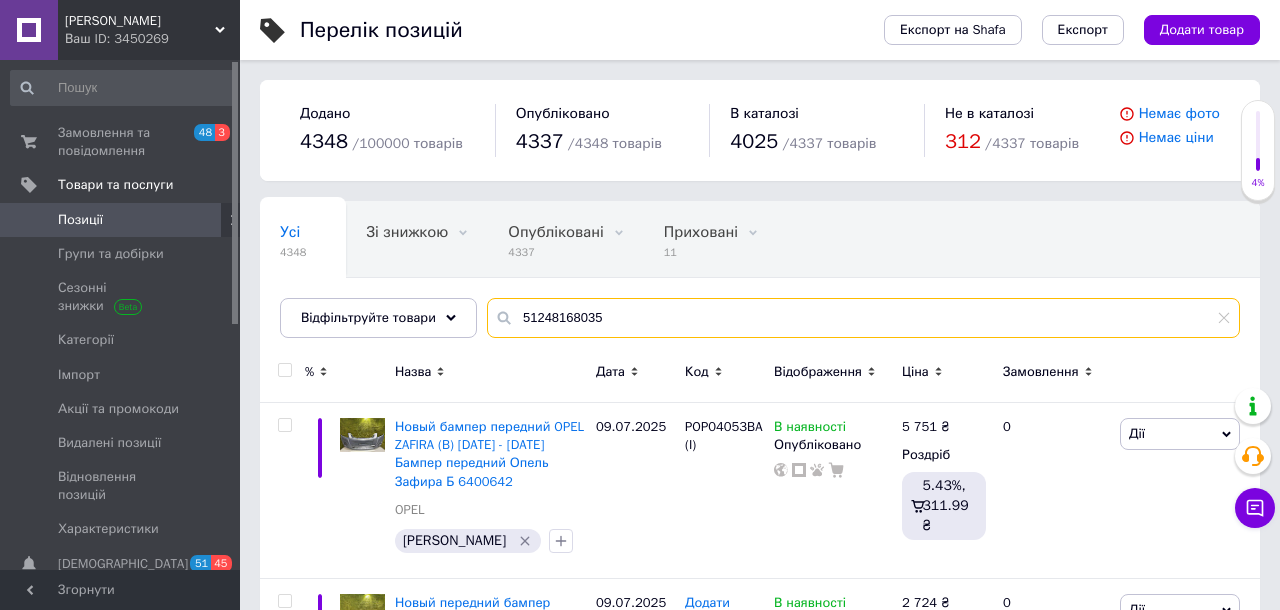 type on "51248168035" 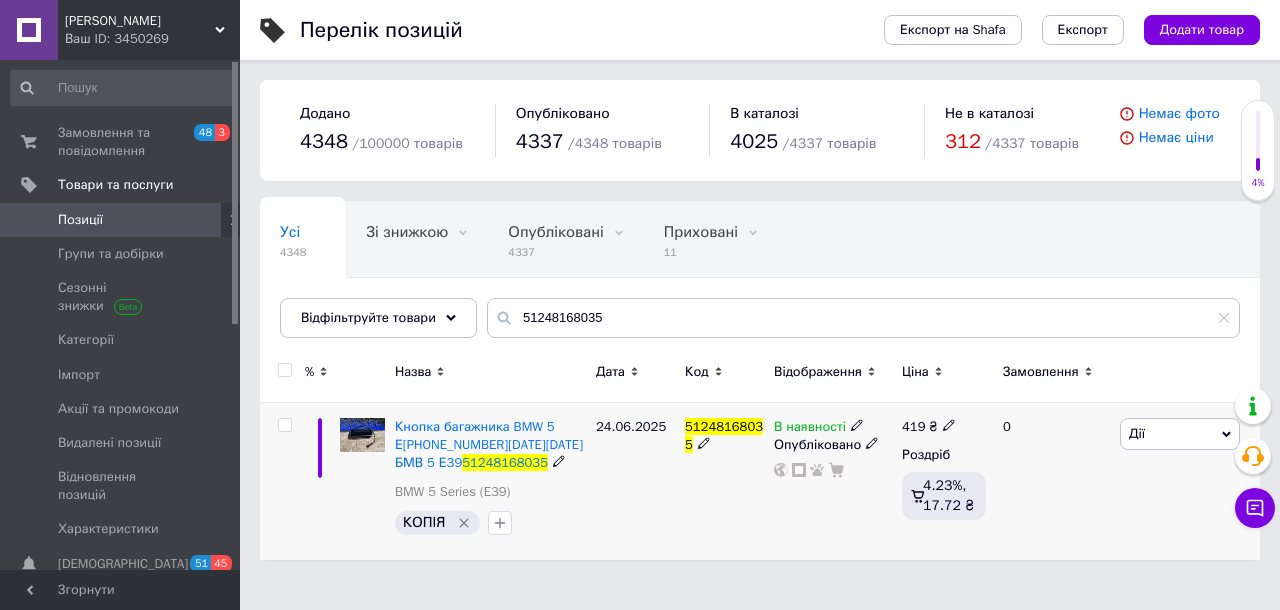 click 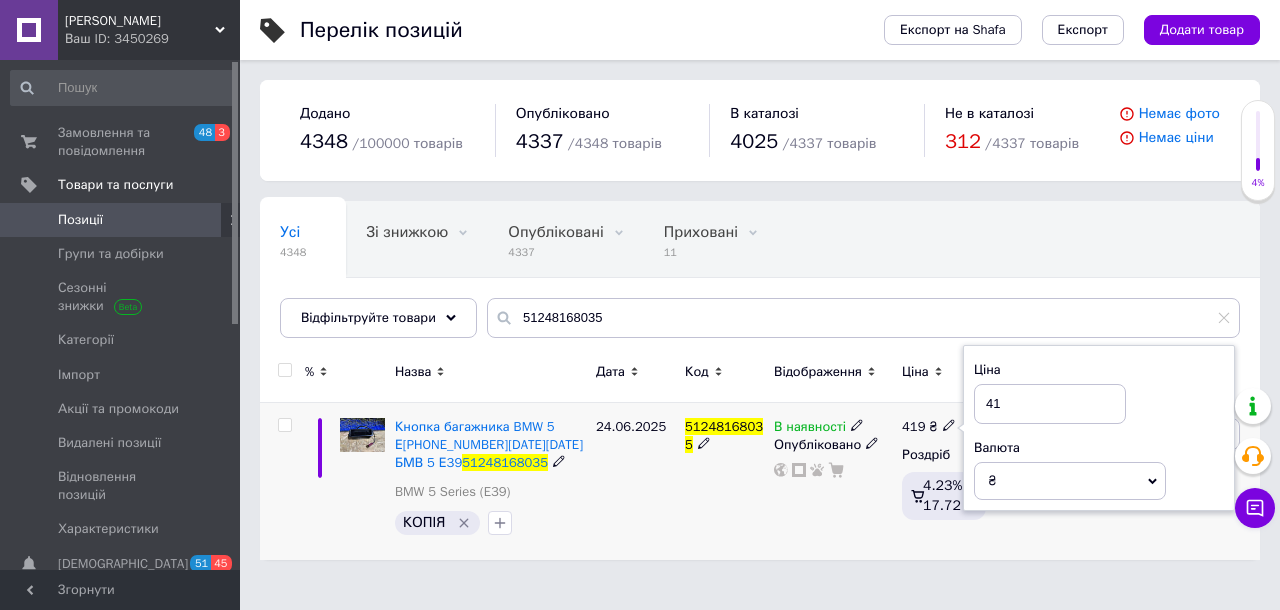 type on "4" 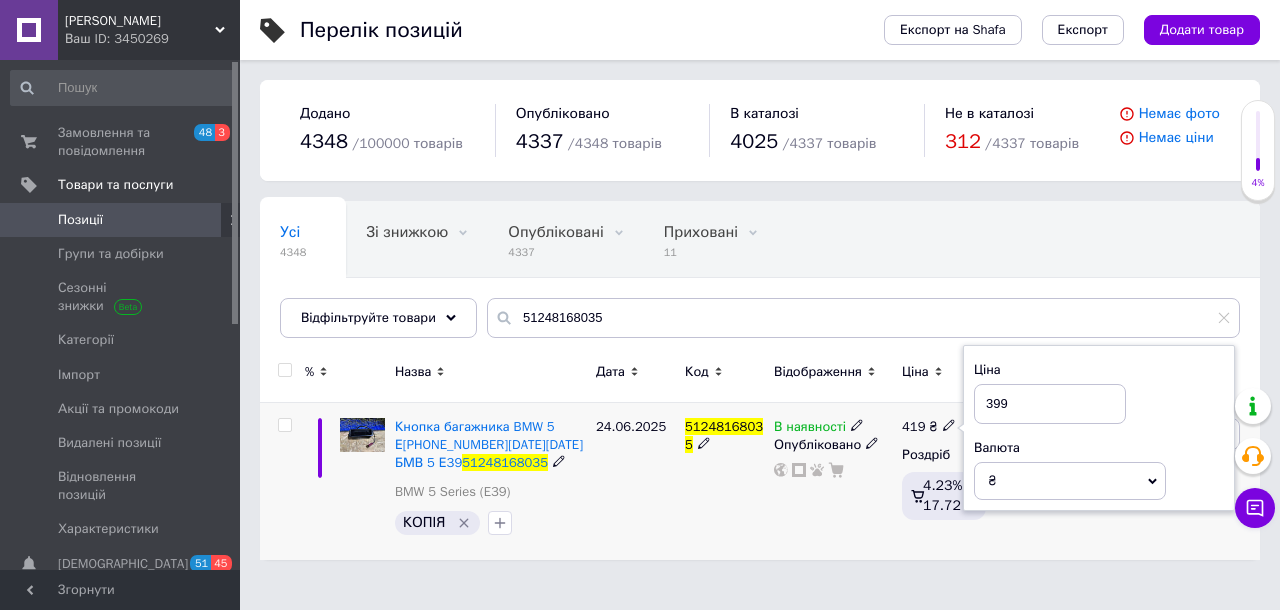 type on "399" 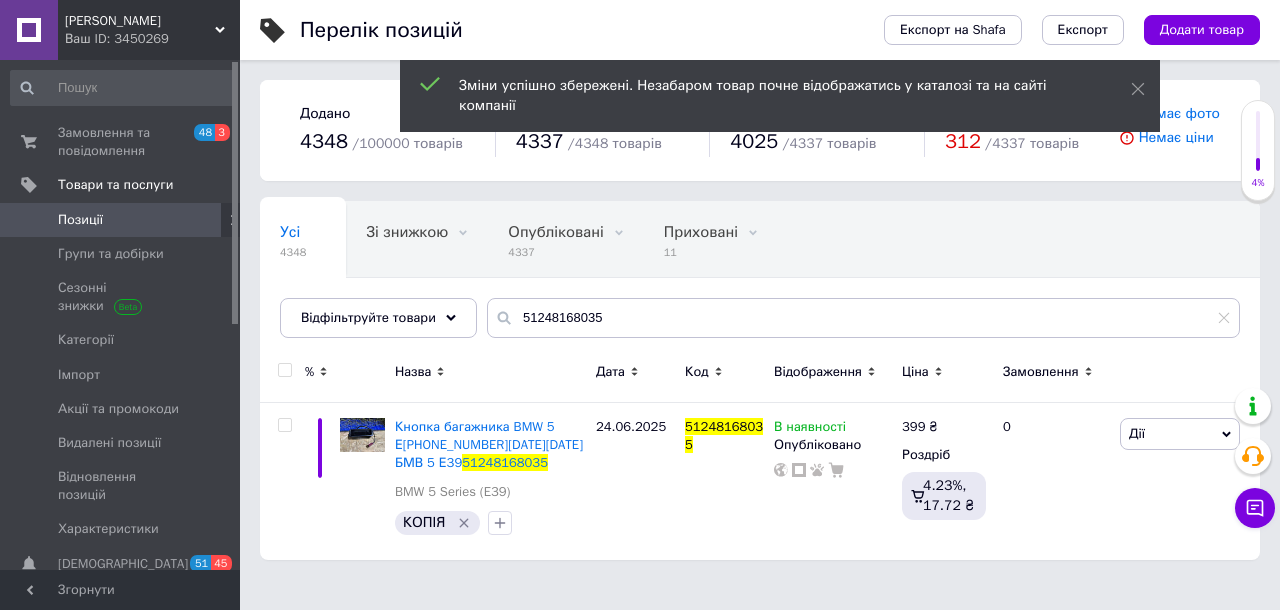 click on "Ваш ID: 3450269" at bounding box center [152, 39] 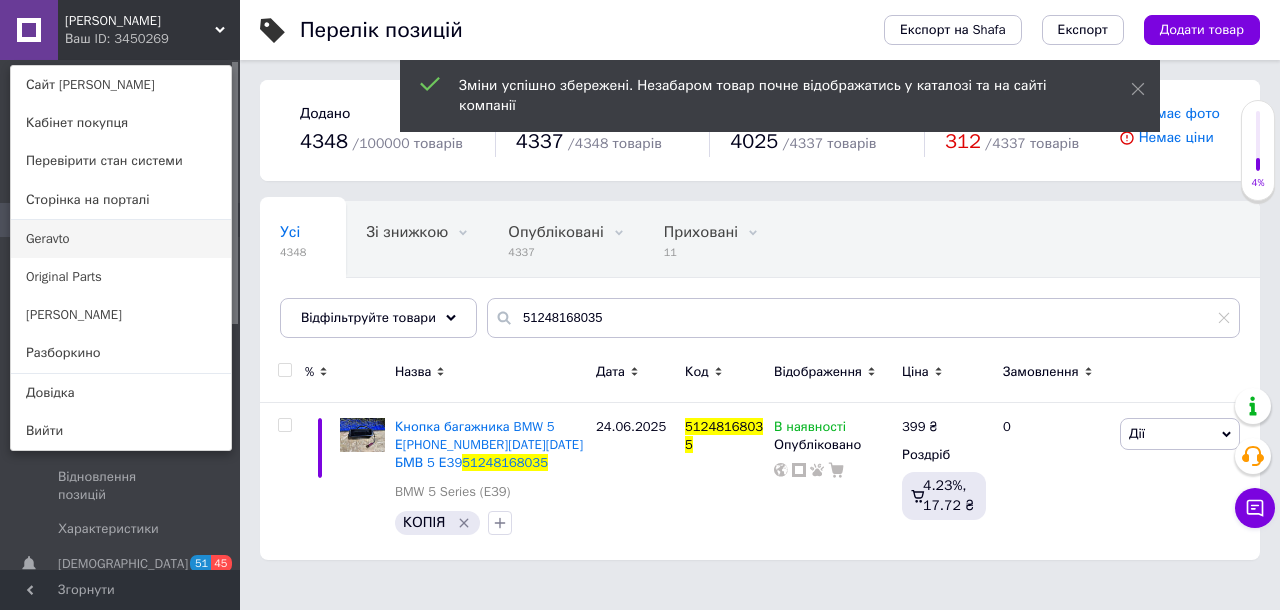 click on "Geravto" at bounding box center (121, 239) 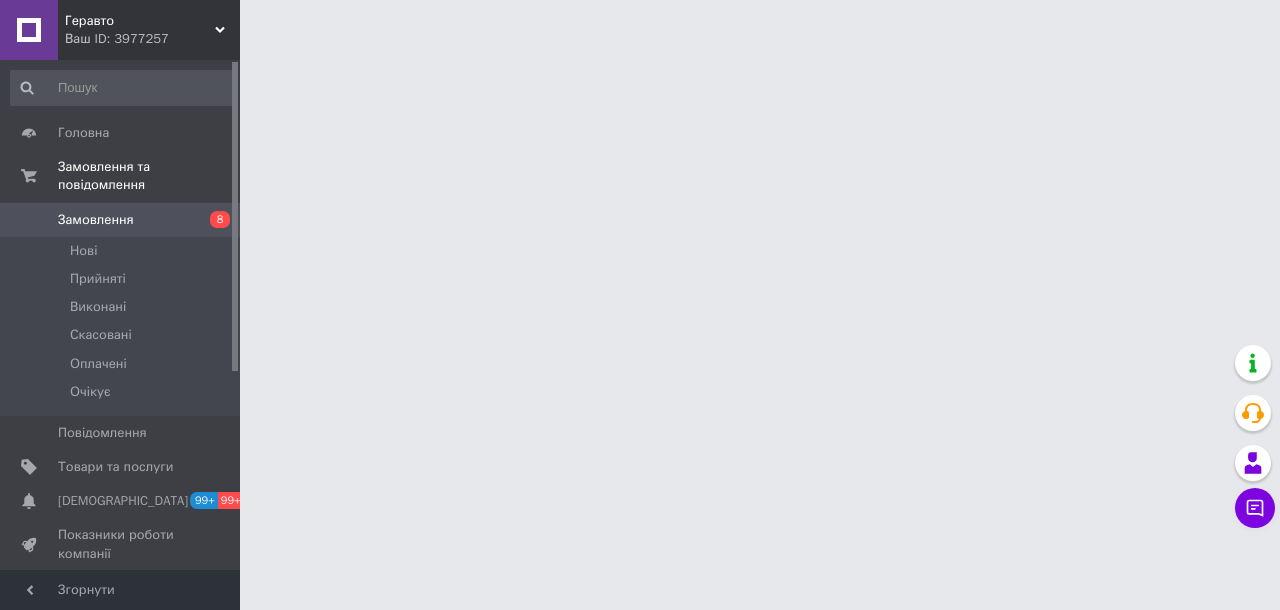 scroll, scrollTop: 0, scrollLeft: 0, axis: both 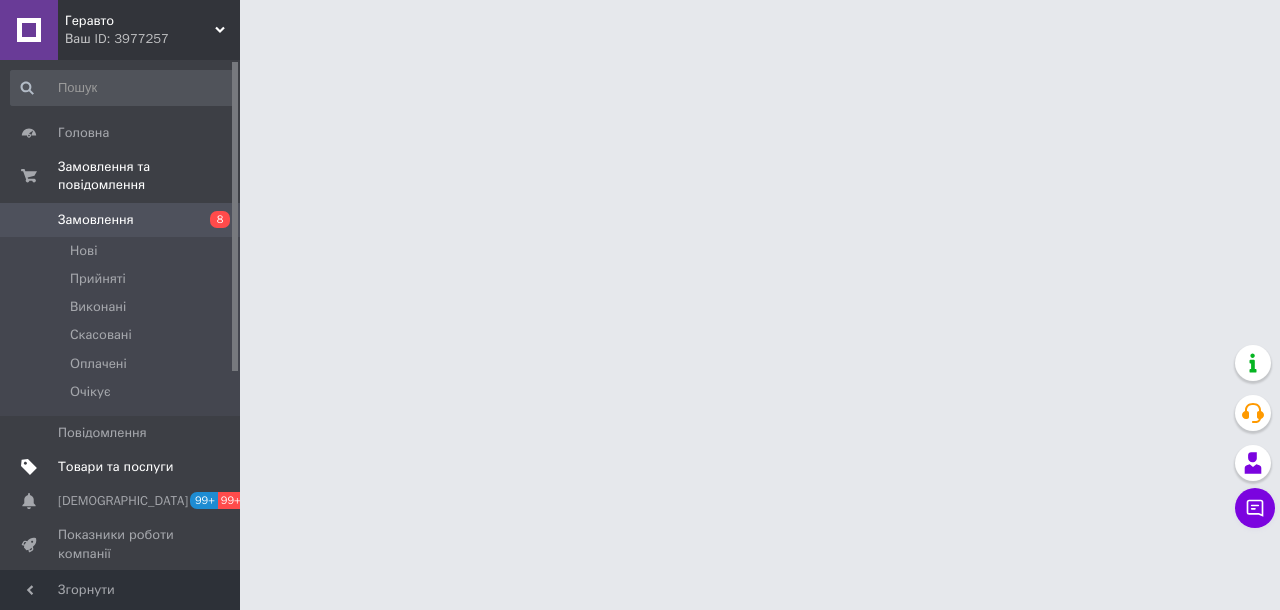 click on "Товари та послуги" at bounding box center [115, 467] 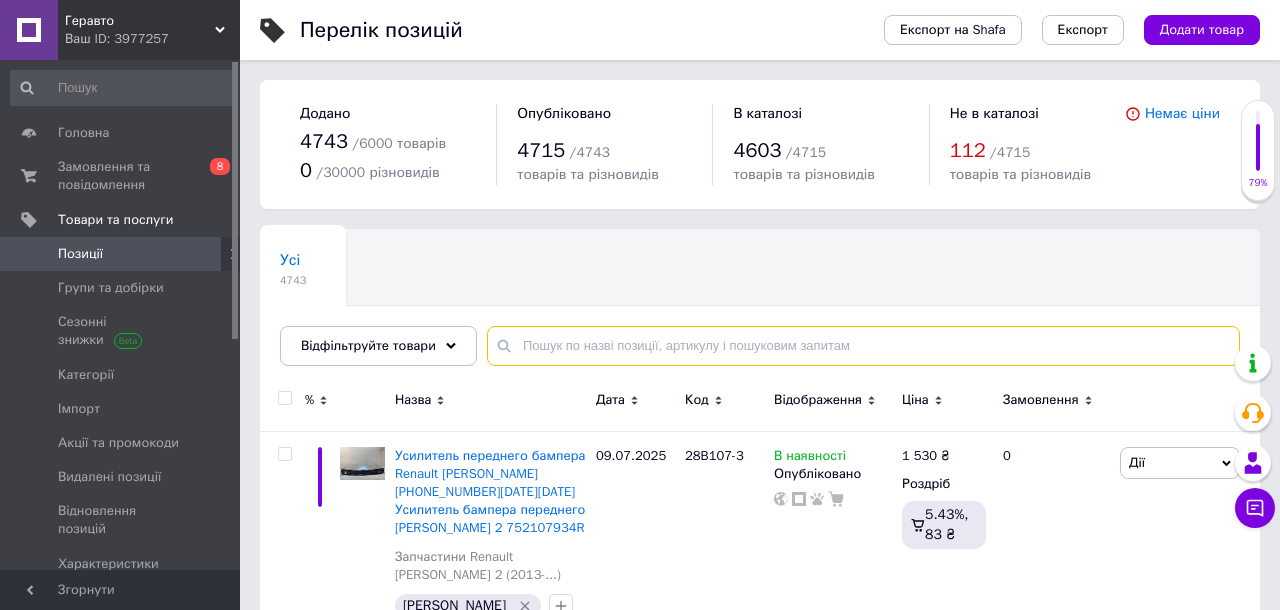 click at bounding box center (863, 346) 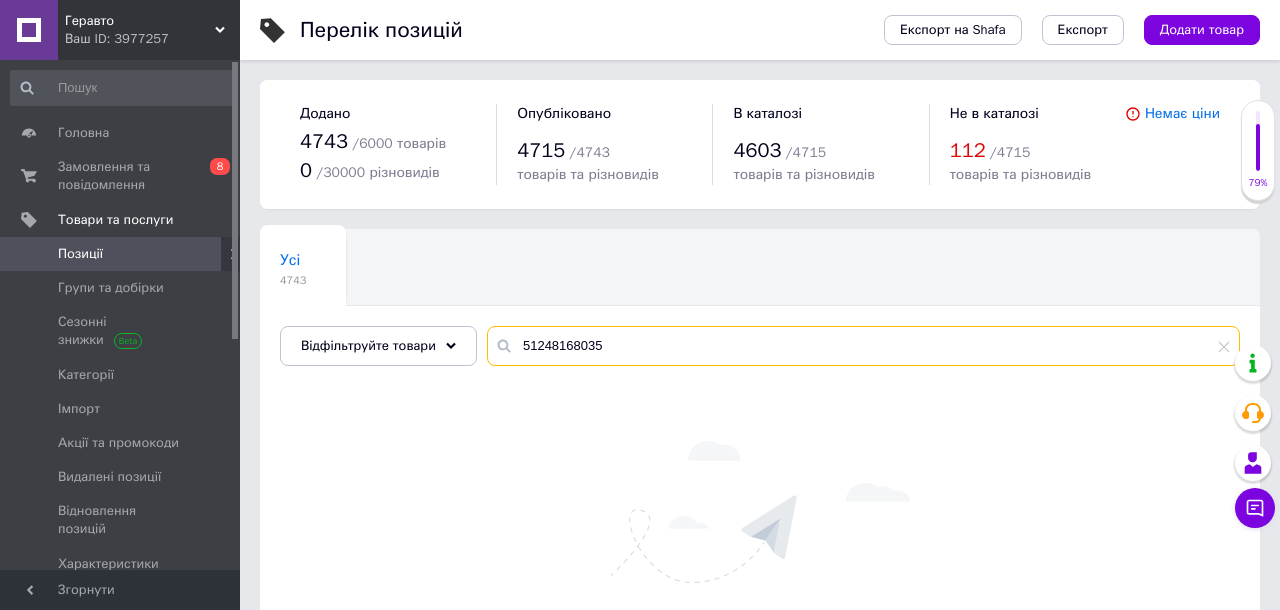 click on "51248168035" at bounding box center [863, 346] 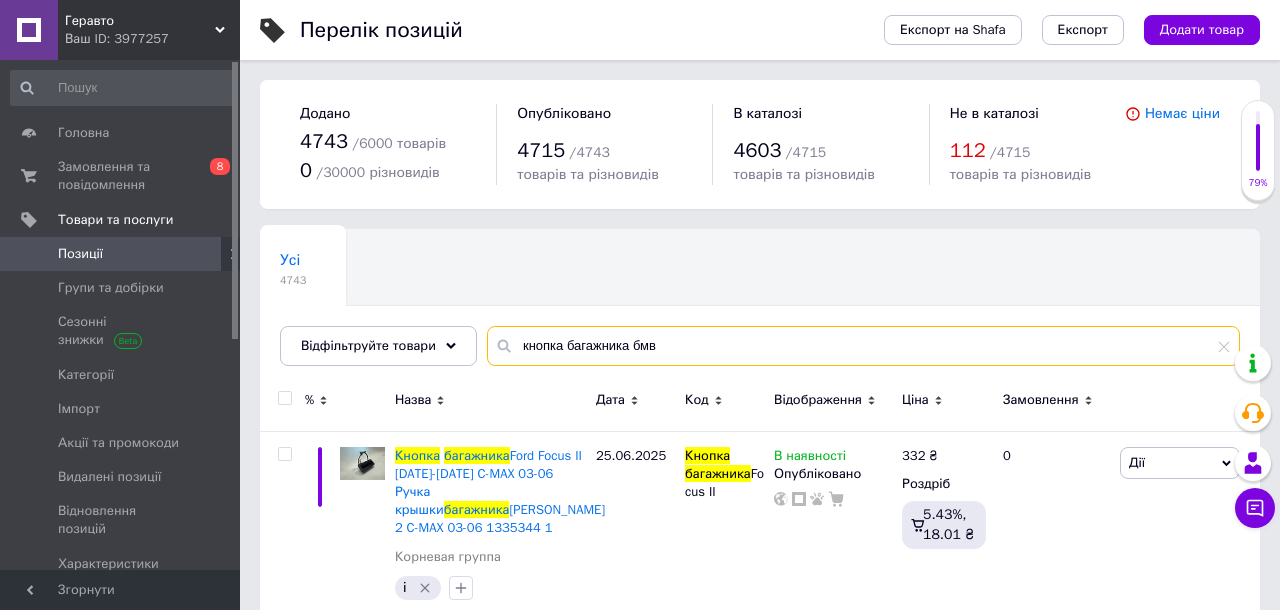type on "кнопка багажника бмв" 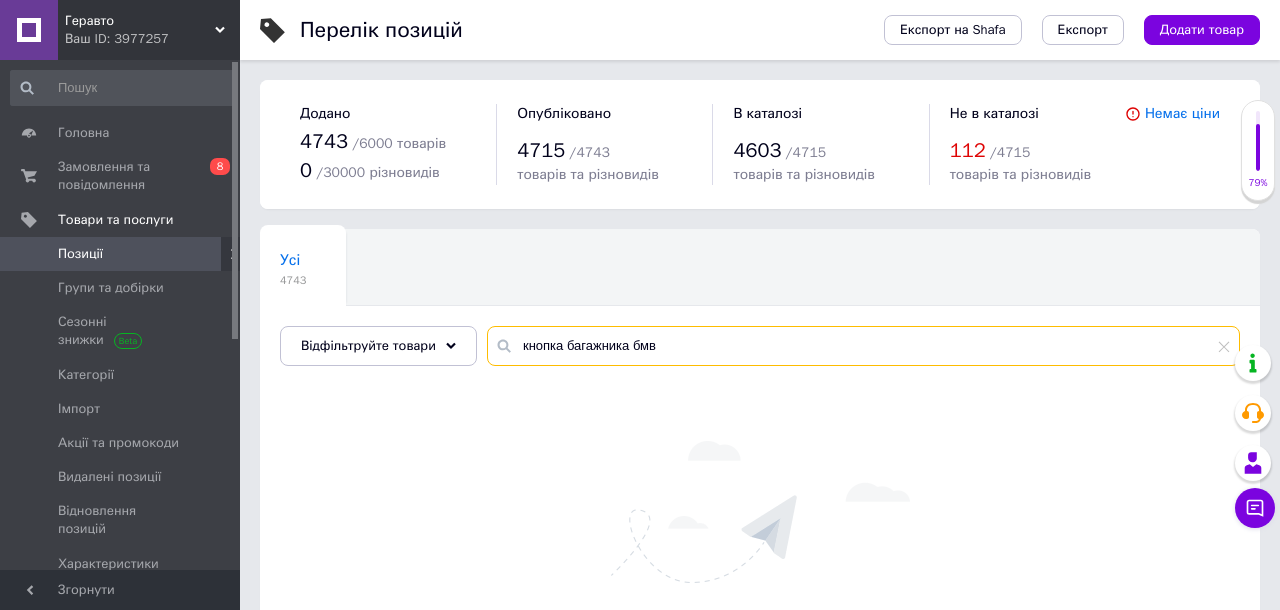 click on "кнопка багажника бмв" at bounding box center (863, 346) 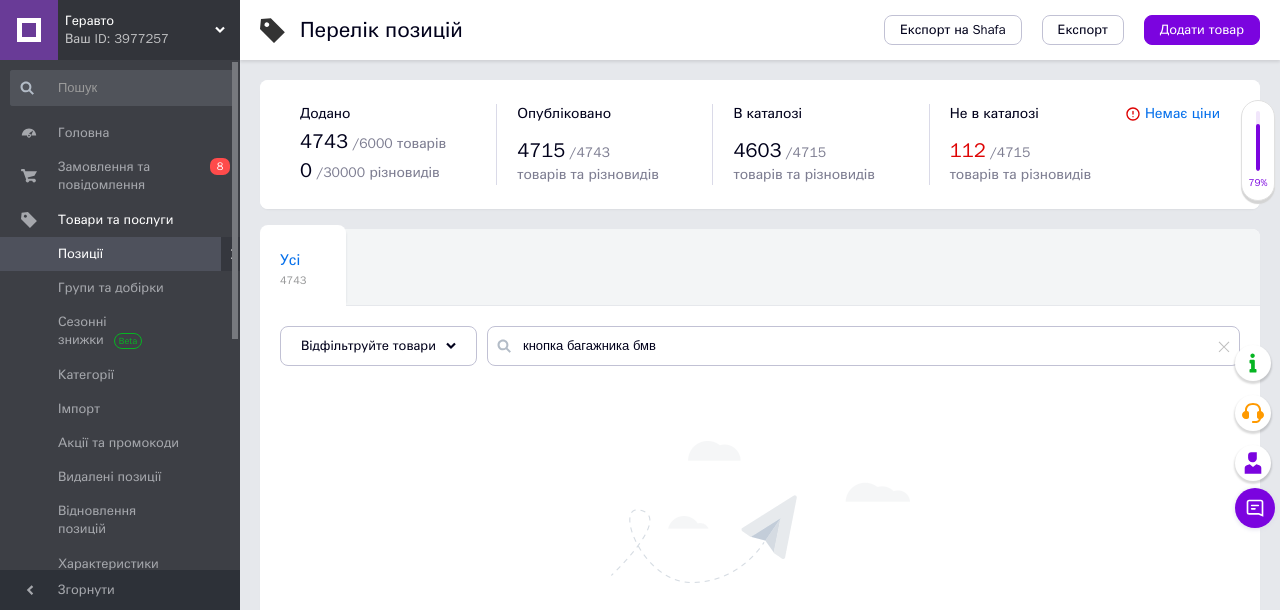 click on "Геравто" at bounding box center [140, 21] 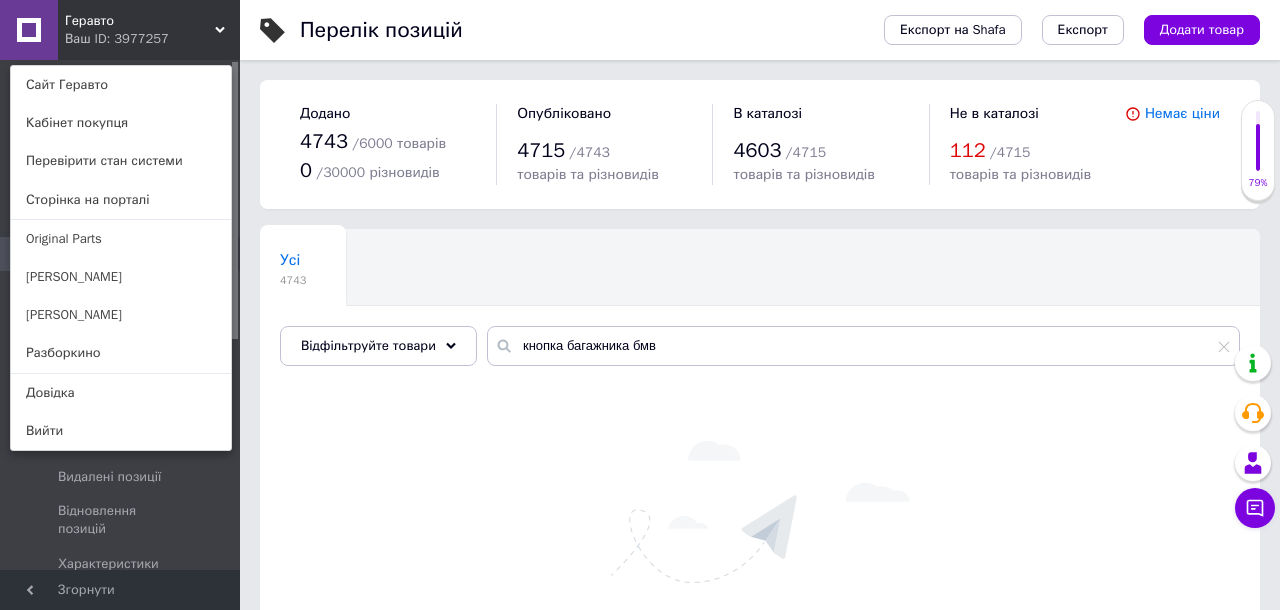 click on "Геравто Ваш ID: 3977257 Сайт Геравто Кабінет покупця Перевірити стан системи Сторінка на порталі Original Parts Игорь Герасименко Алло Гараж Разборкино Довідка Вийти" at bounding box center (120, 30) 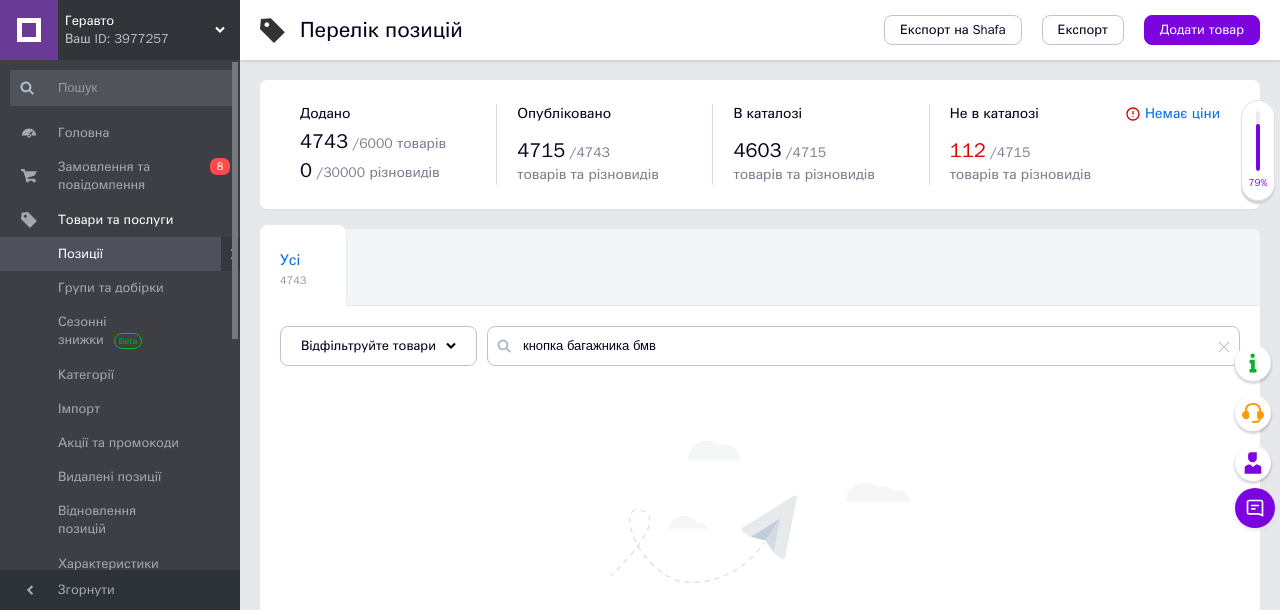 click on "Ваш ID: 3977257" at bounding box center [152, 39] 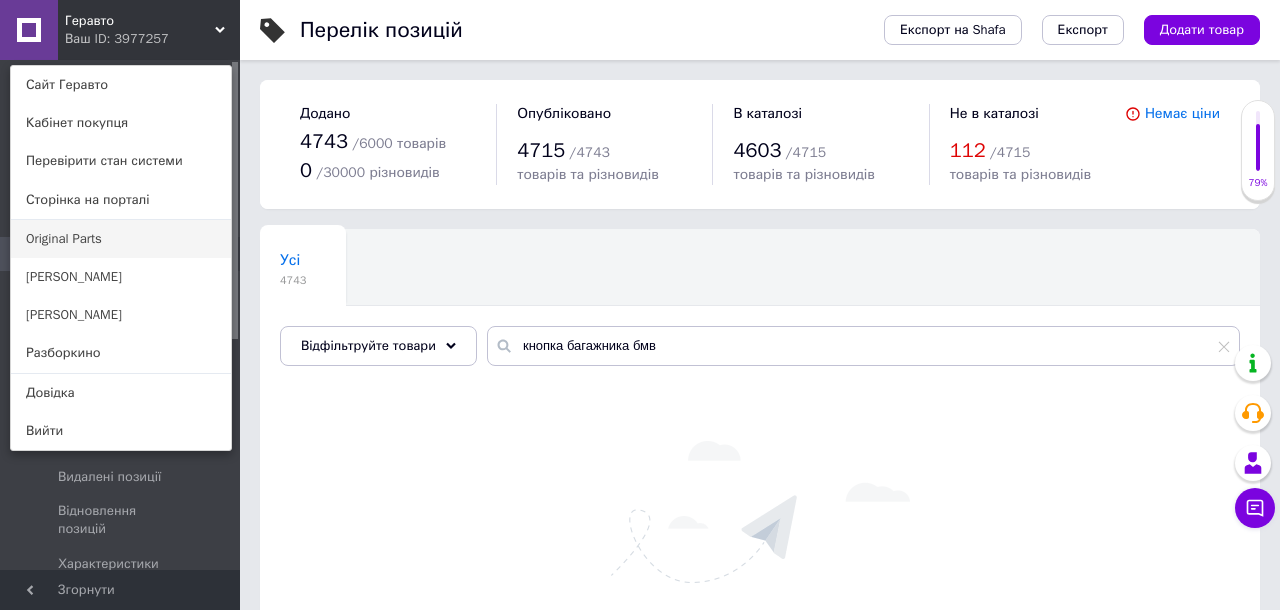 click on "Original Parts" at bounding box center [121, 239] 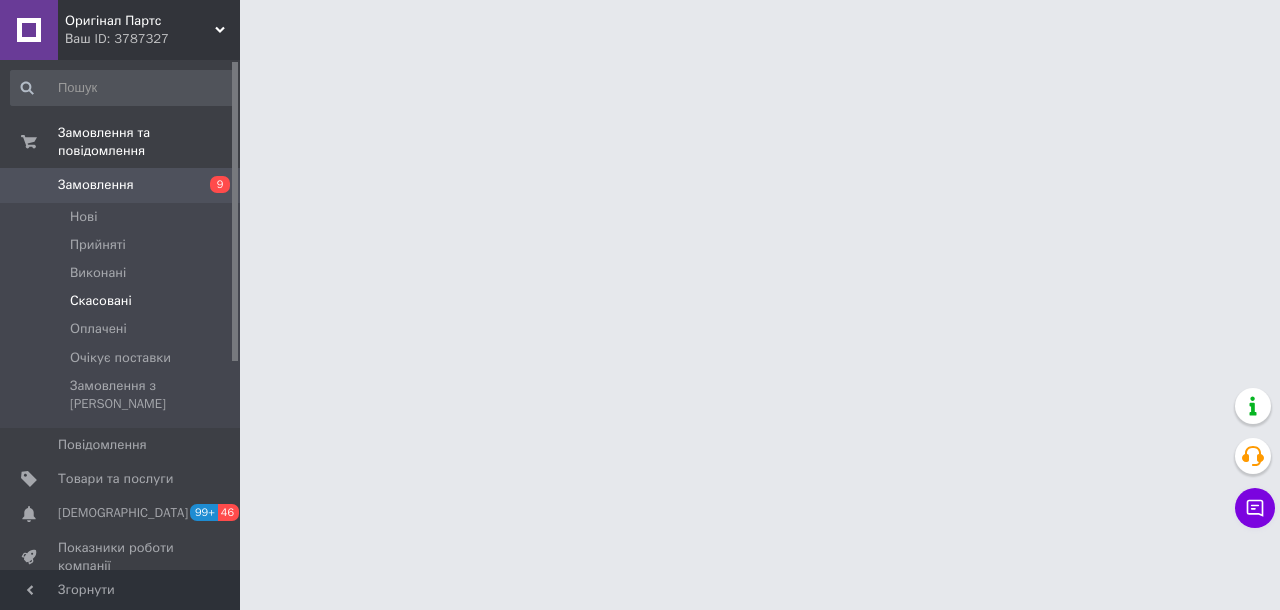 scroll, scrollTop: 0, scrollLeft: 0, axis: both 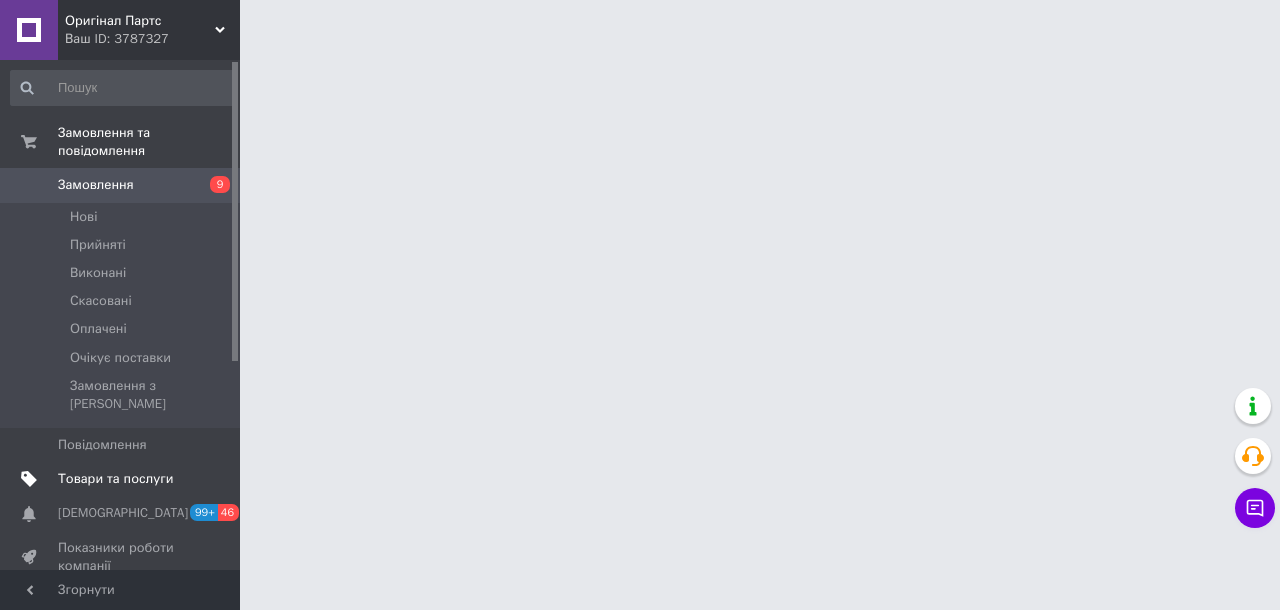 click on "Товари та послуги" at bounding box center [115, 479] 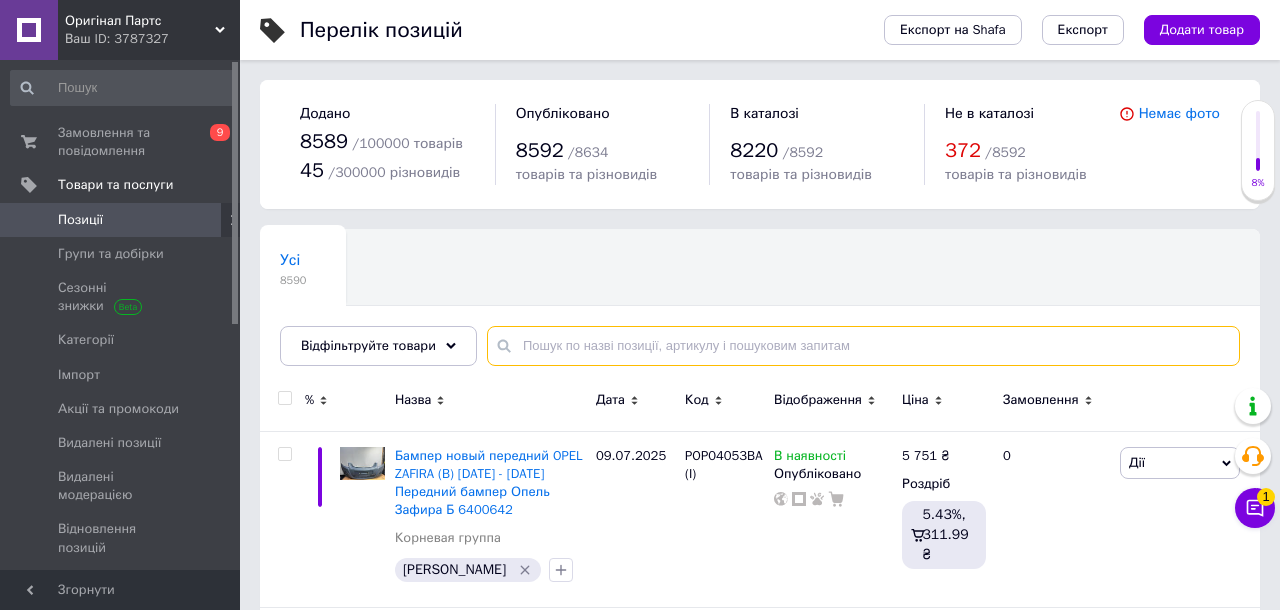 click at bounding box center [863, 346] 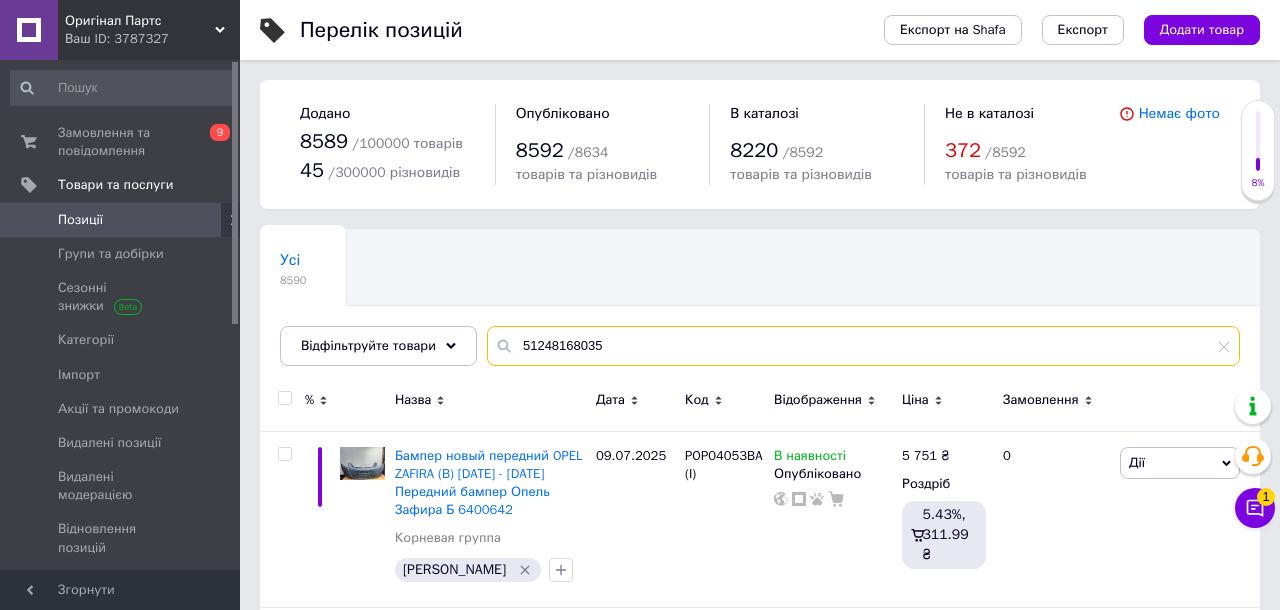 type on "51248168035" 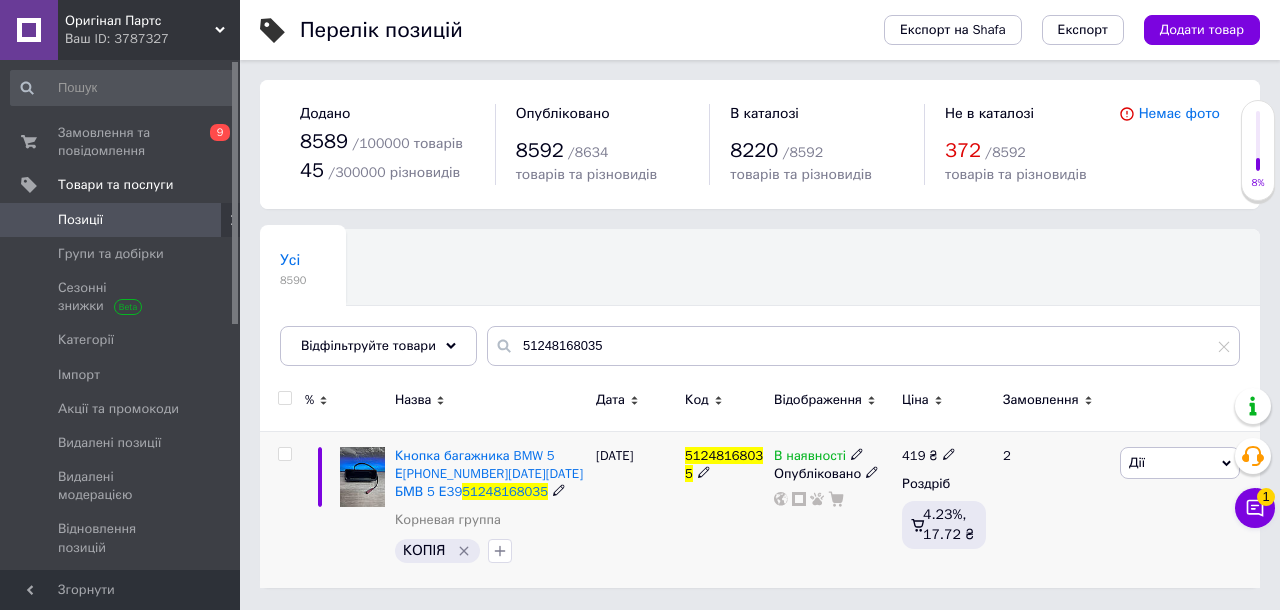 click 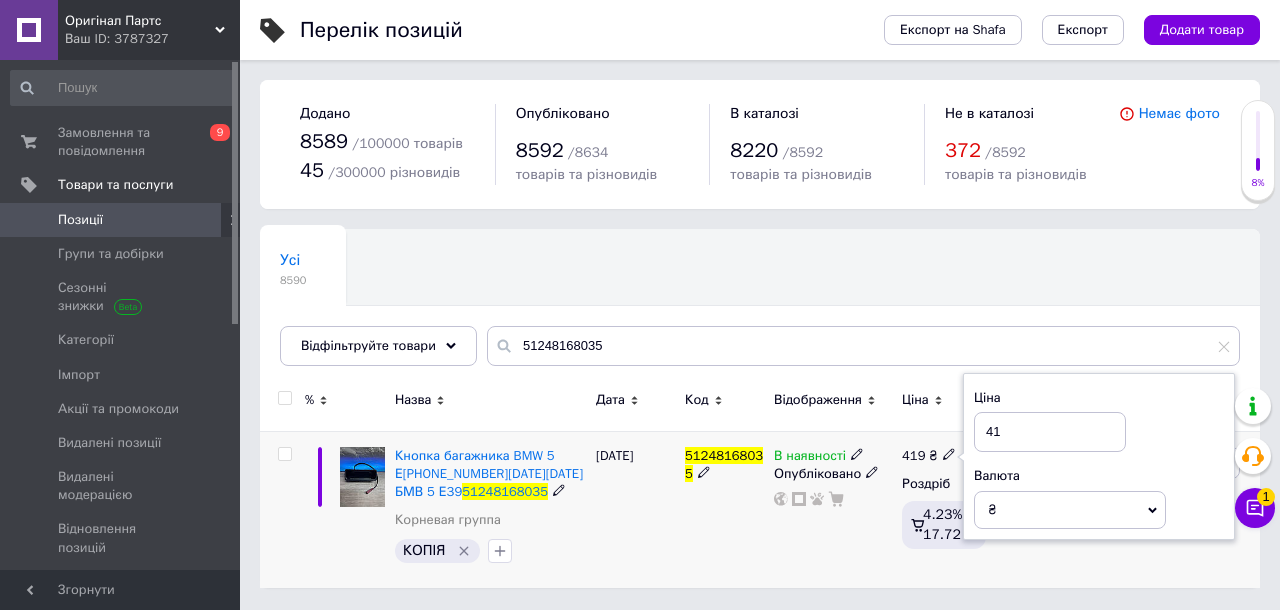 type on "4" 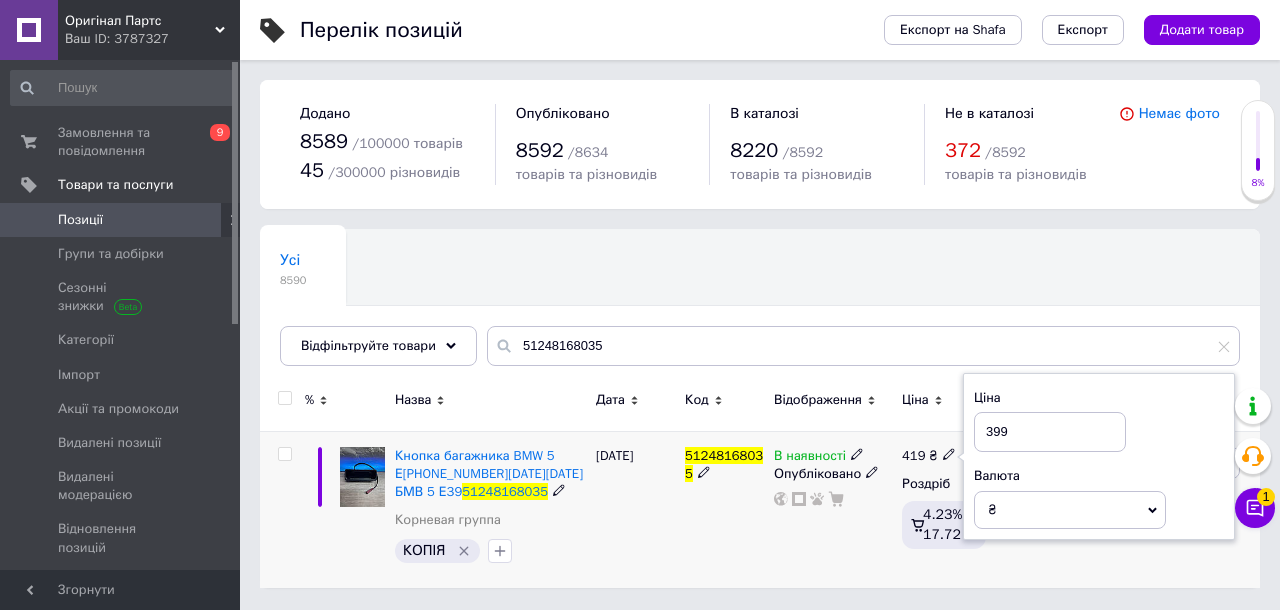 type on "399" 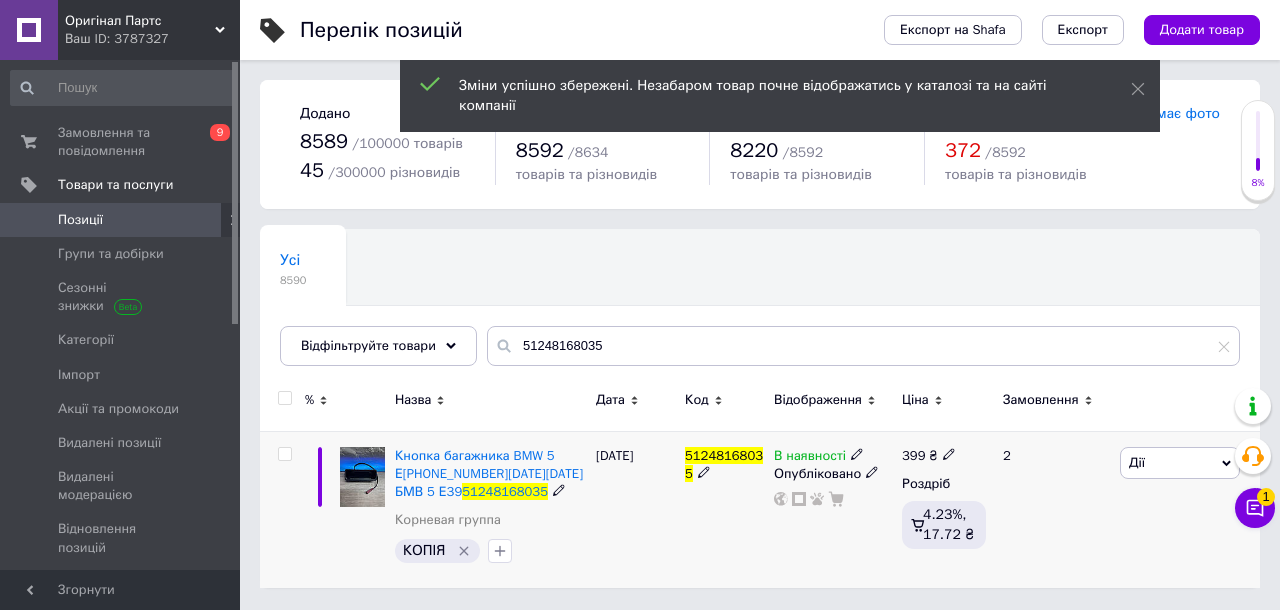 click 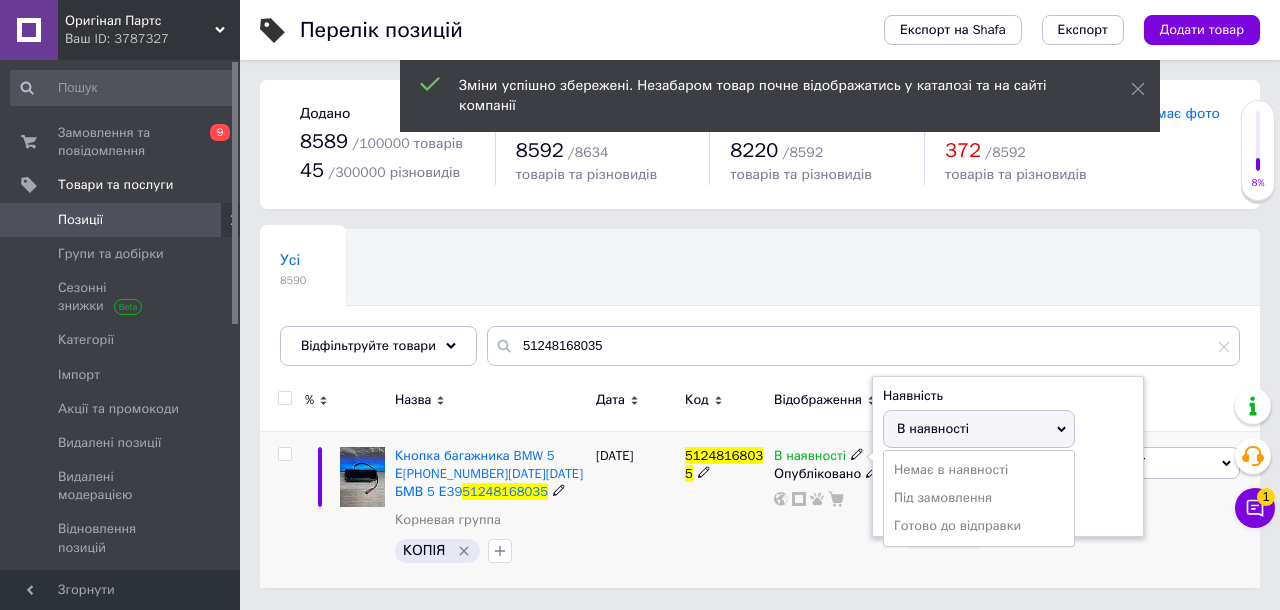 click on "51248168035" at bounding box center [724, 509] 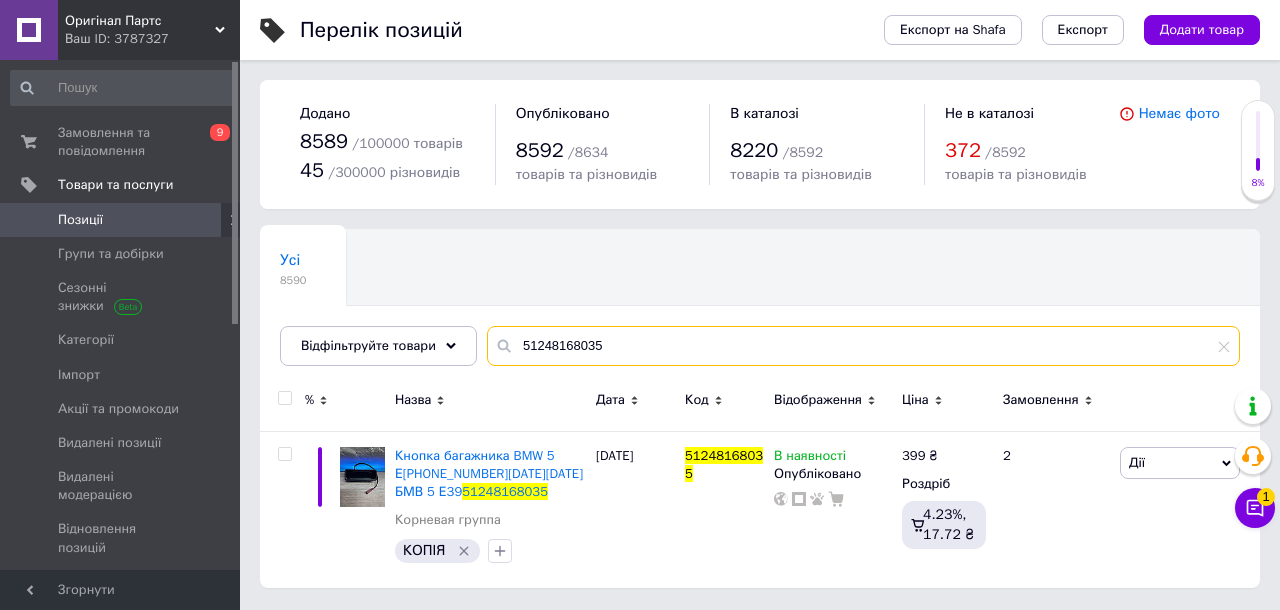 click on "51248168035" at bounding box center (863, 346) 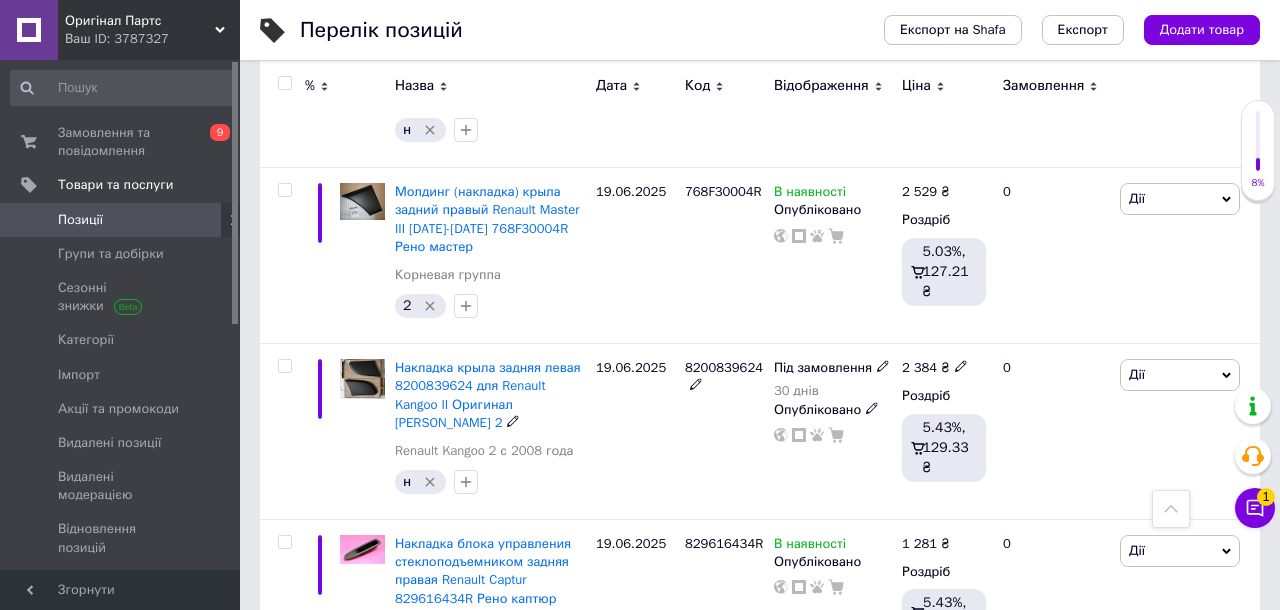 scroll, scrollTop: 0, scrollLeft: 0, axis: both 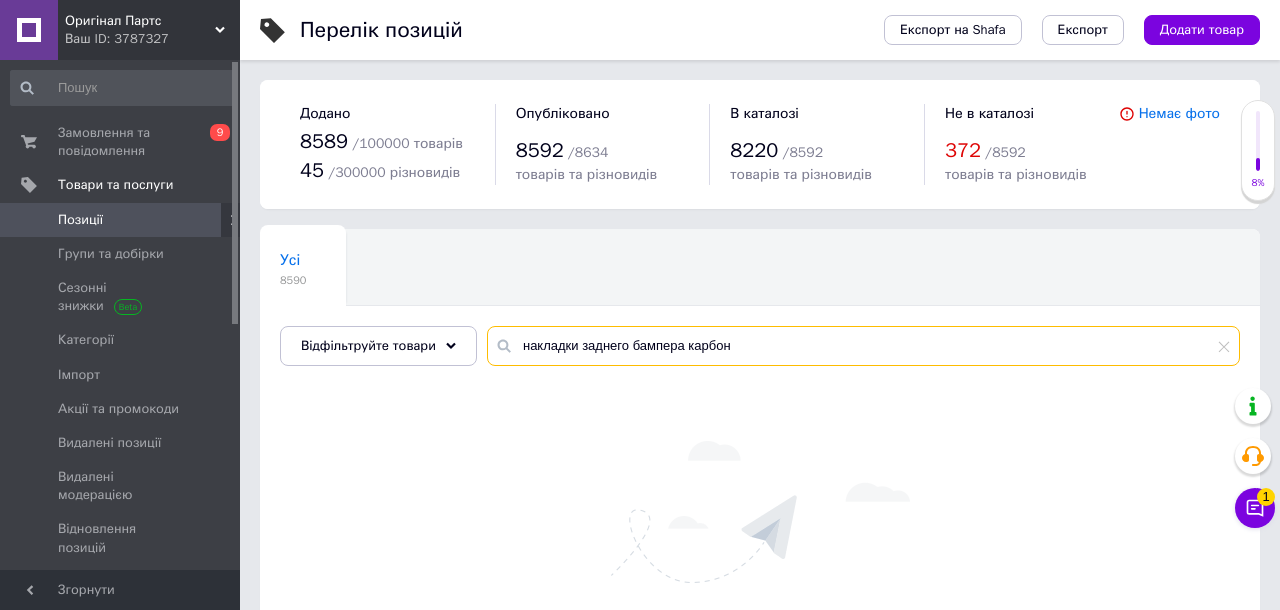 type on "накладки заднего бампера карбон" 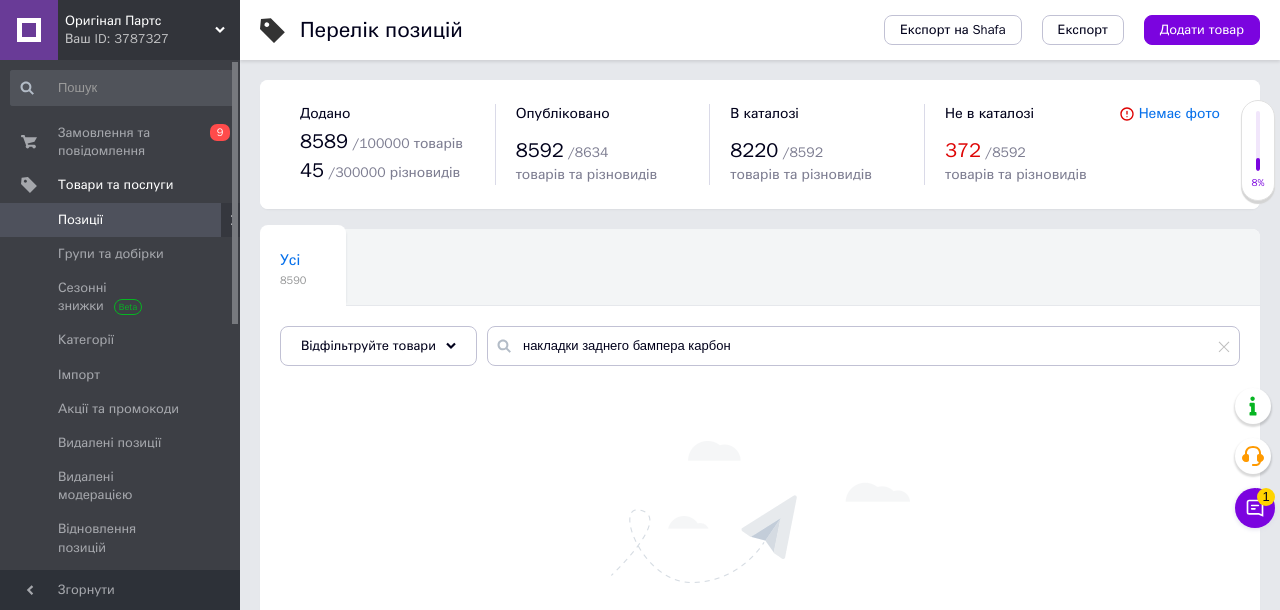 click 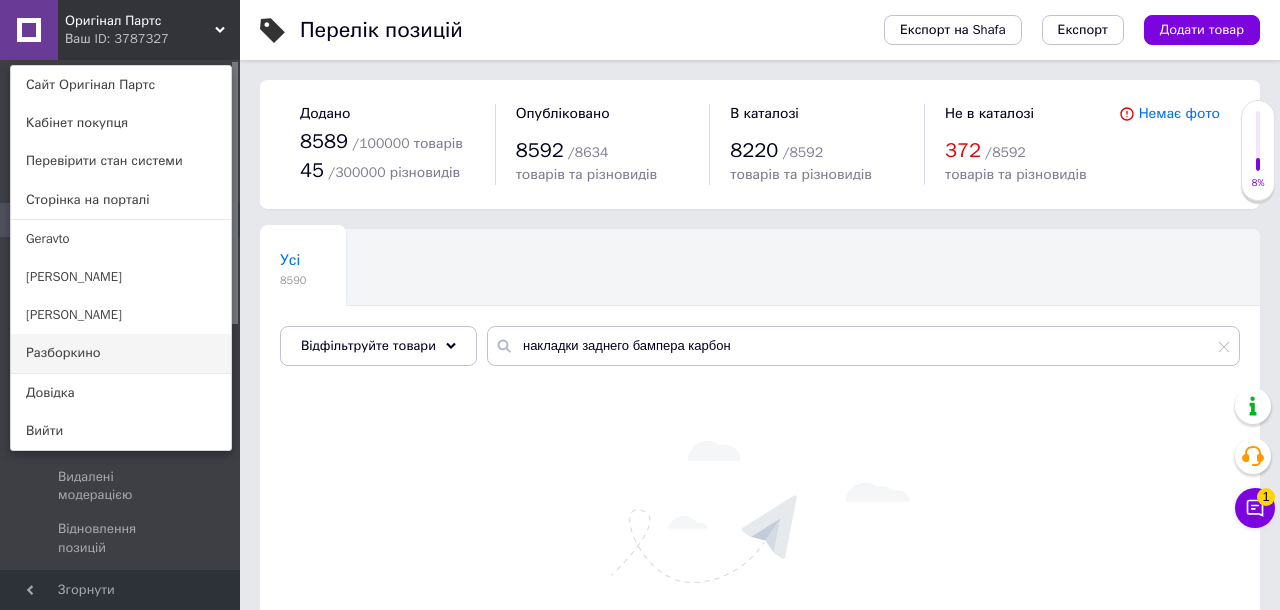 click on "Разборкино" at bounding box center (121, 353) 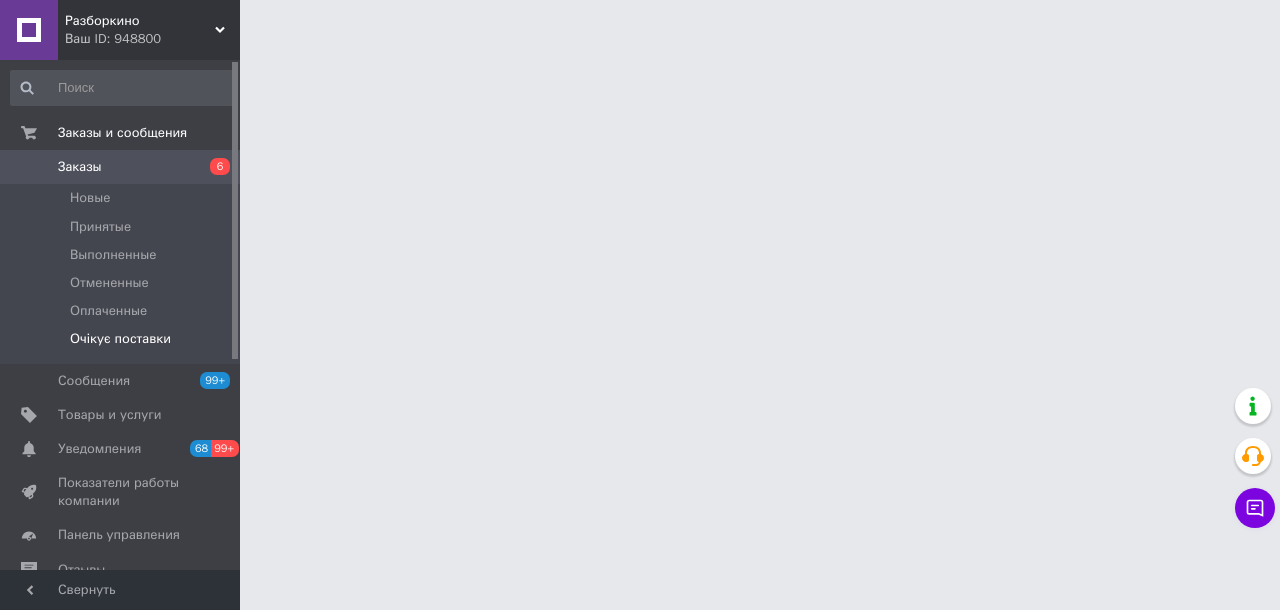 scroll, scrollTop: 0, scrollLeft: 0, axis: both 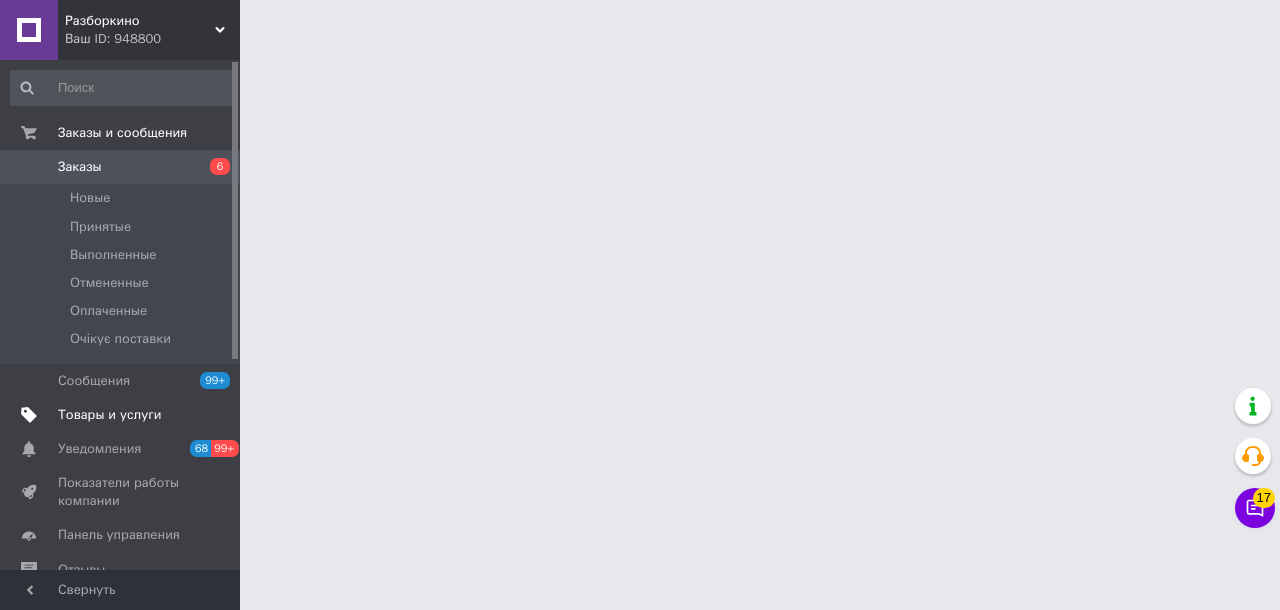 click on "Товары и услуги" at bounding box center (123, 415) 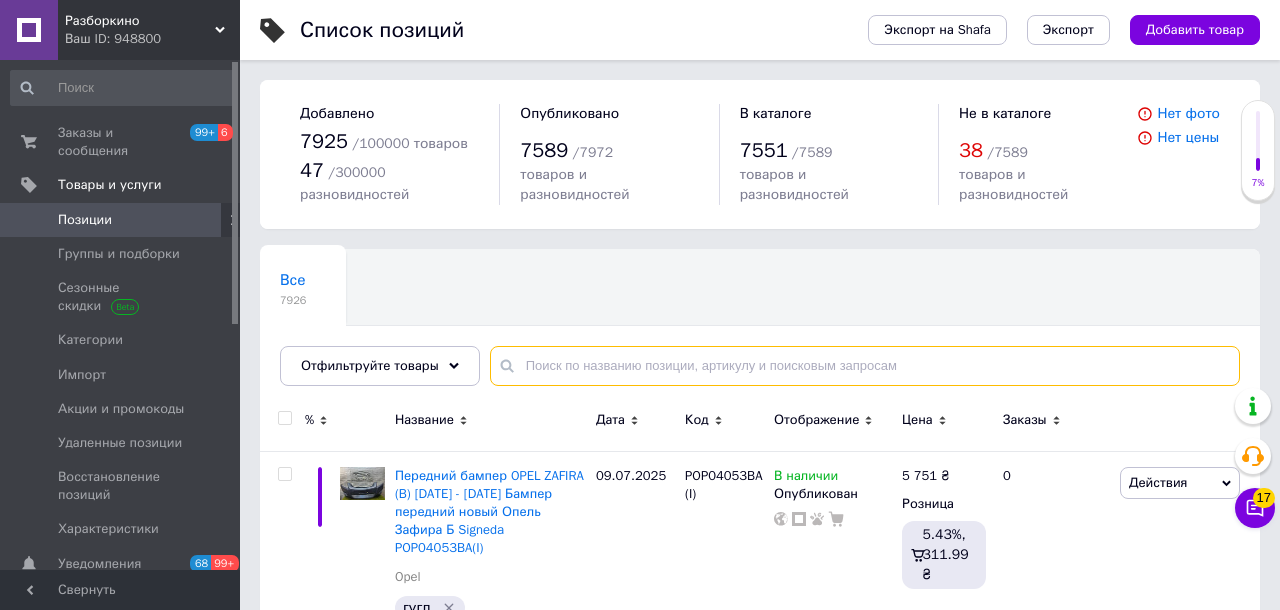 click at bounding box center (865, 366) 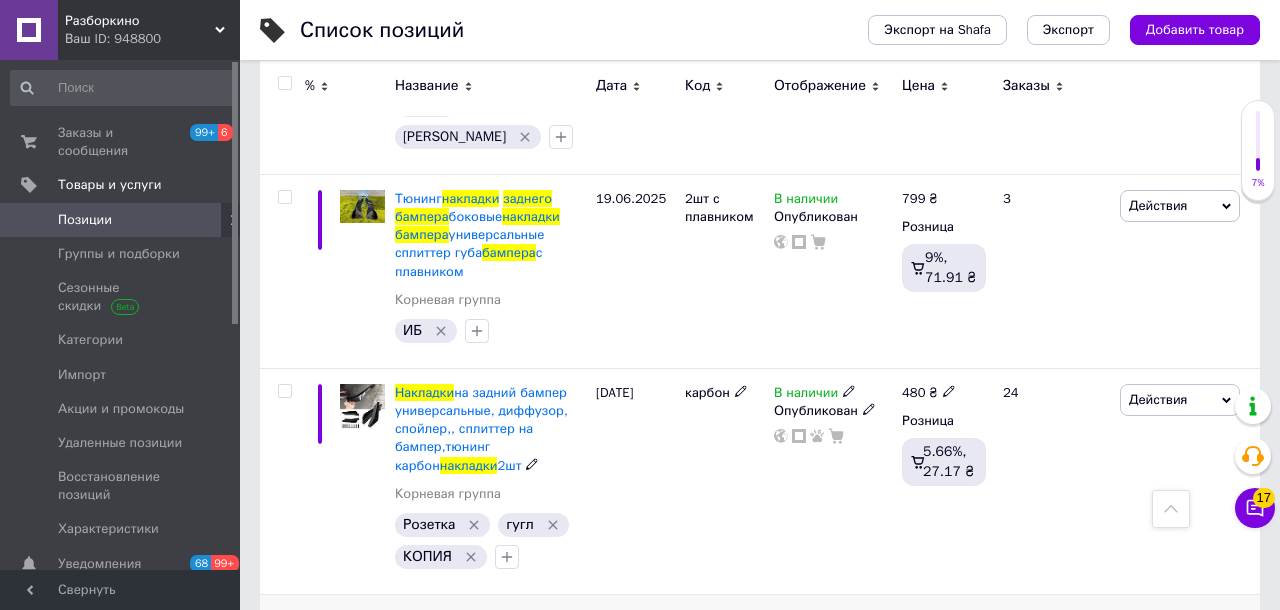 scroll, scrollTop: 414, scrollLeft: 0, axis: vertical 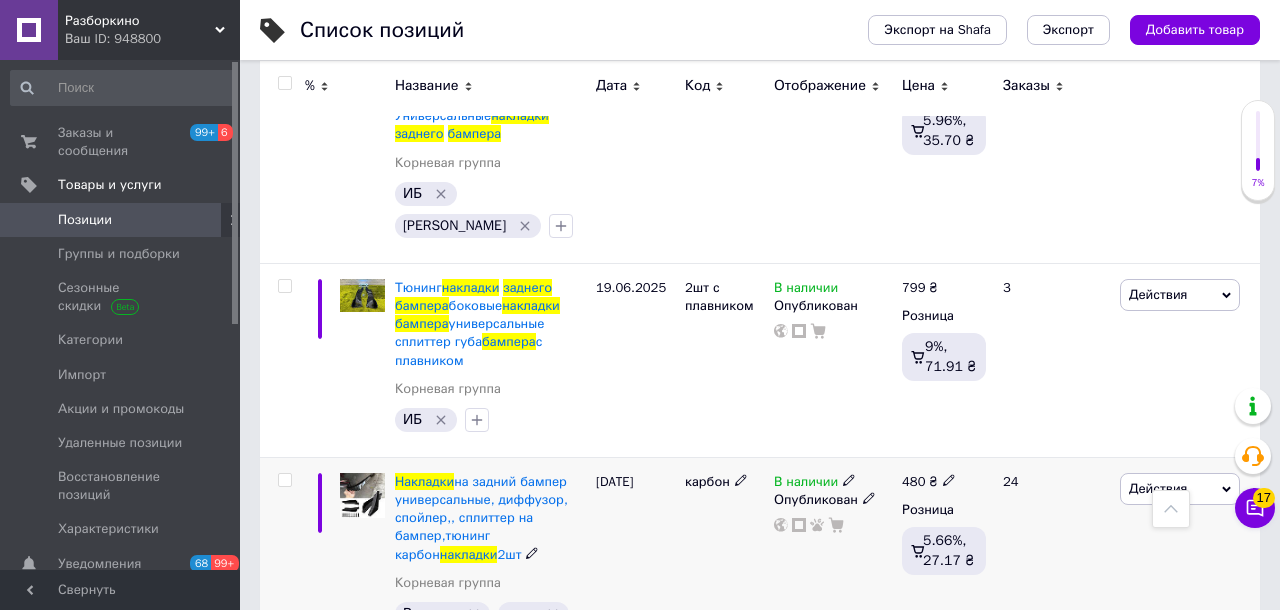 type on "накладки заднего бампера" 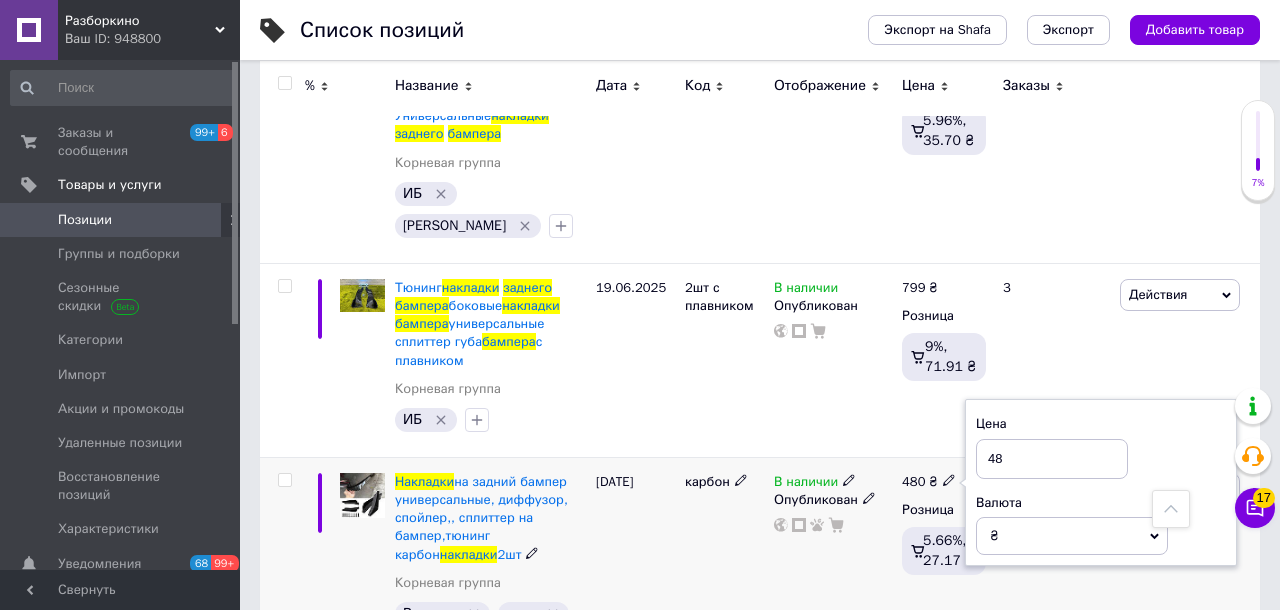 type on "4" 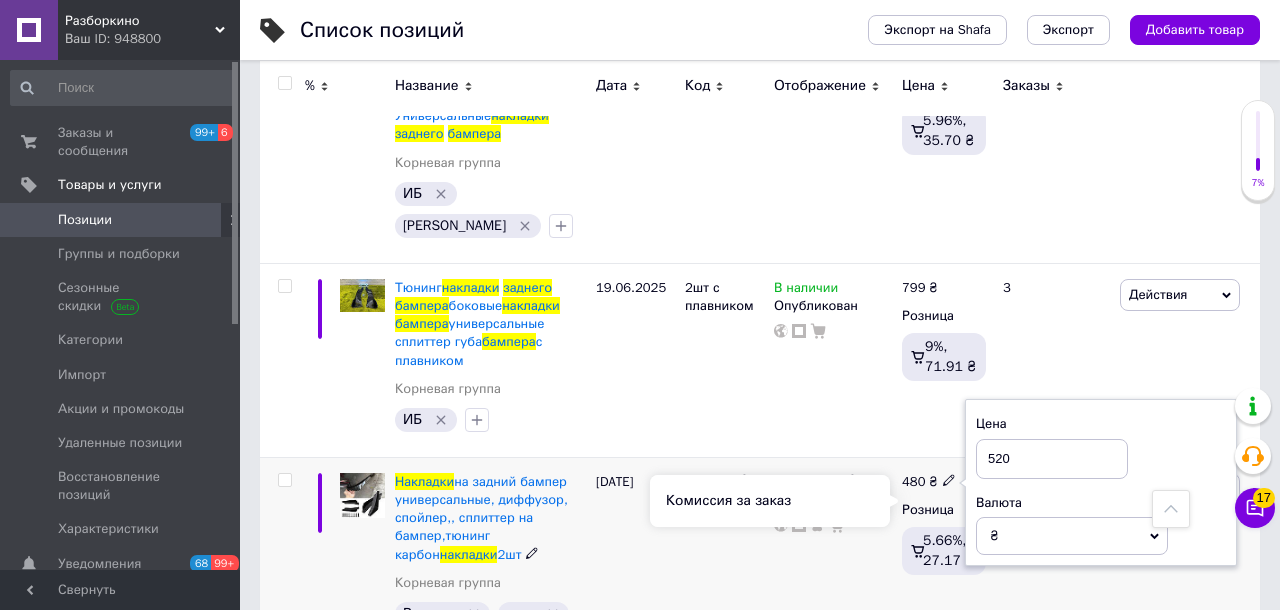 type on "520" 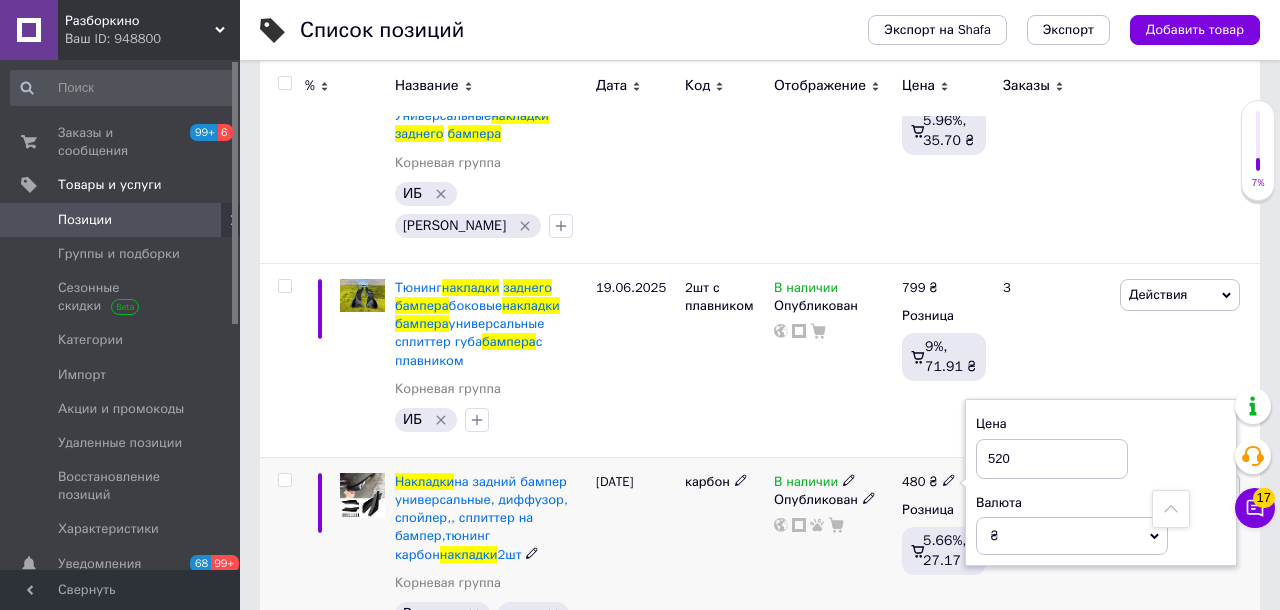 click on "В наличии Опубликован" at bounding box center (833, 570) 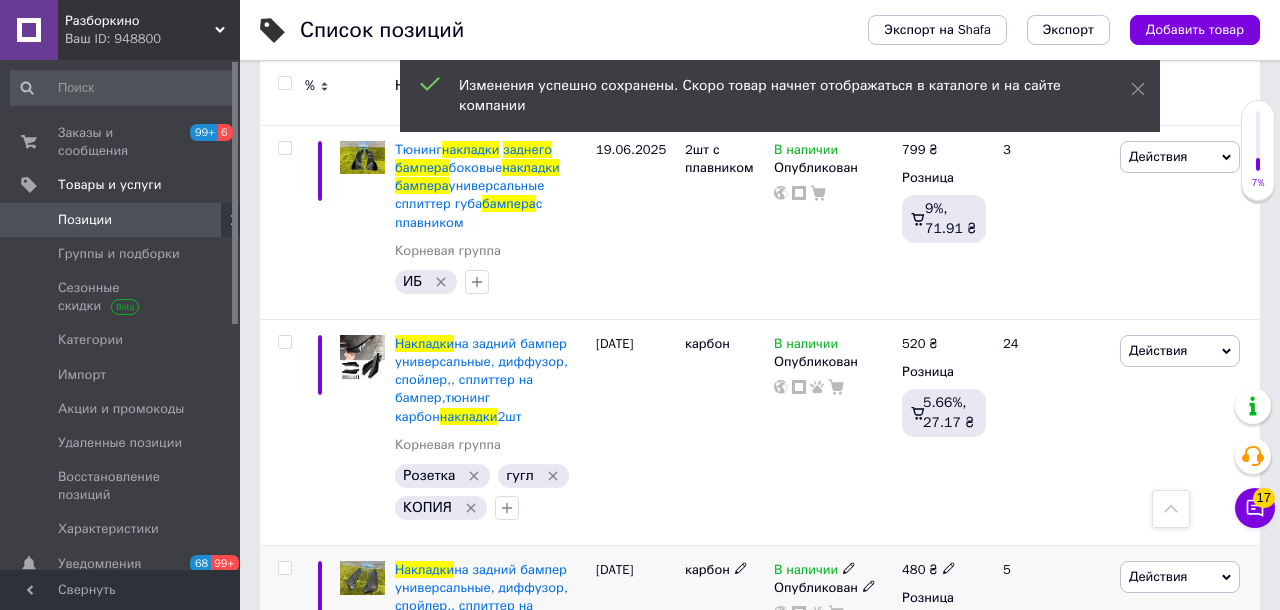 scroll, scrollTop: 559, scrollLeft: 0, axis: vertical 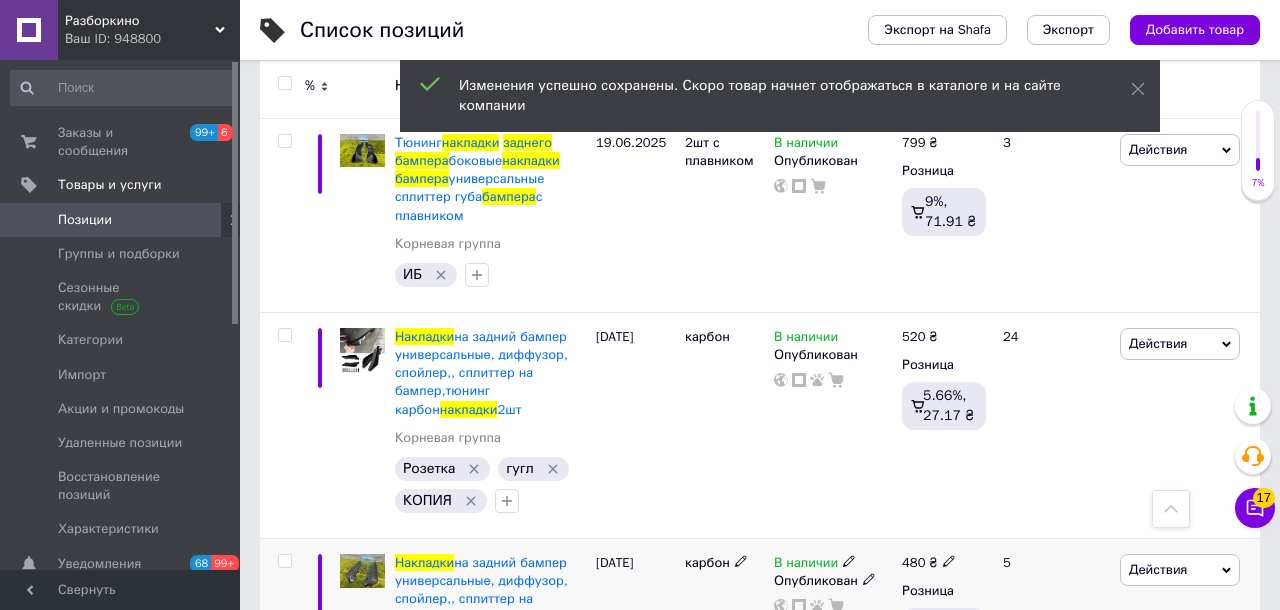 click 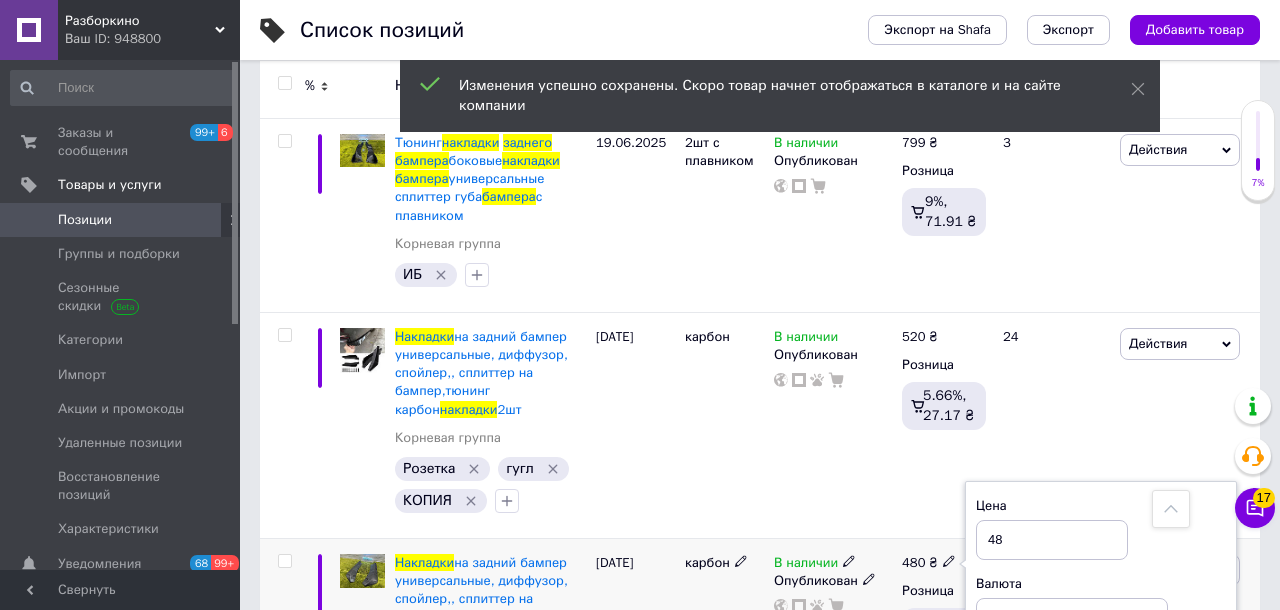 type on "4" 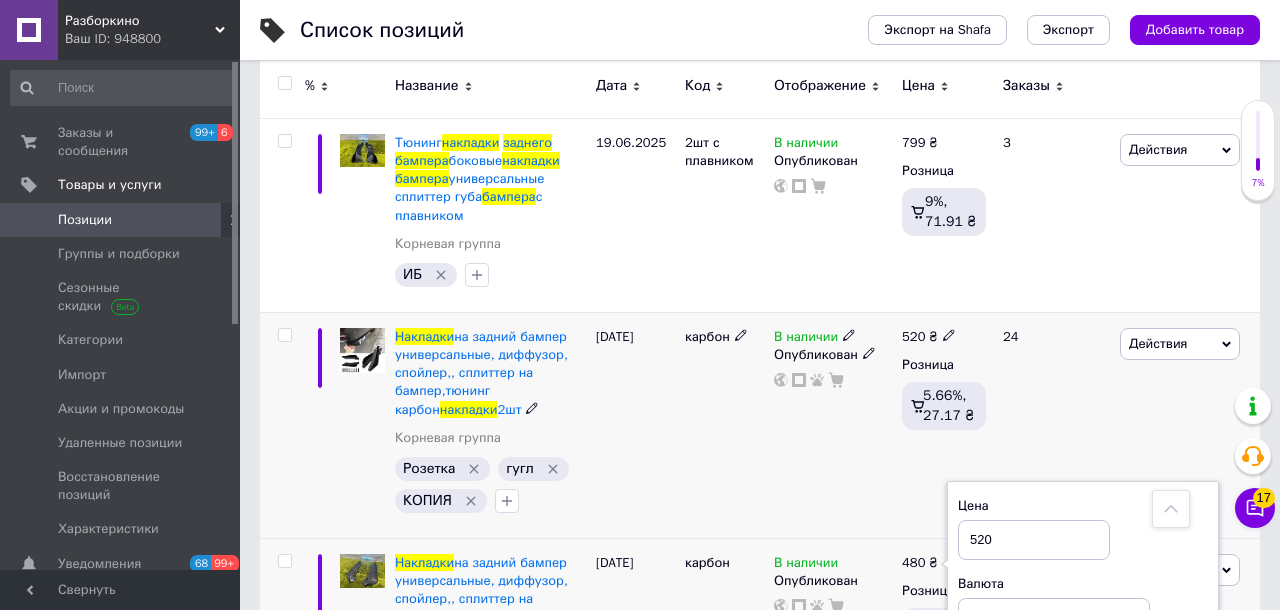 type on "520" 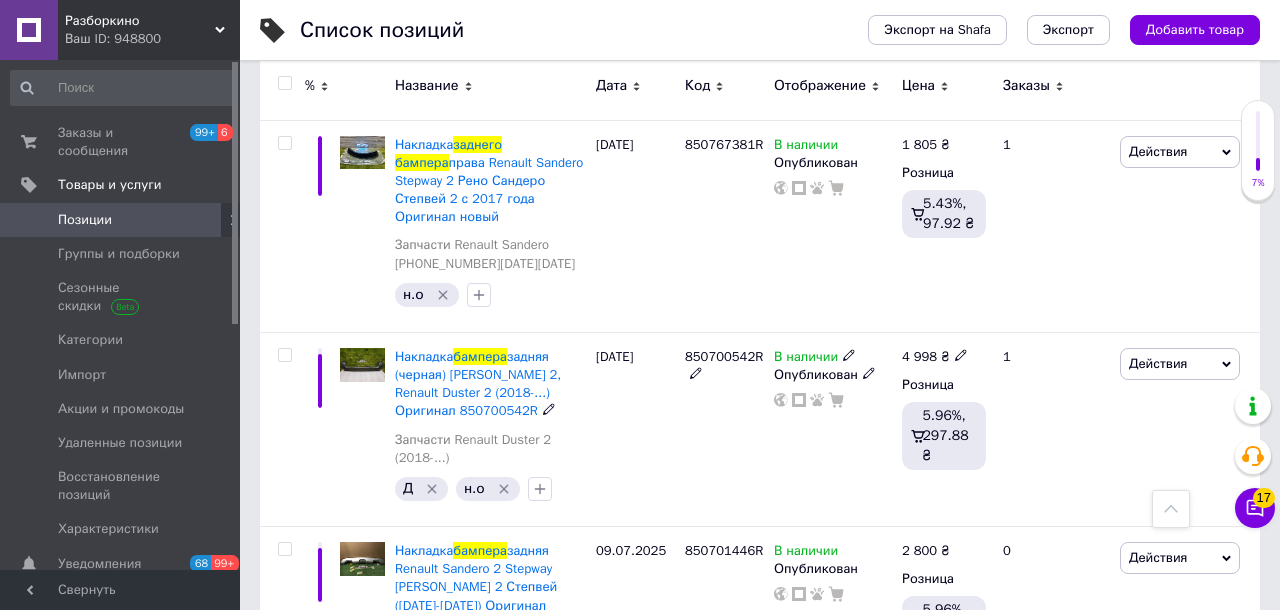 scroll, scrollTop: 1853, scrollLeft: 0, axis: vertical 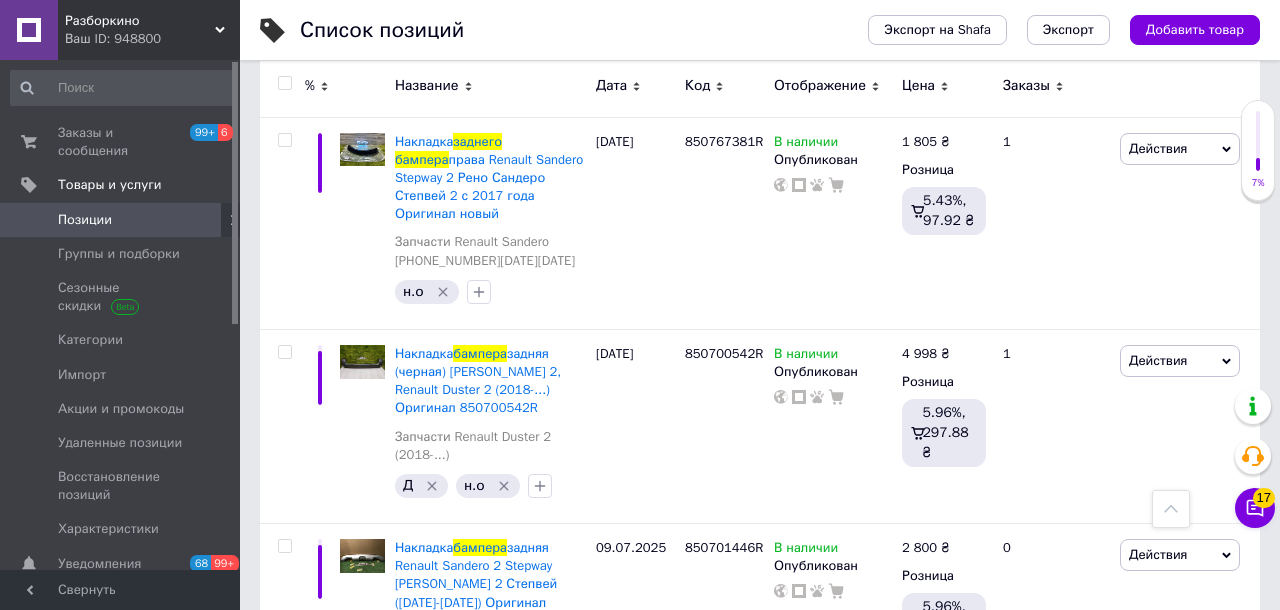 click 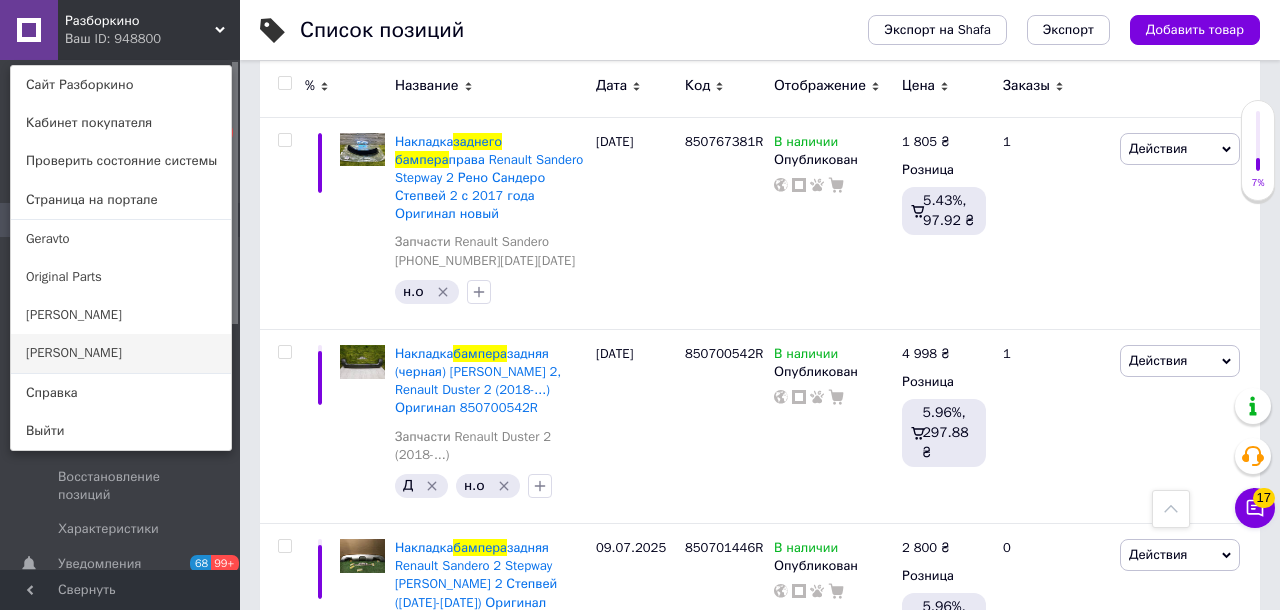 click on "[PERSON_NAME]" at bounding box center [121, 353] 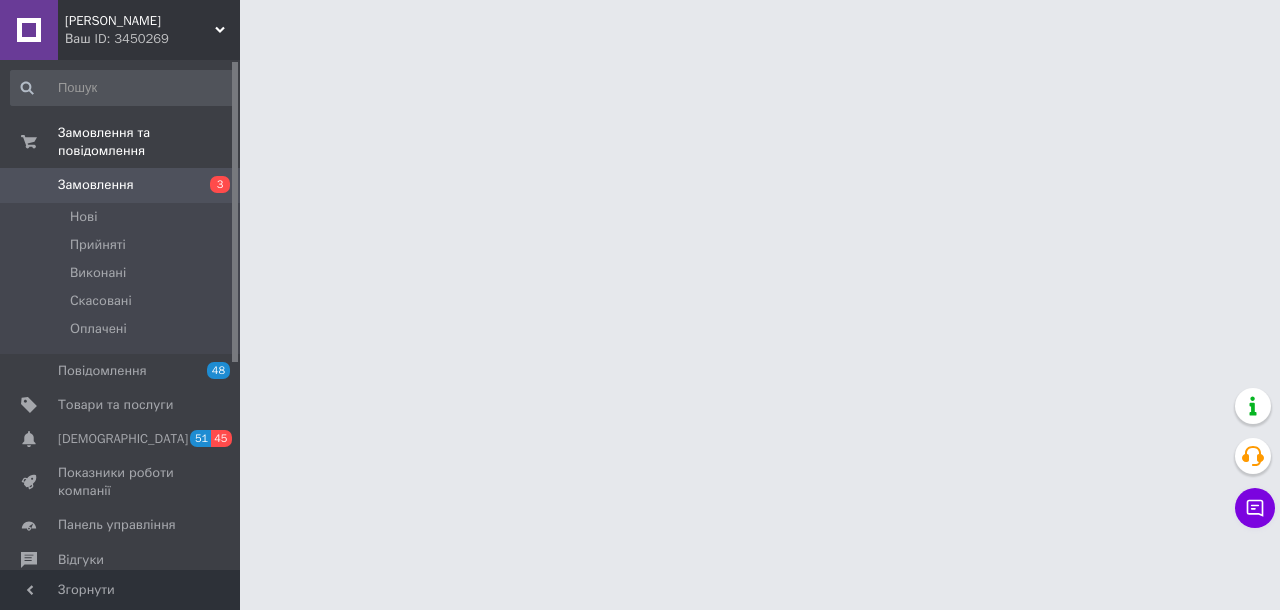 scroll, scrollTop: 0, scrollLeft: 0, axis: both 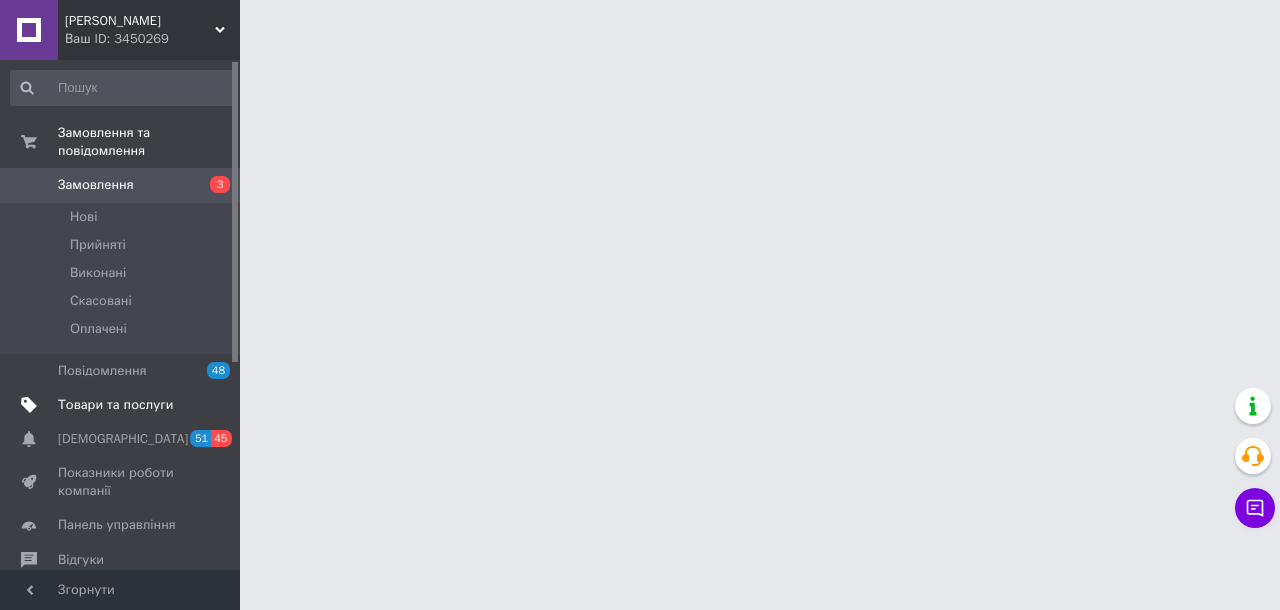 click on "Товари та послуги" at bounding box center [115, 405] 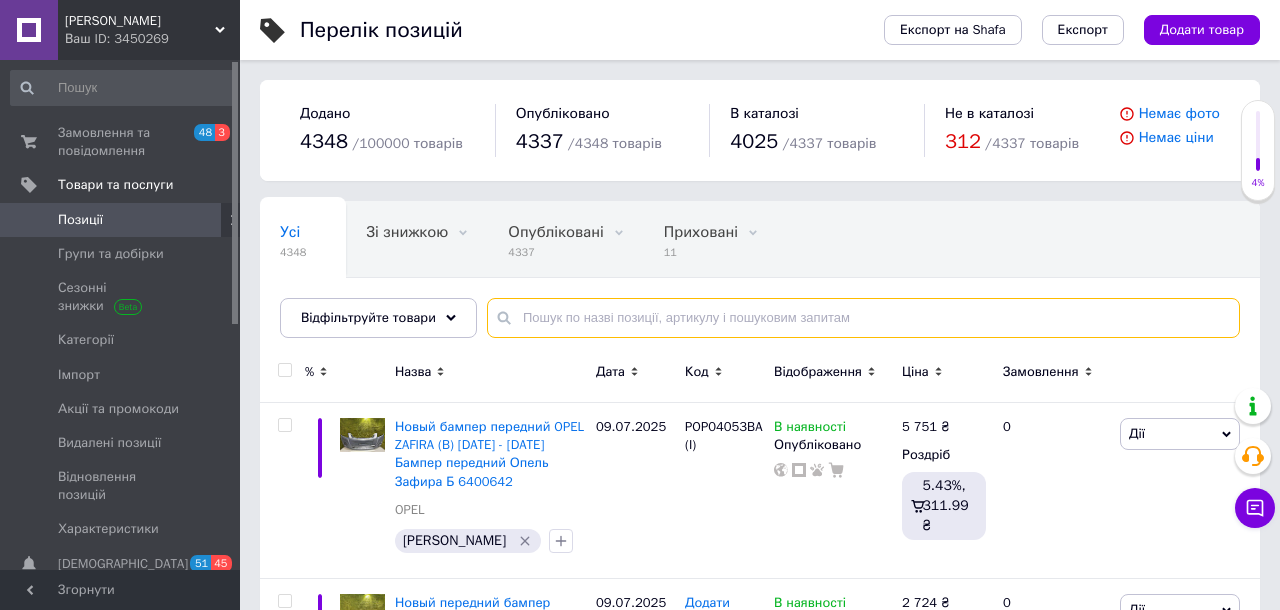 click at bounding box center [863, 318] 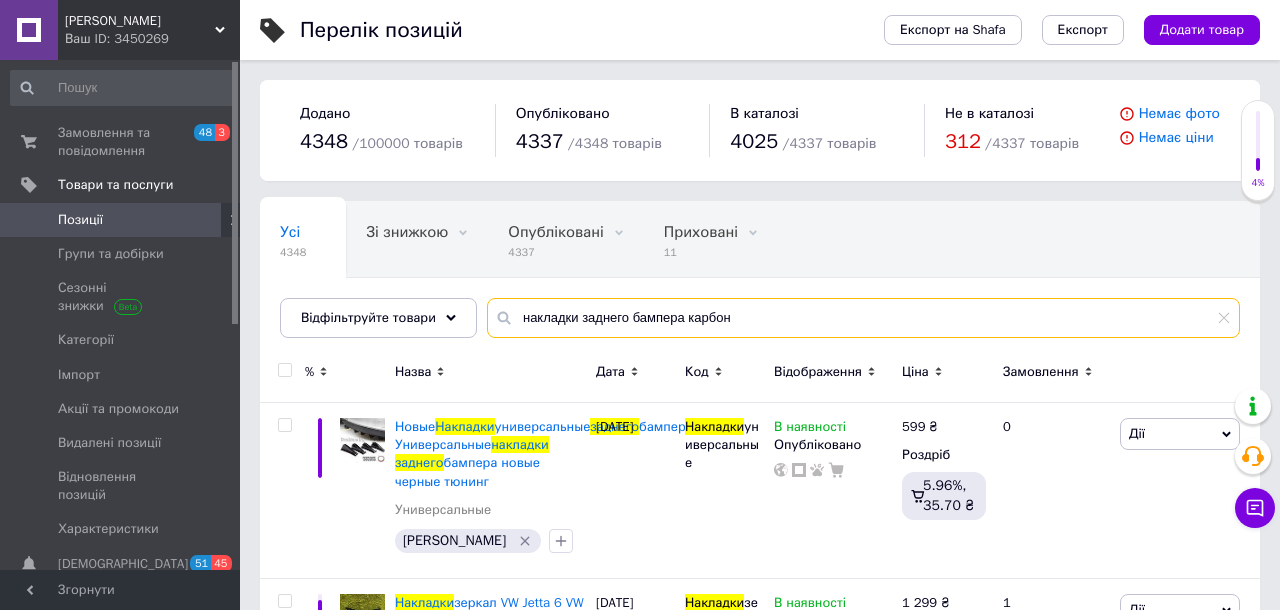 type on "накладки заднего бампера карбон" 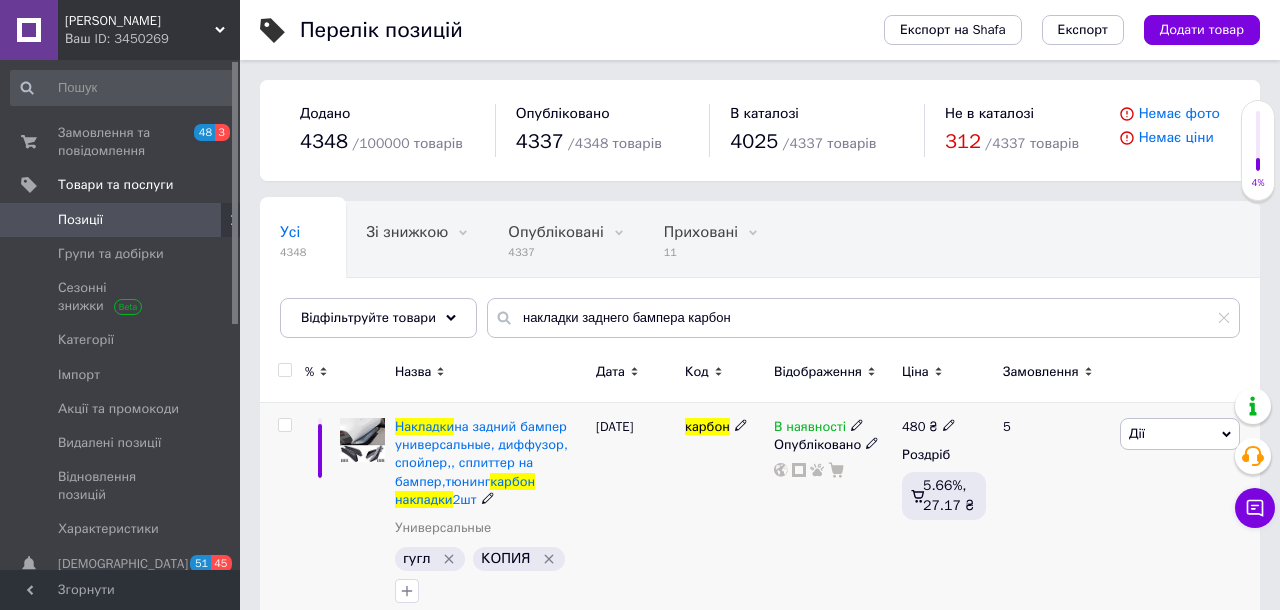 click 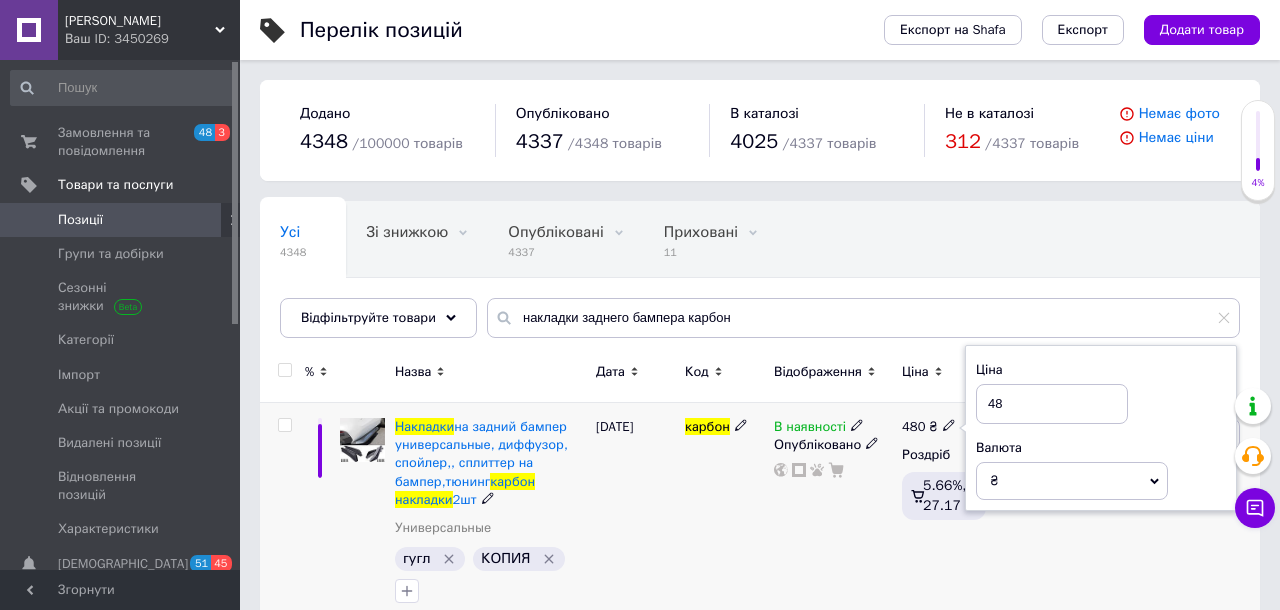 type on "4" 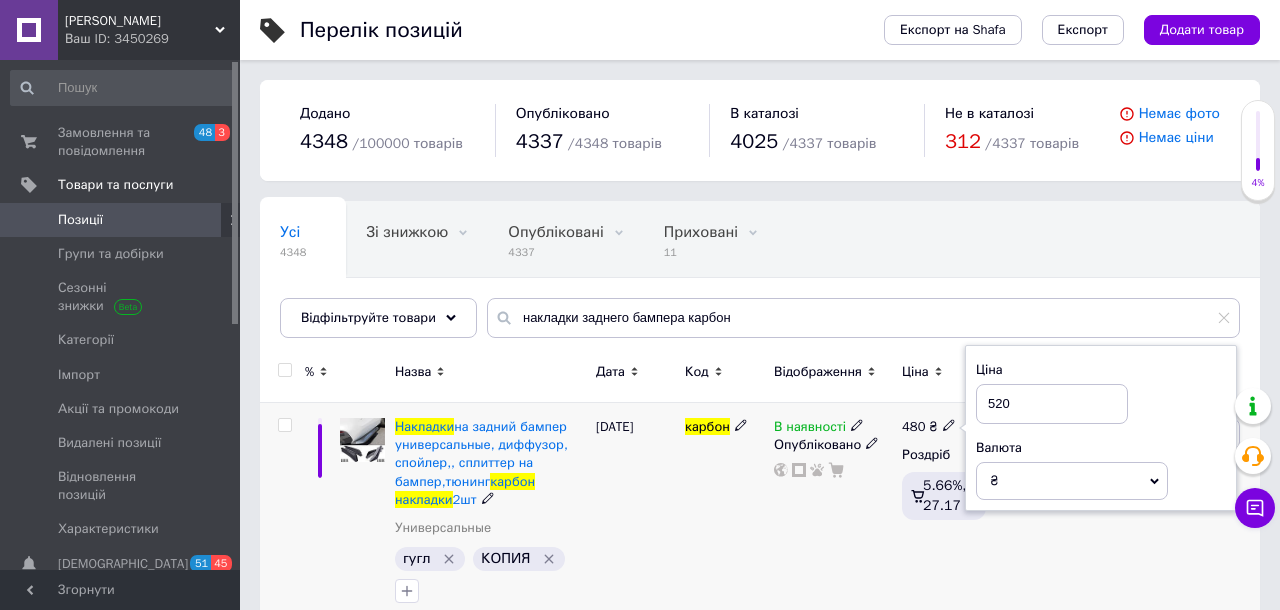 type on "520" 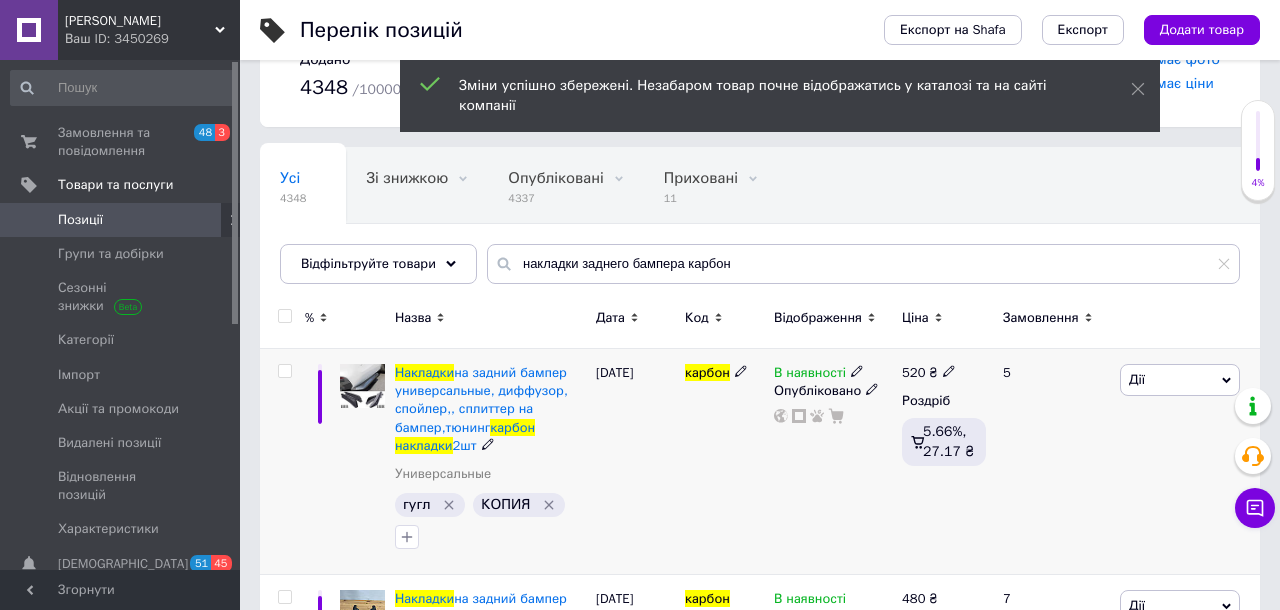 scroll, scrollTop: 240, scrollLeft: 0, axis: vertical 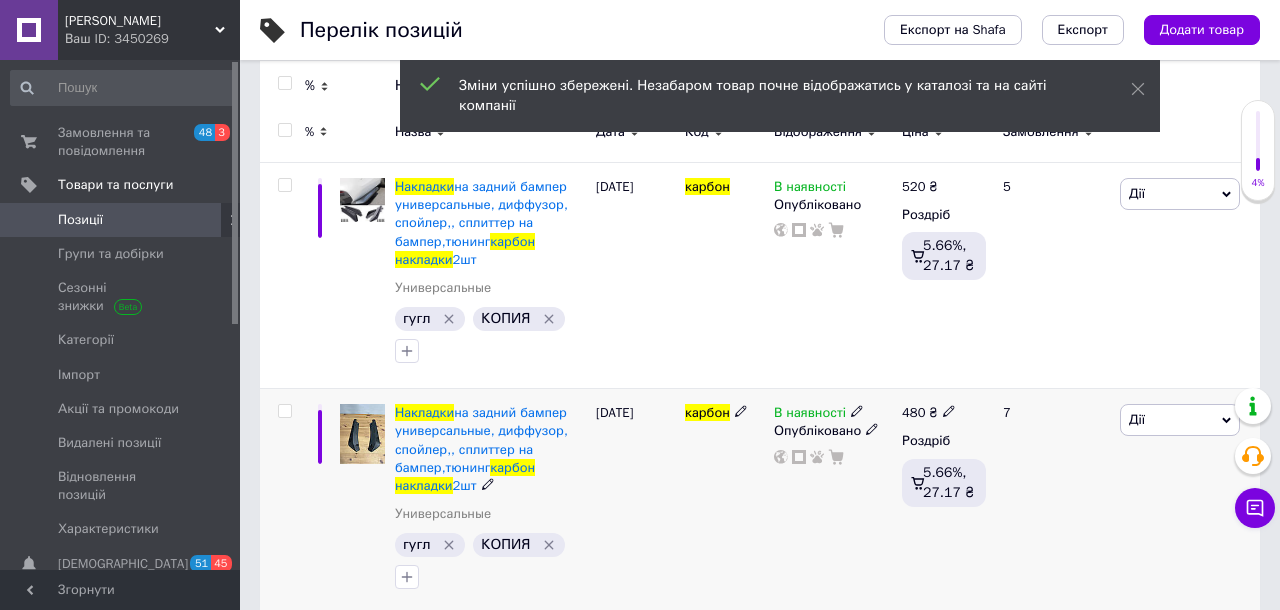 click 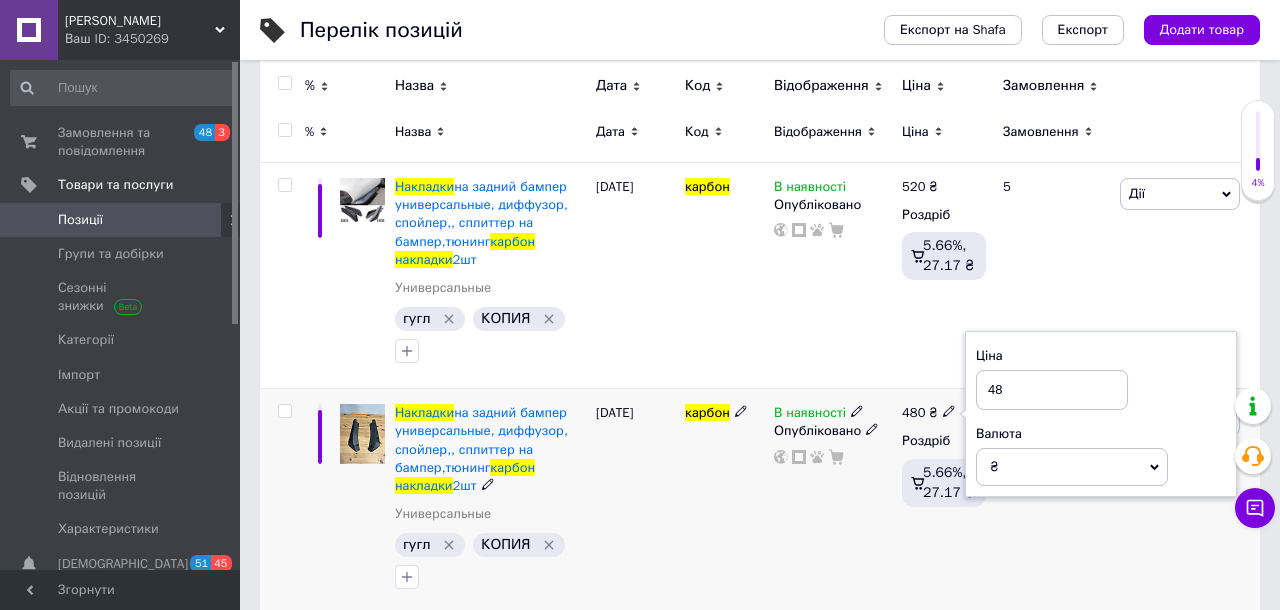 type on "4" 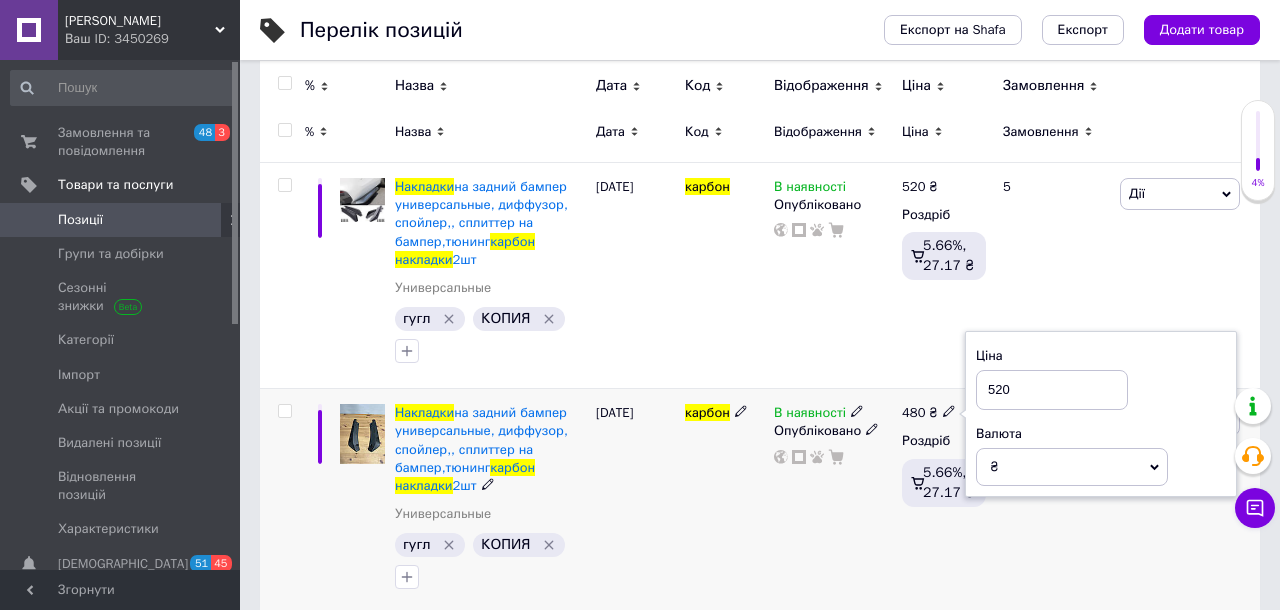 type on "520" 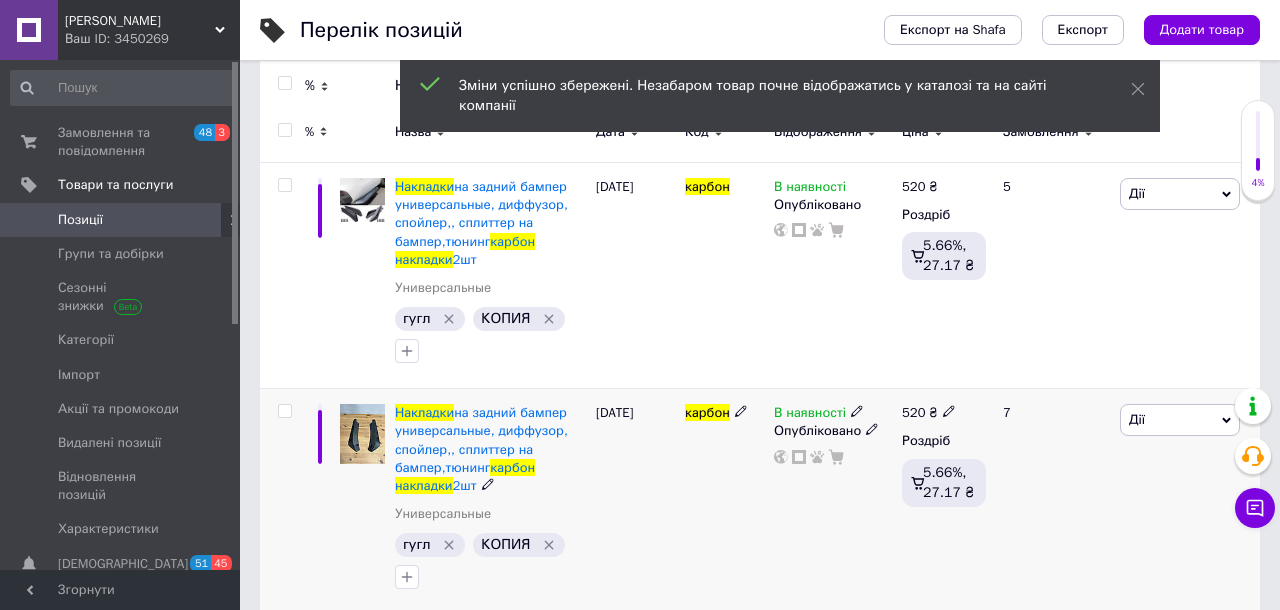 scroll, scrollTop: 264, scrollLeft: 0, axis: vertical 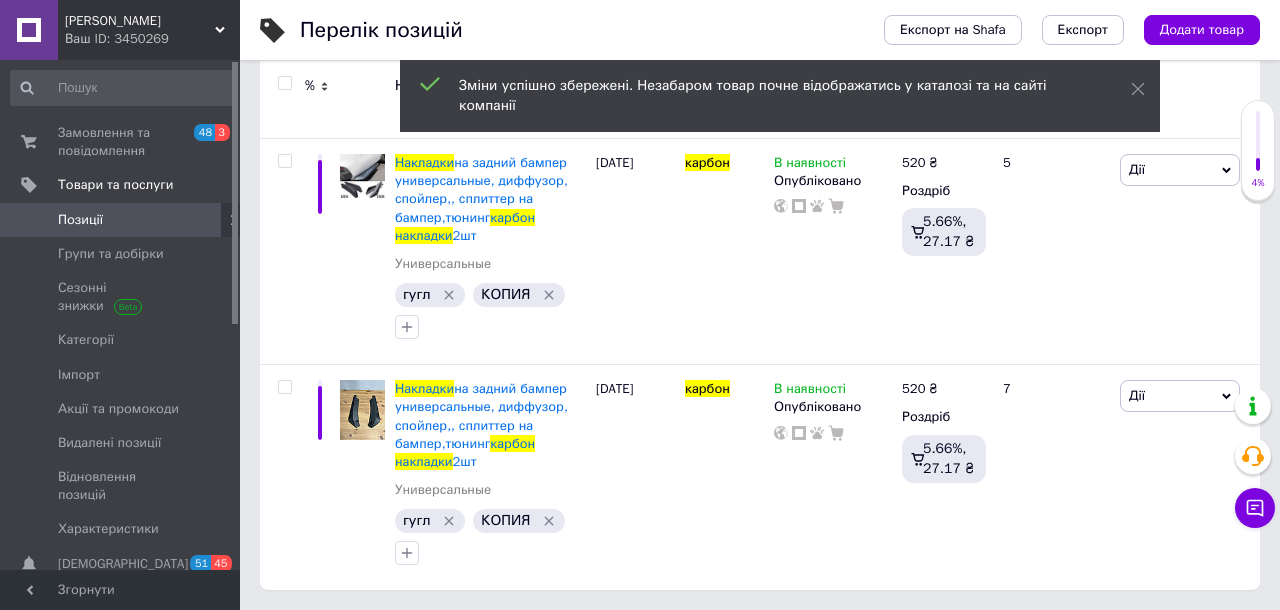 click on "[PERSON_NAME]" at bounding box center [140, 21] 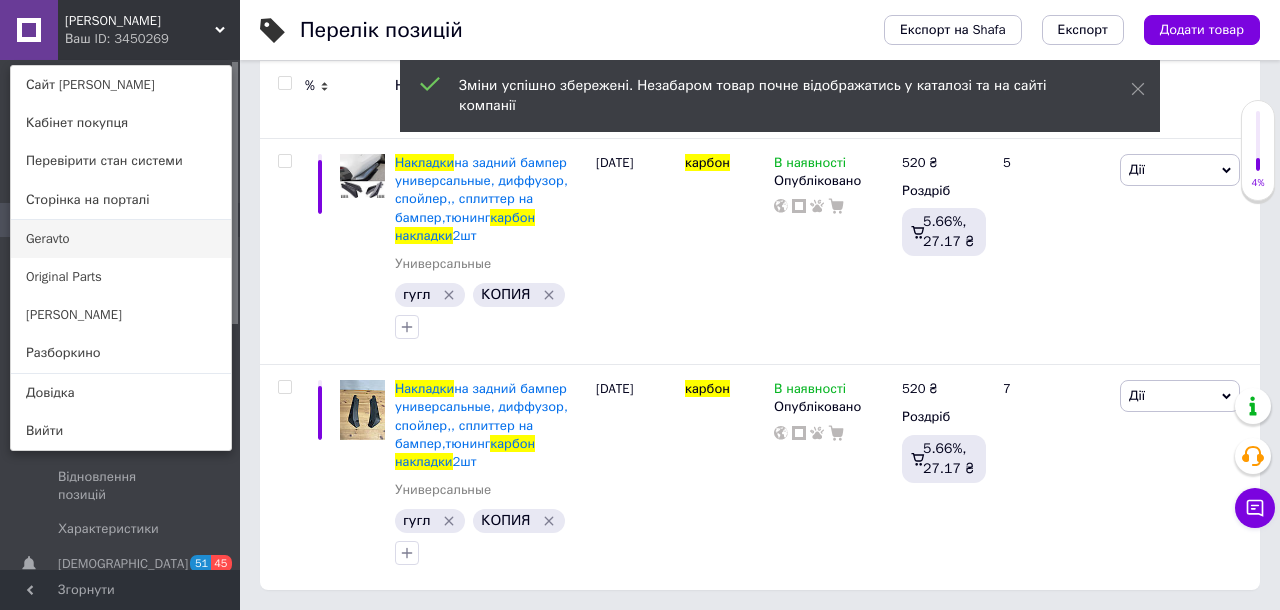 click on "Geravto" at bounding box center (121, 239) 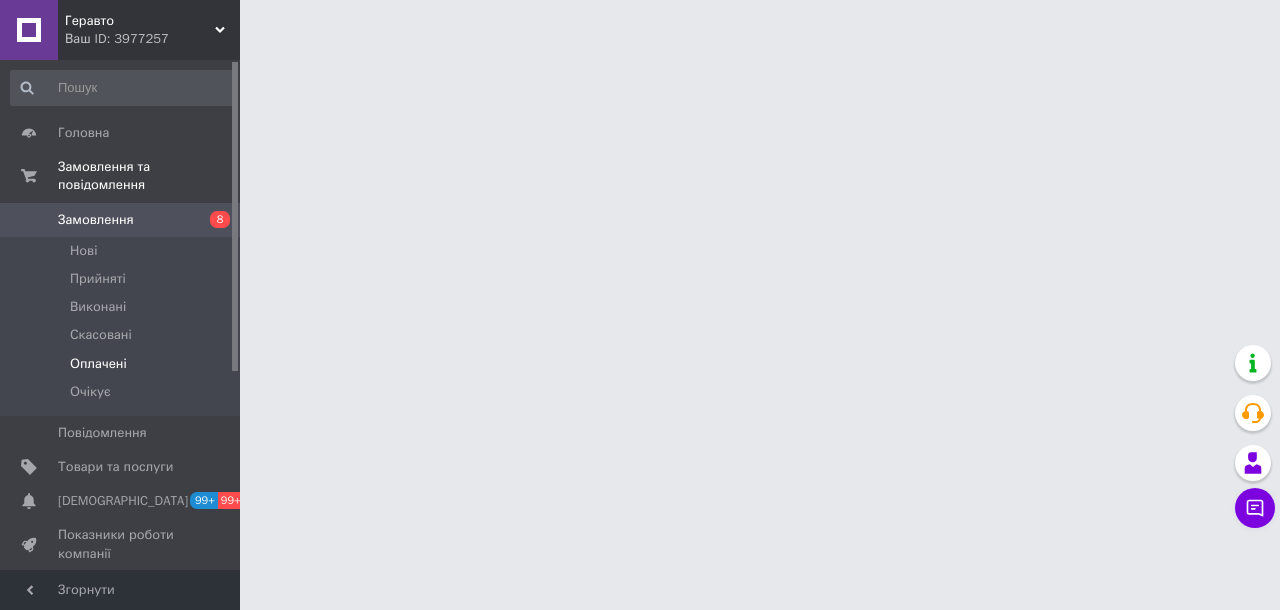scroll, scrollTop: 0, scrollLeft: 0, axis: both 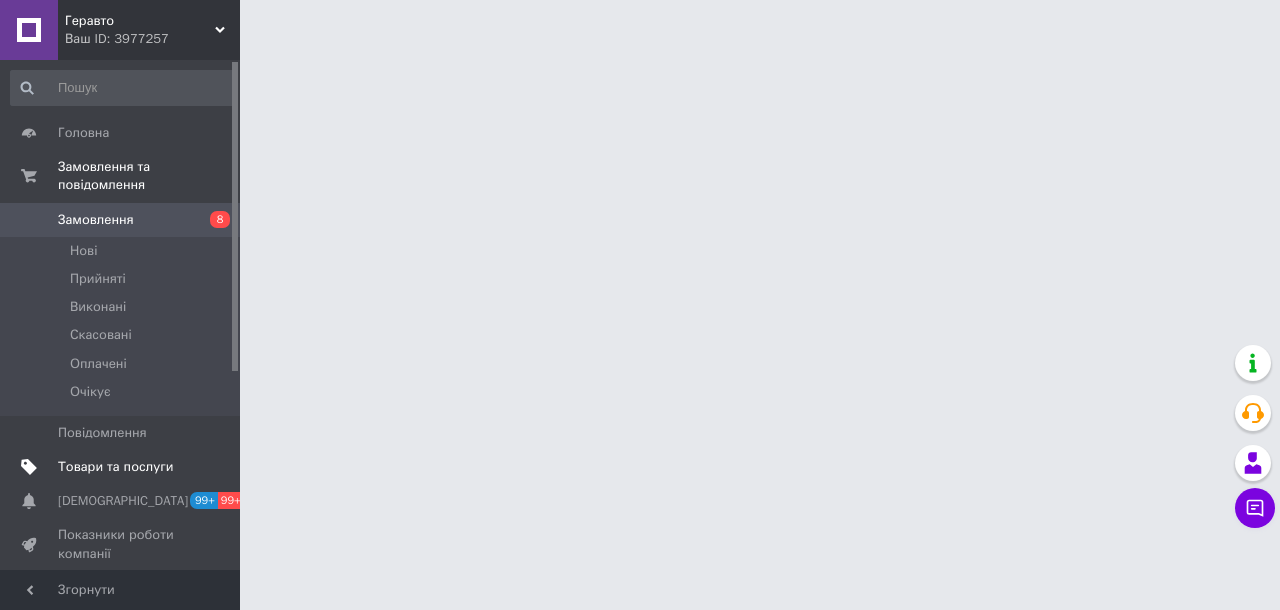 click on "Товари та послуги" at bounding box center (115, 467) 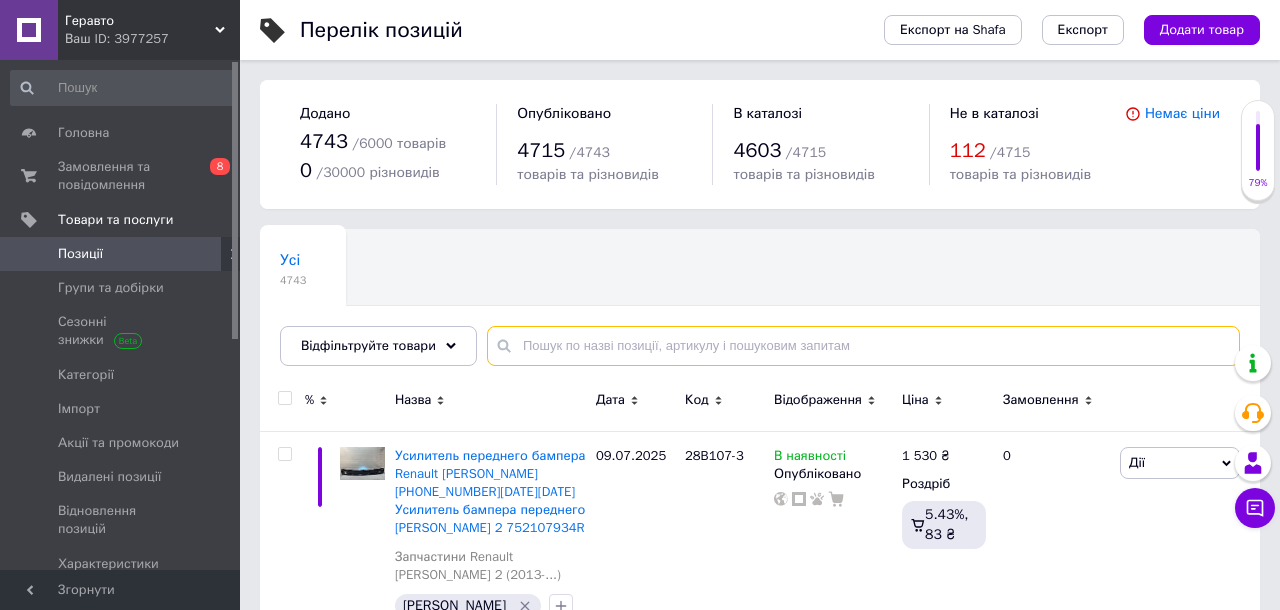 click at bounding box center (863, 346) 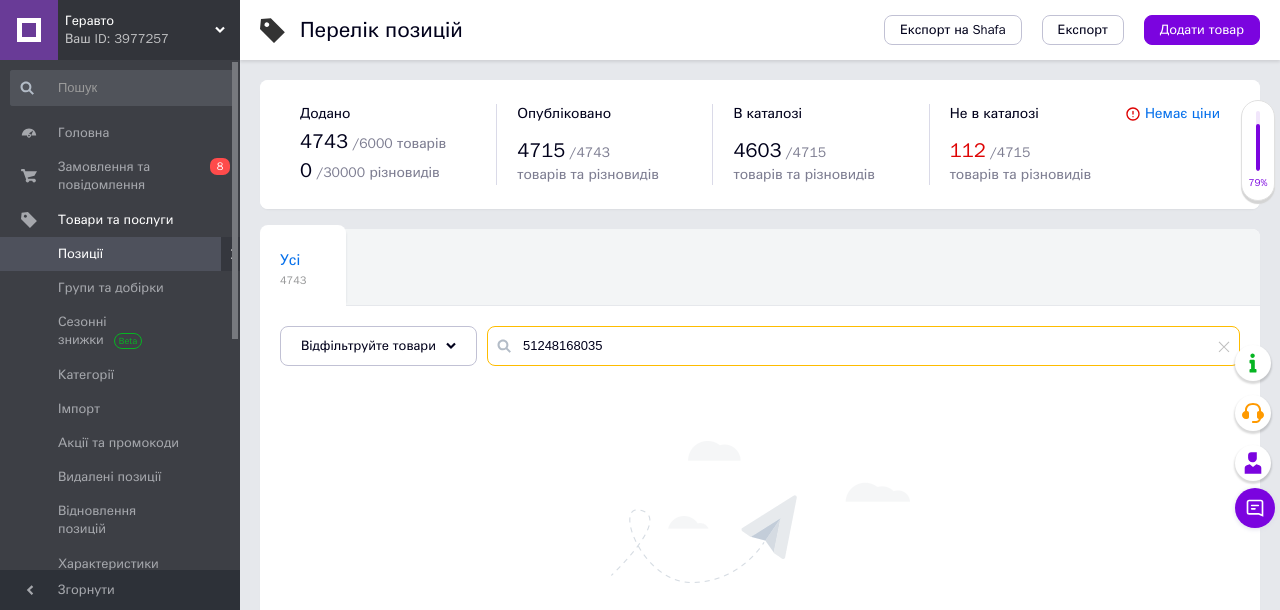 click on "51248168035" at bounding box center [863, 346] 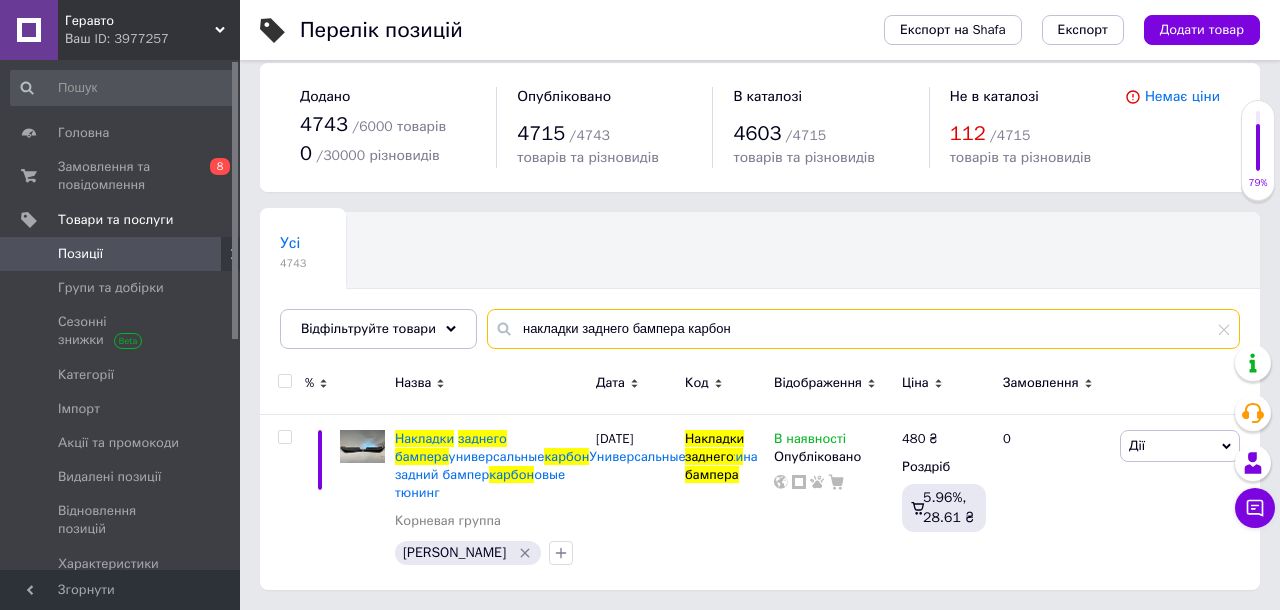 scroll, scrollTop: 30, scrollLeft: 0, axis: vertical 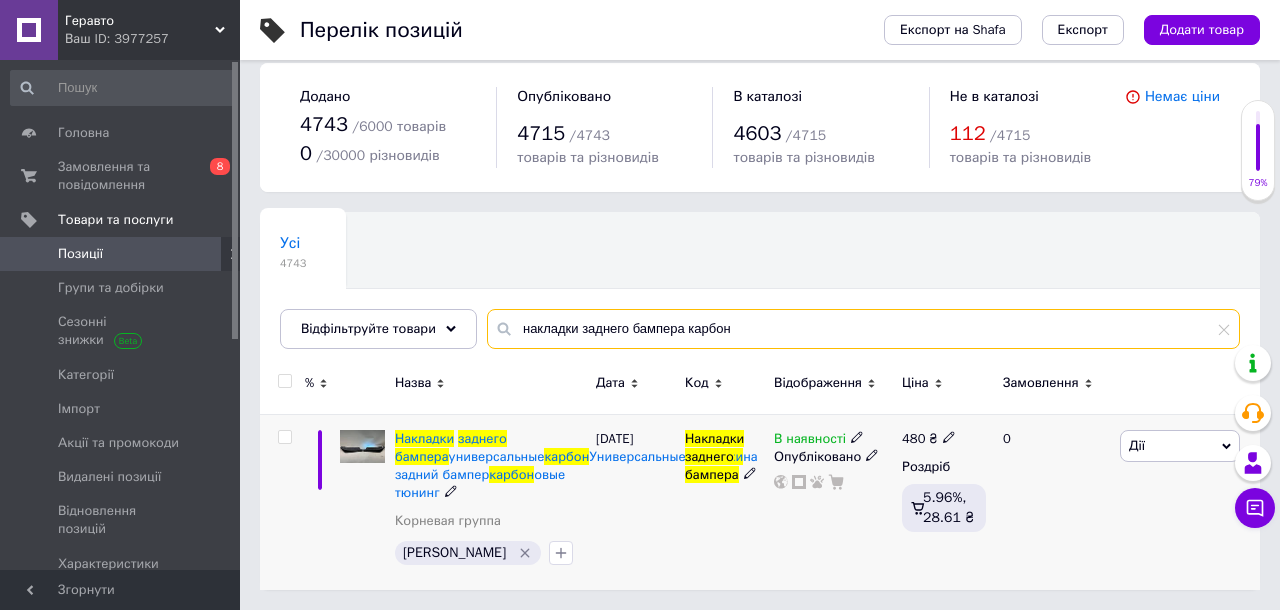 type on "накладки заднего бампера карбон" 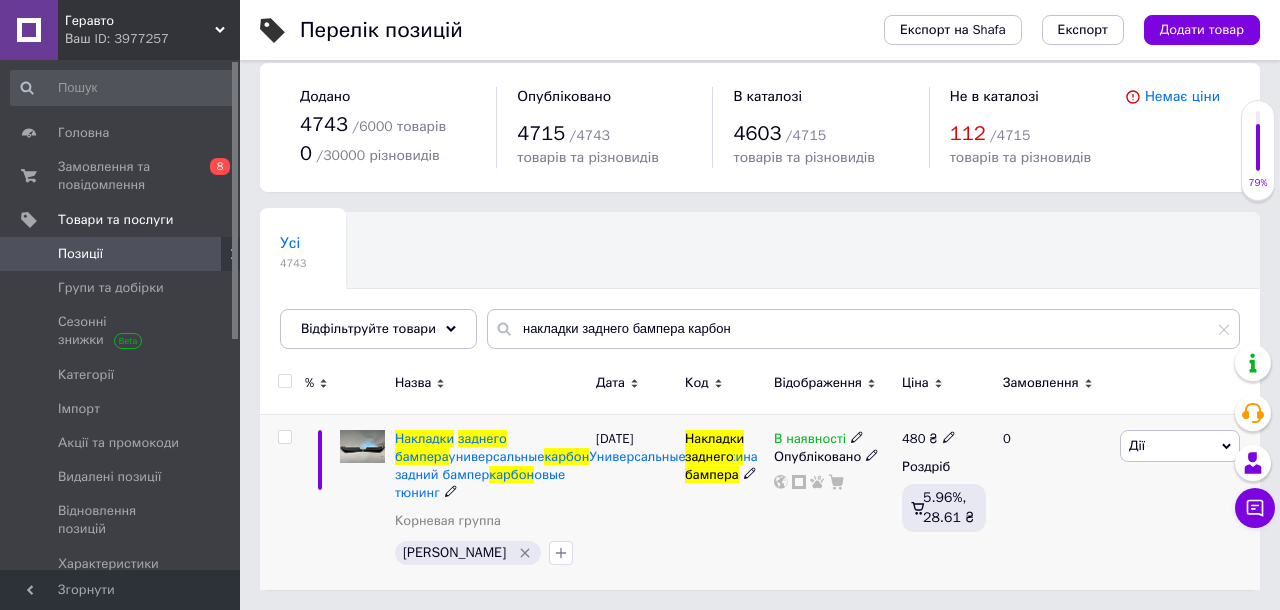click 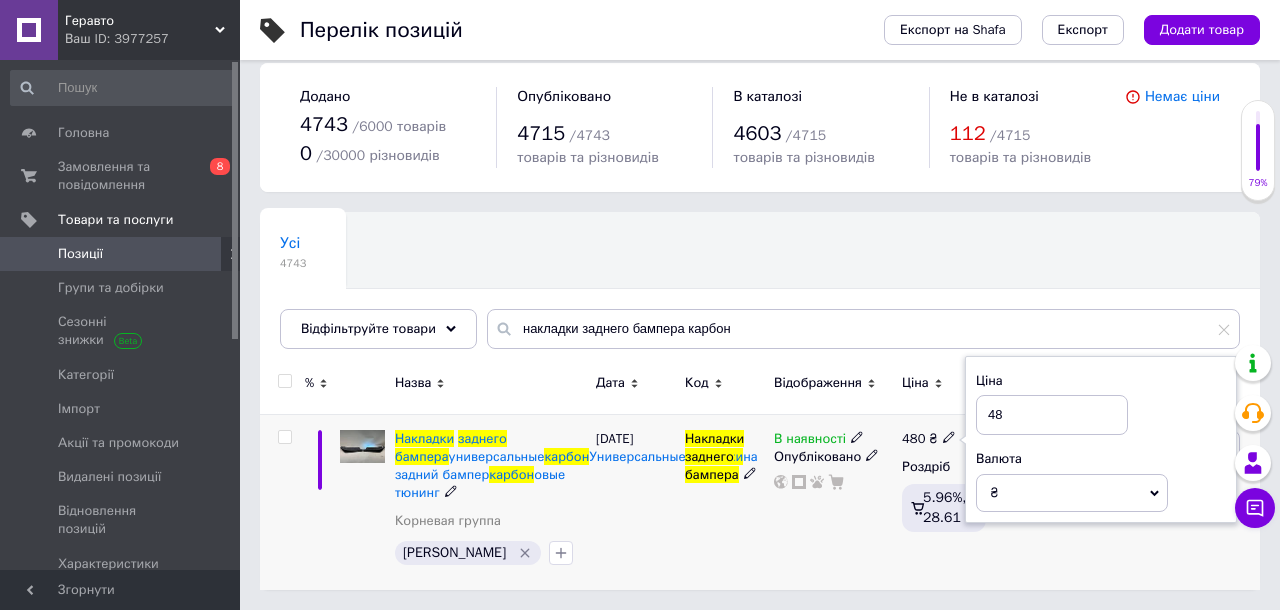 type on "4" 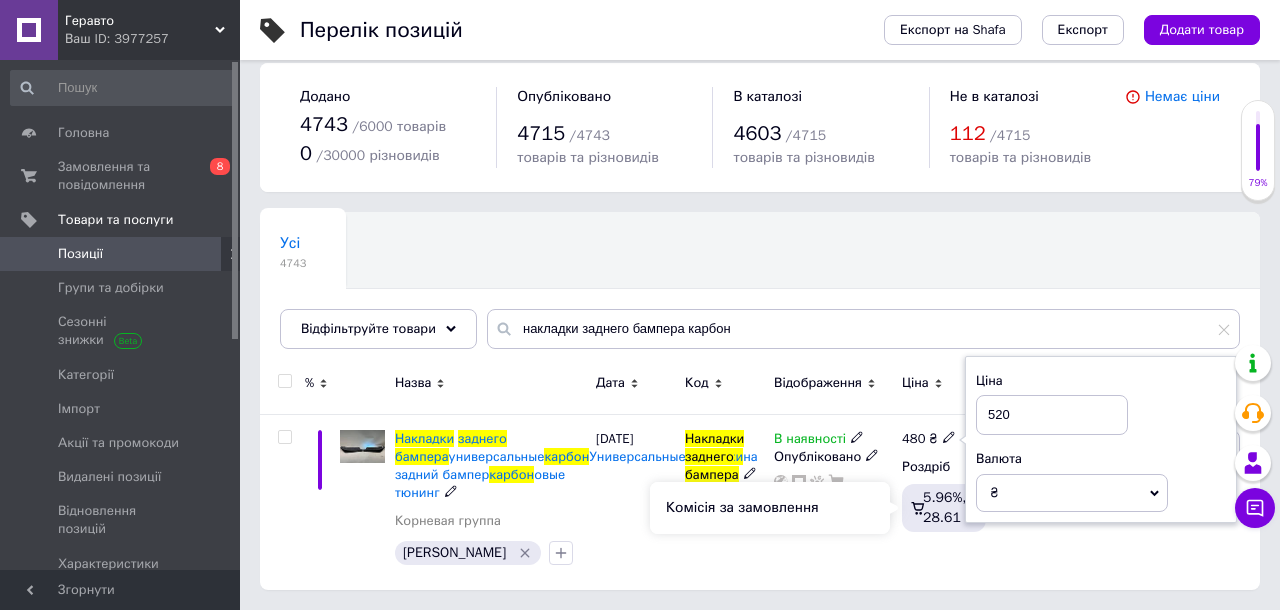 type on "520" 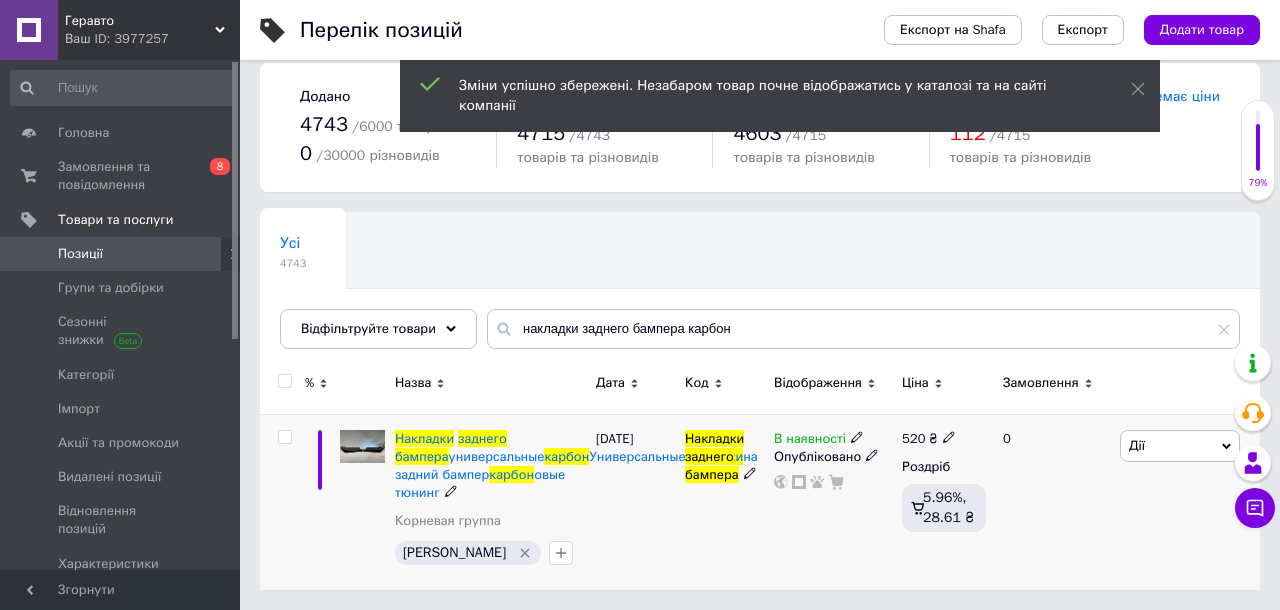 scroll, scrollTop: 35, scrollLeft: 0, axis: vertical 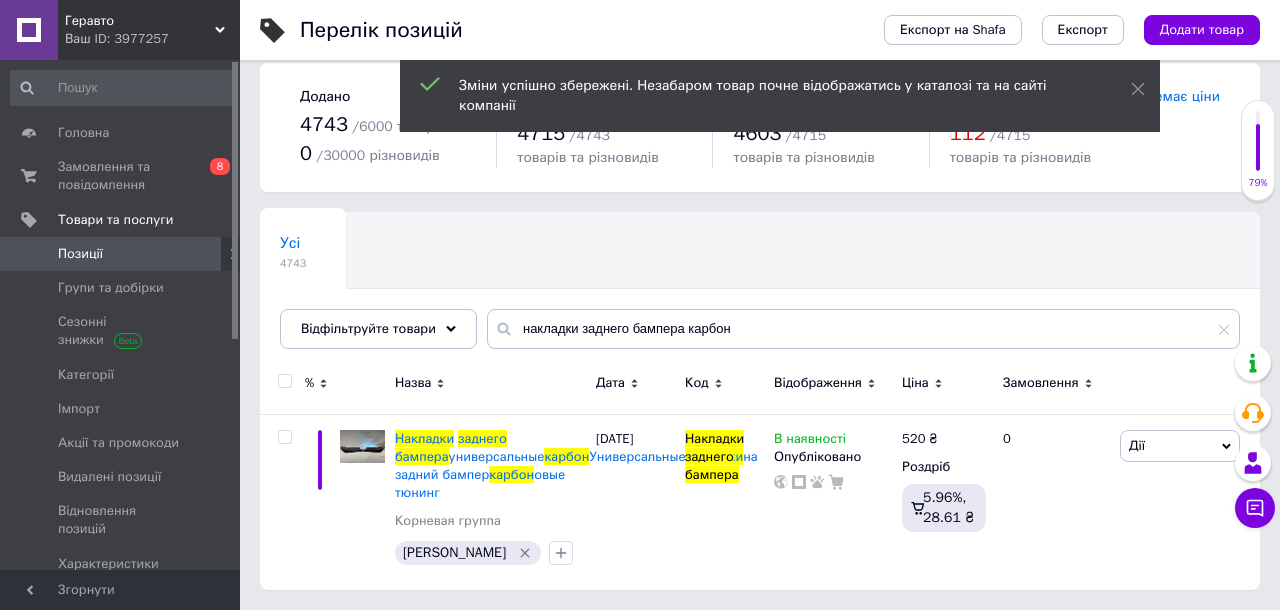 click on "Геравто" at bounding box center (140, 21) 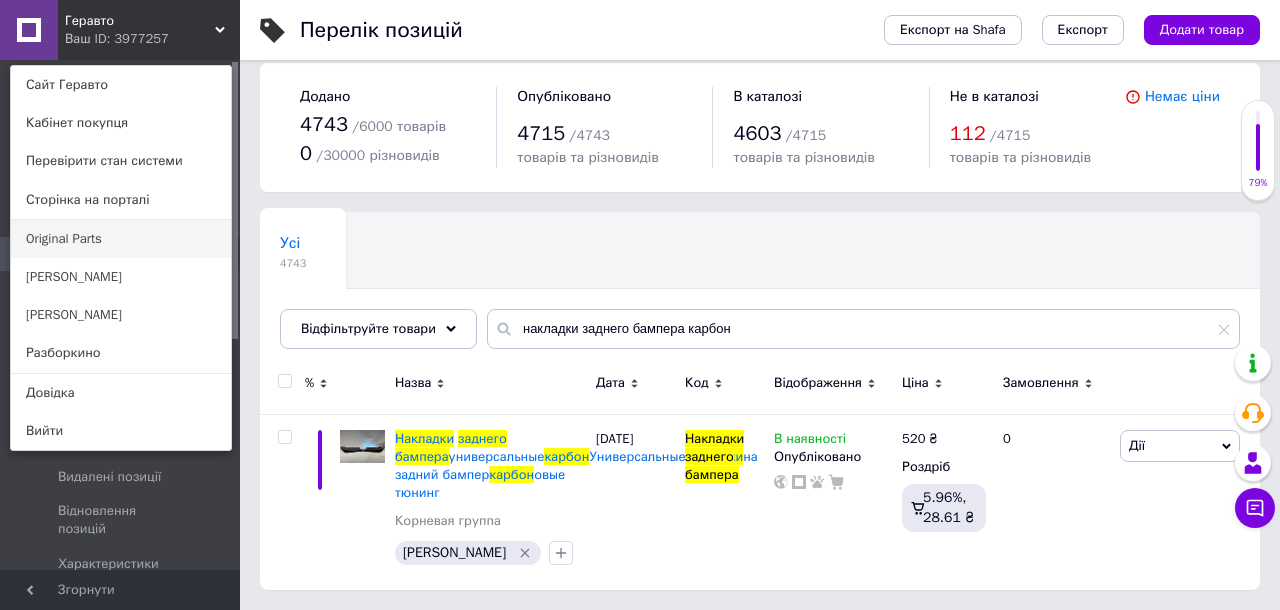 click on "Original Parts" at bounding box center [121, 239] 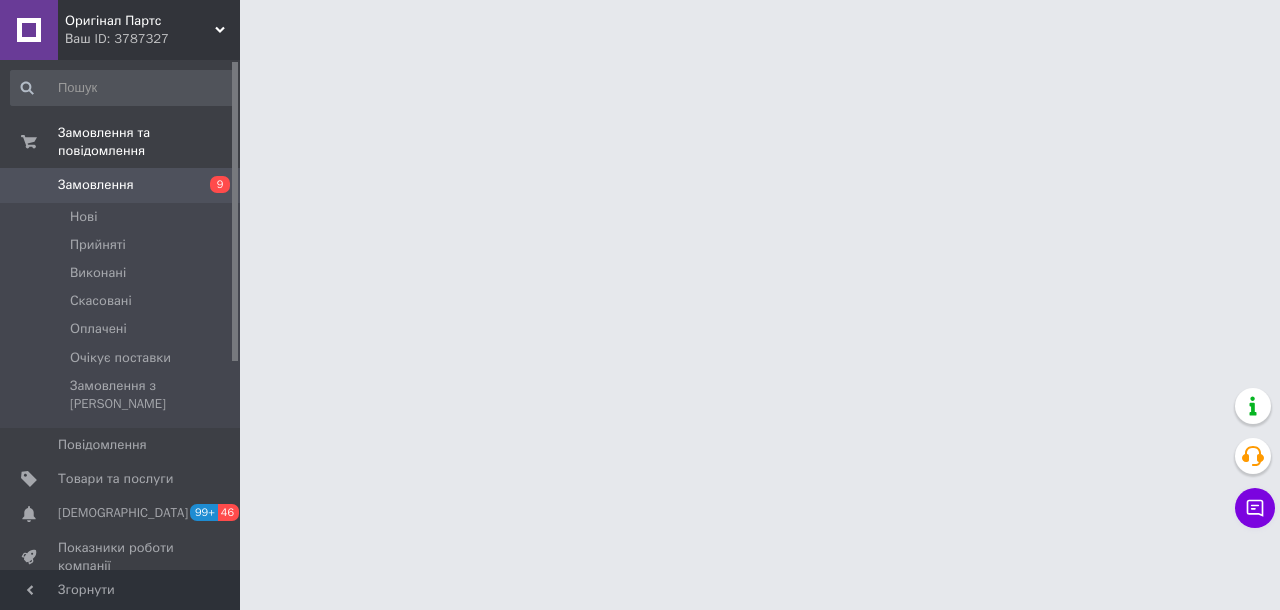 scroll, scrollTop: 0, scrollLeft: 0, axis: both 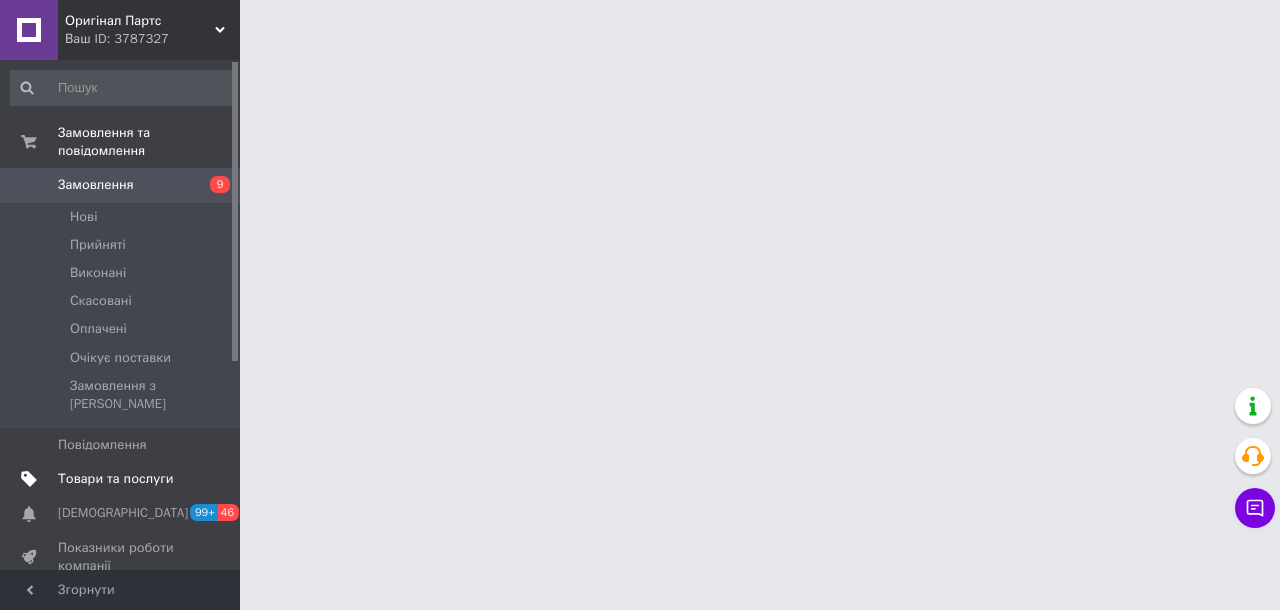 click on "Товари та послуги" at bounding box center [115, 479] 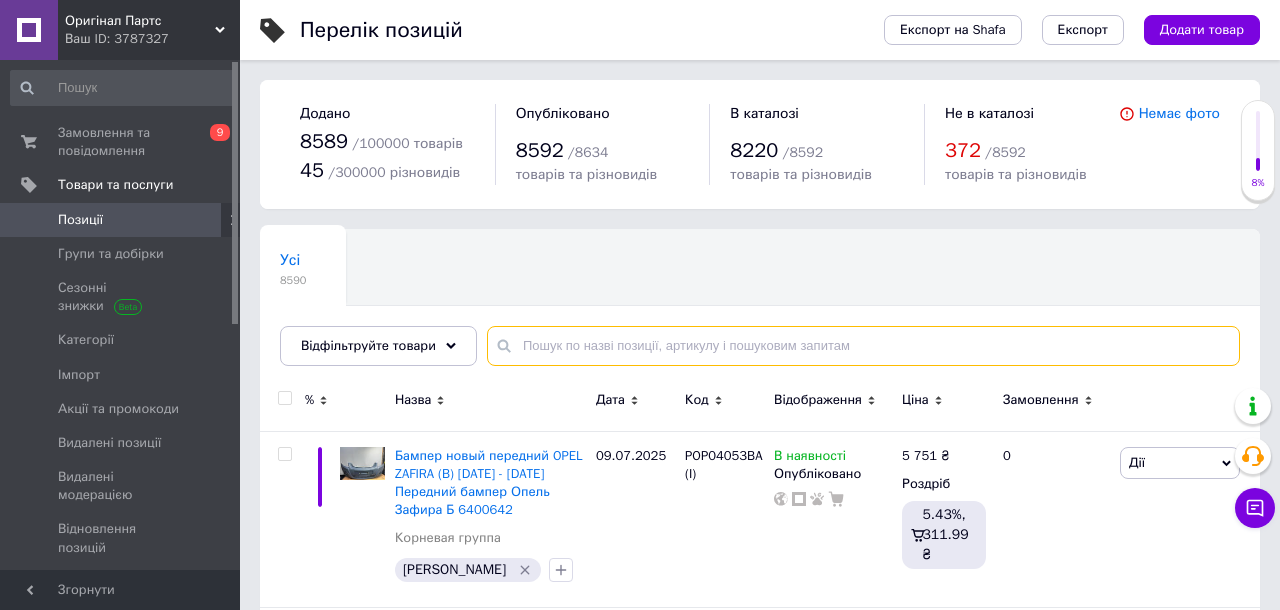 click at bounding box center [863, 346] 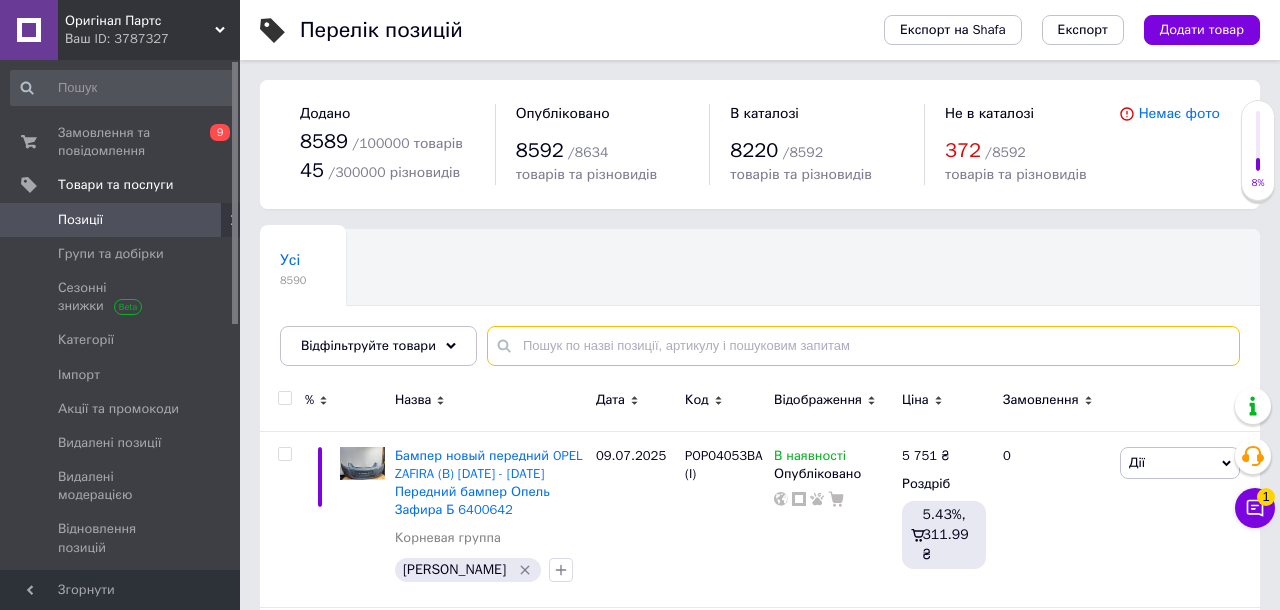 paste on "51248168035" 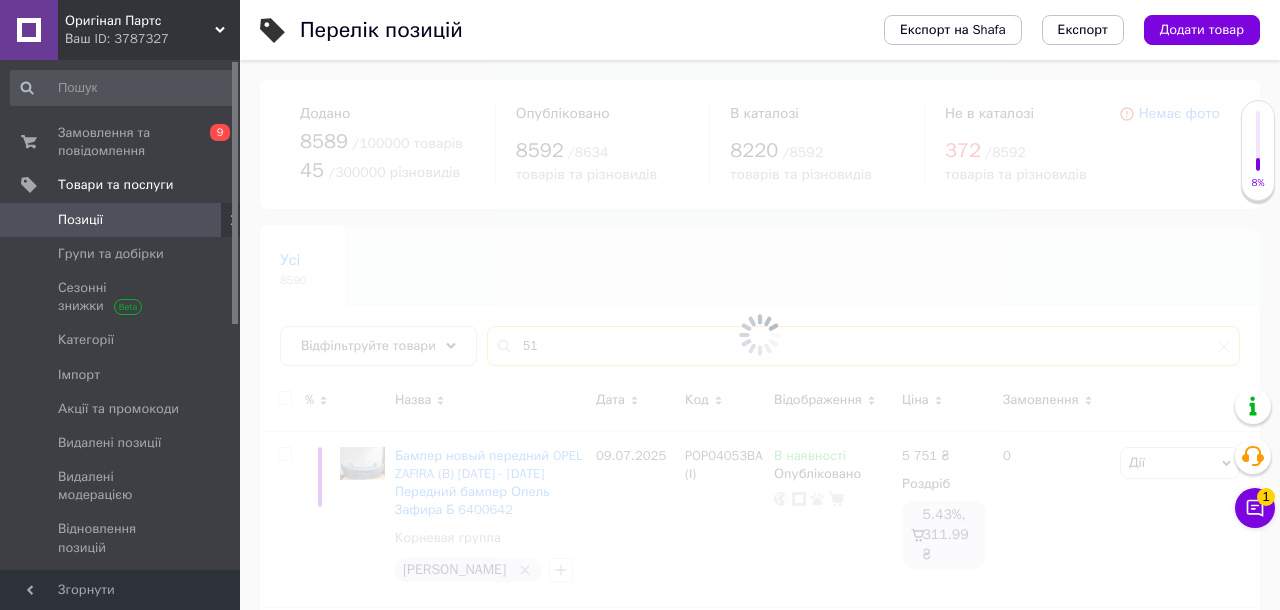 type on "5" 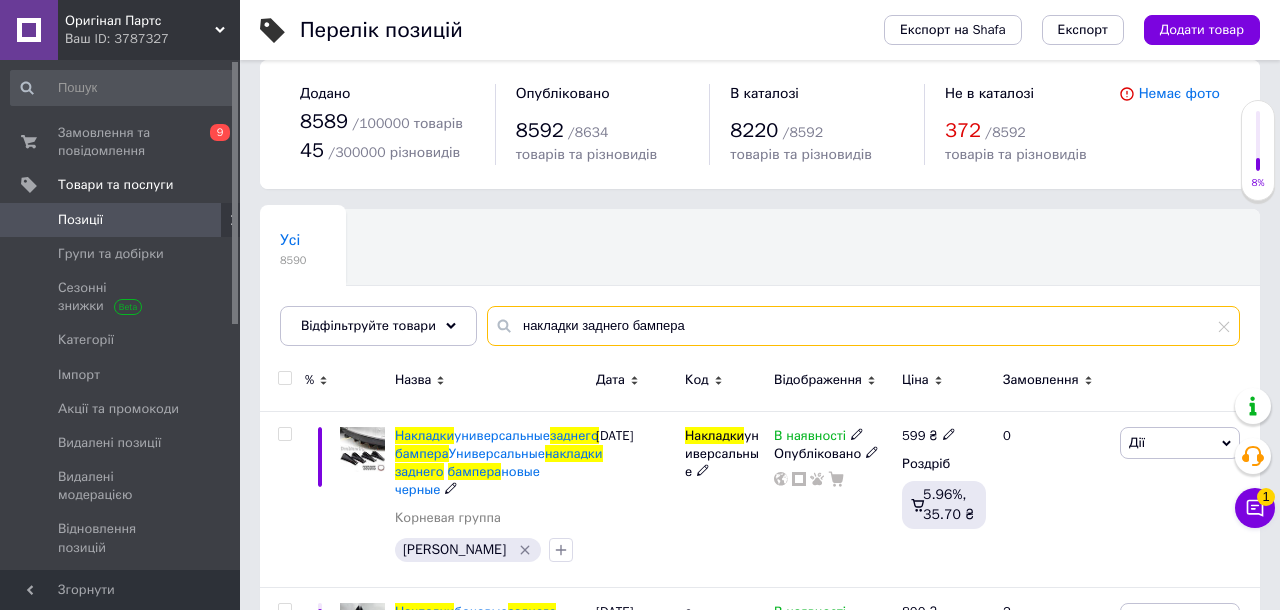 scroll, scrollTop: 0, scrollLeft: 0, axis: both 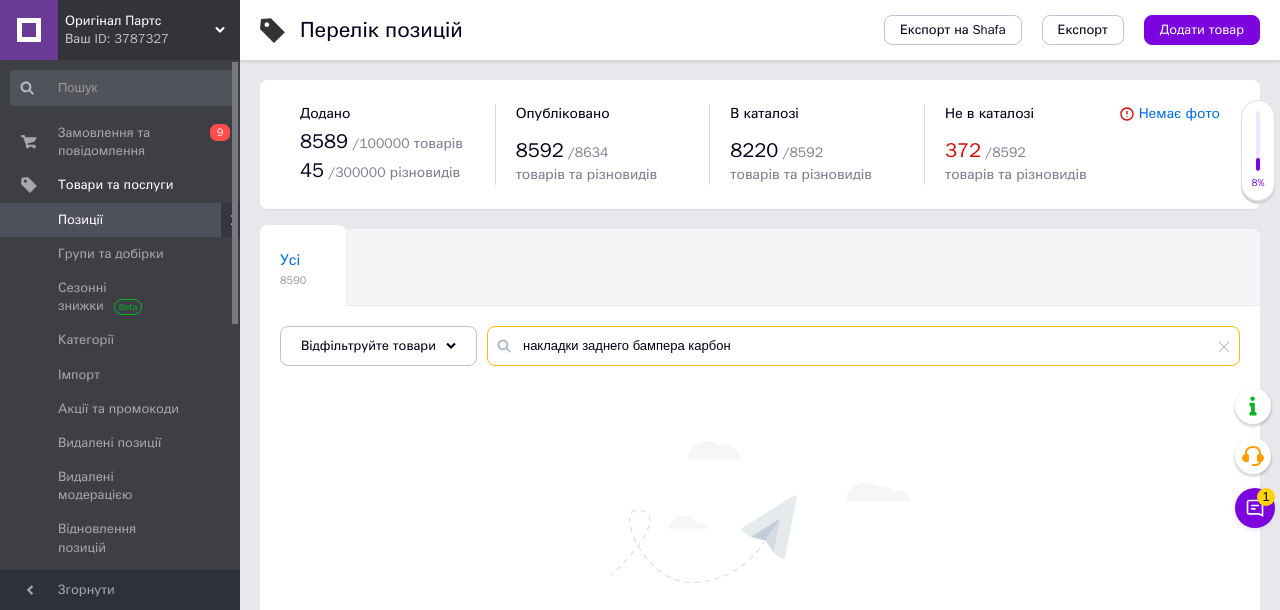 click on "накладки заднего бампера карбон" at bounding box center (863, 346) 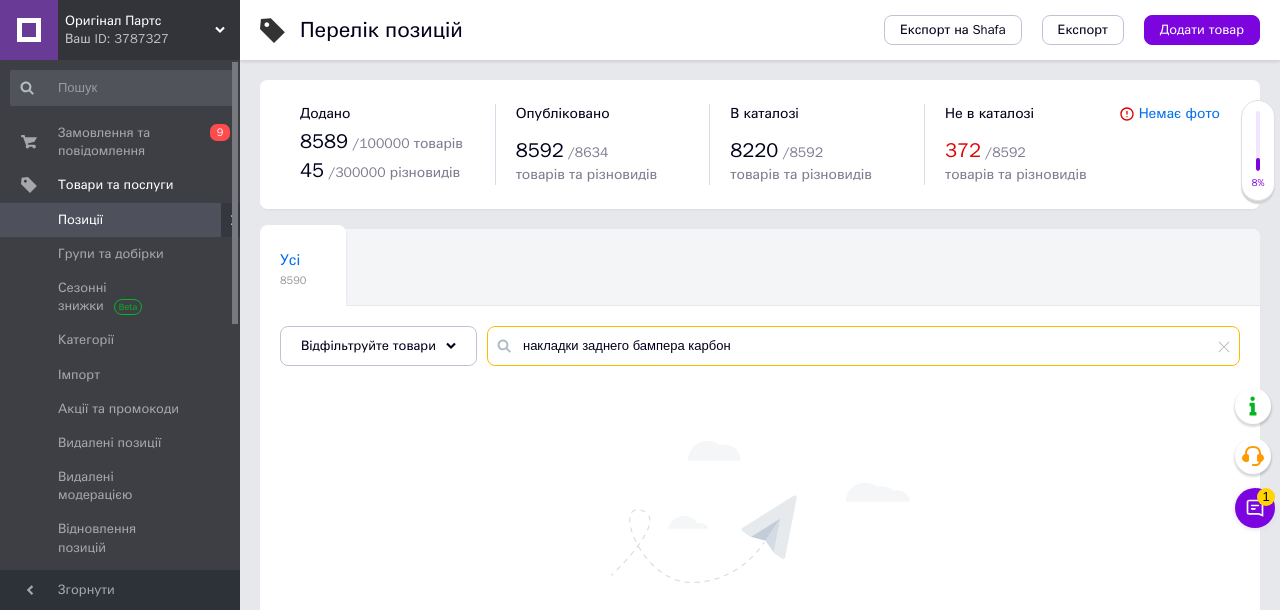 click on "накладки заднего бампера карбон" at bounding box center [863, 346] 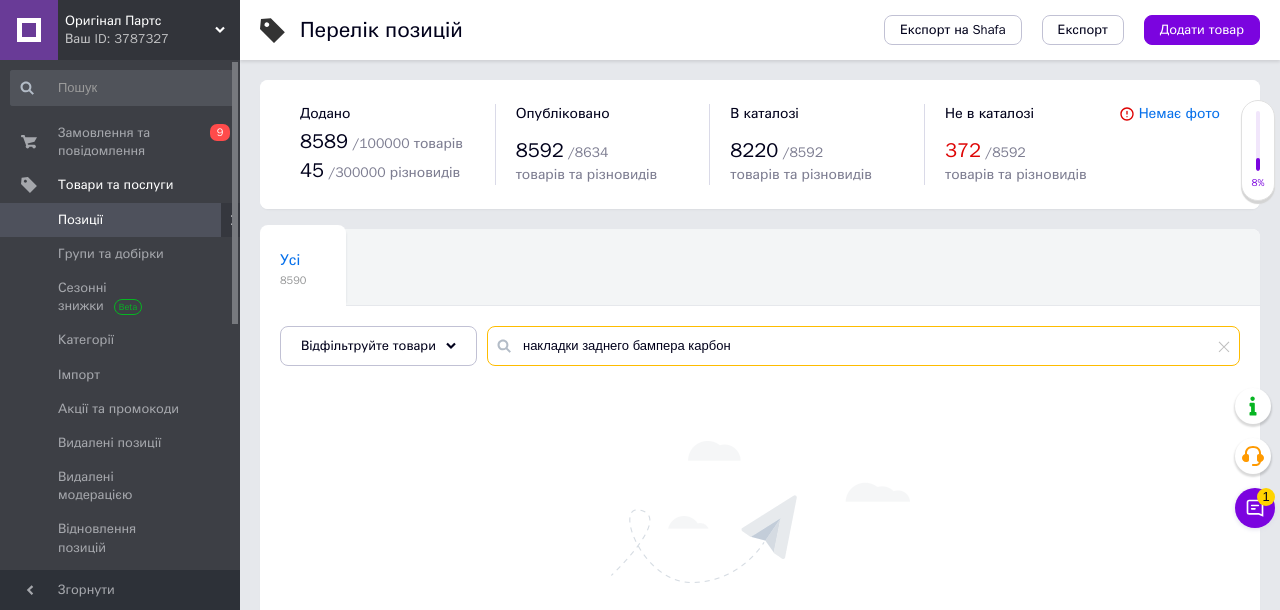 type on "накладки заднего бампера карбон" 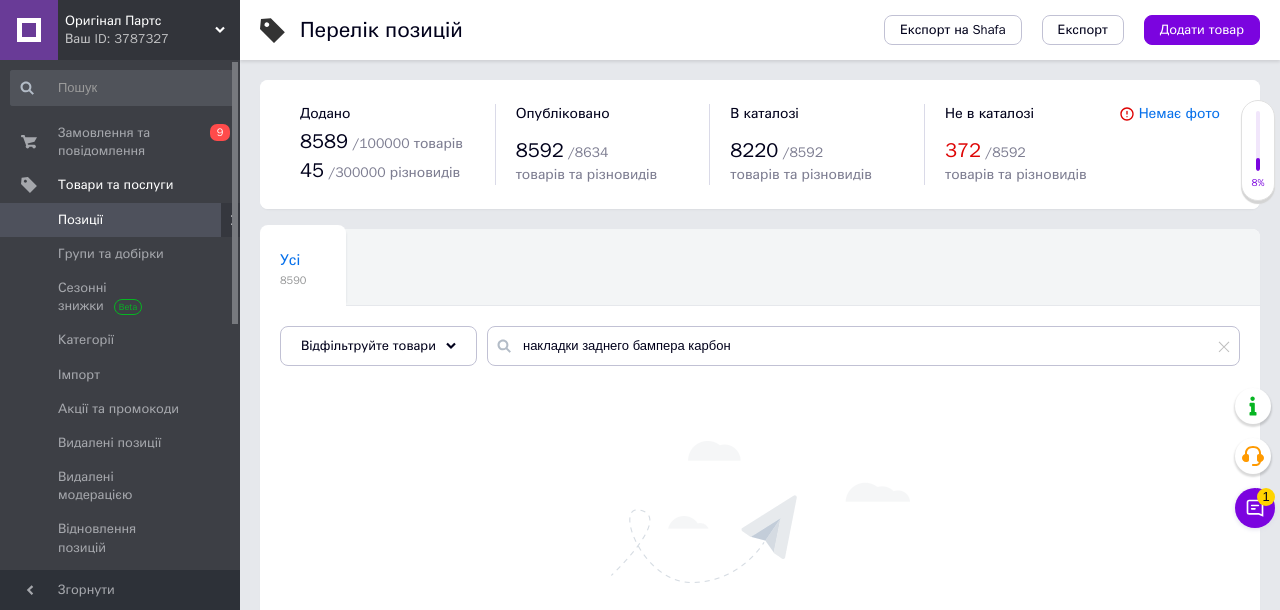 click on "Оригінал Партс" at bounding box center [140, 21] 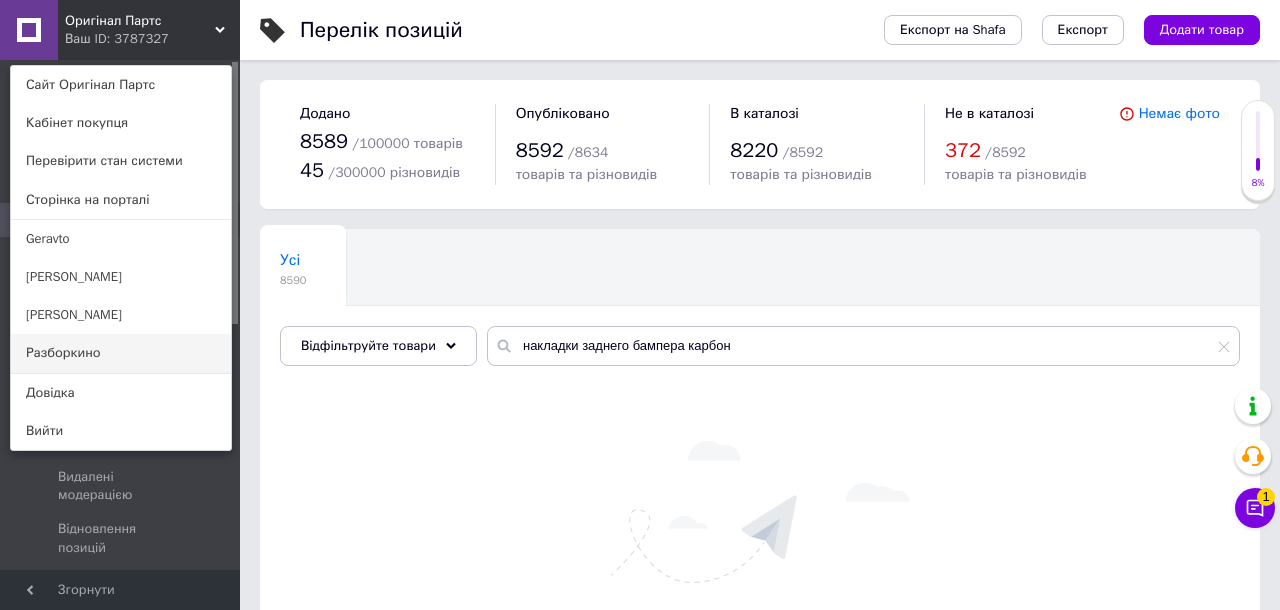 click on "Разборкино" at bounding box center [121, 353] 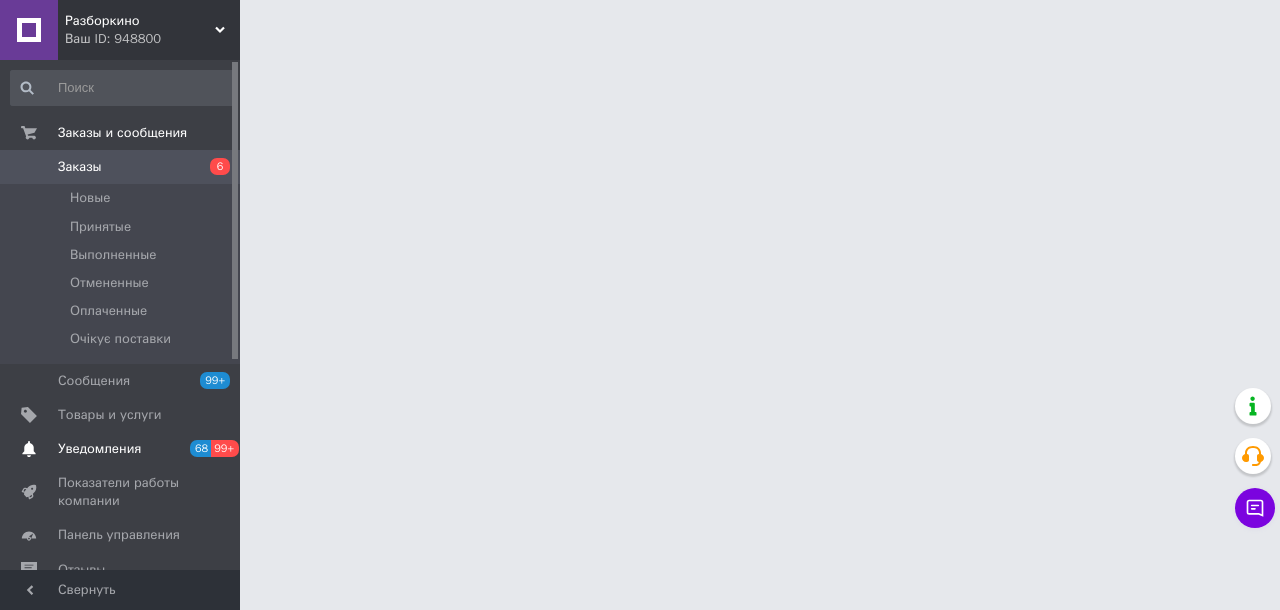 scroll, scrollTop: 0, scrollLeft: 0, axis: both 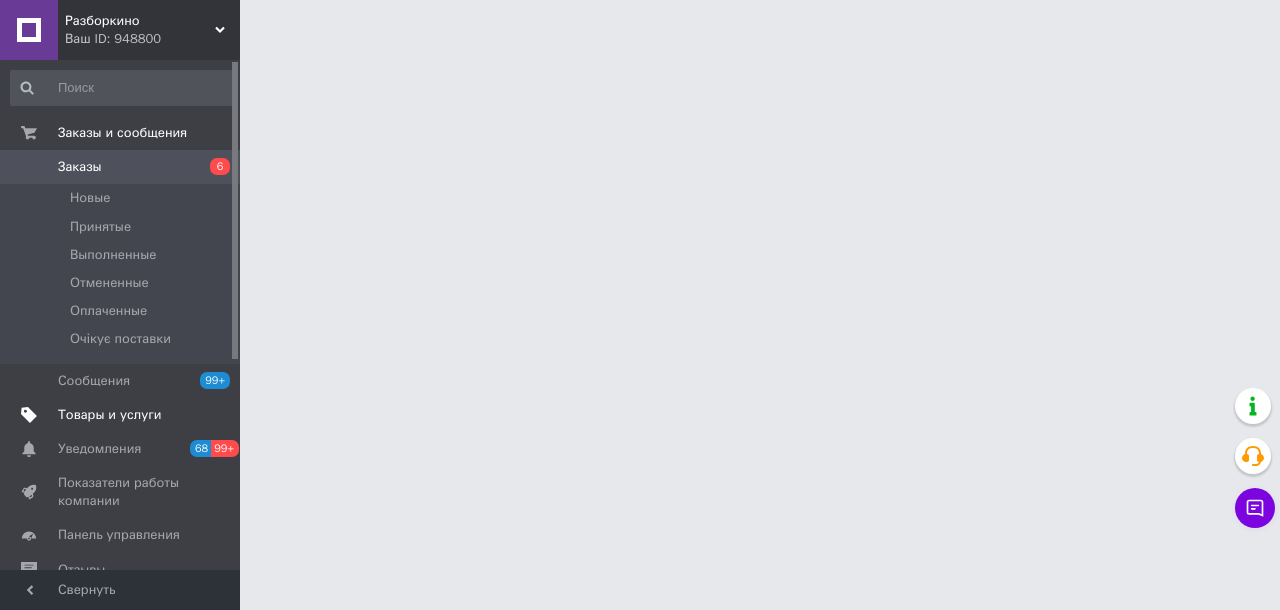 click on "Товары и услуги" at bounding box center [110, 415] 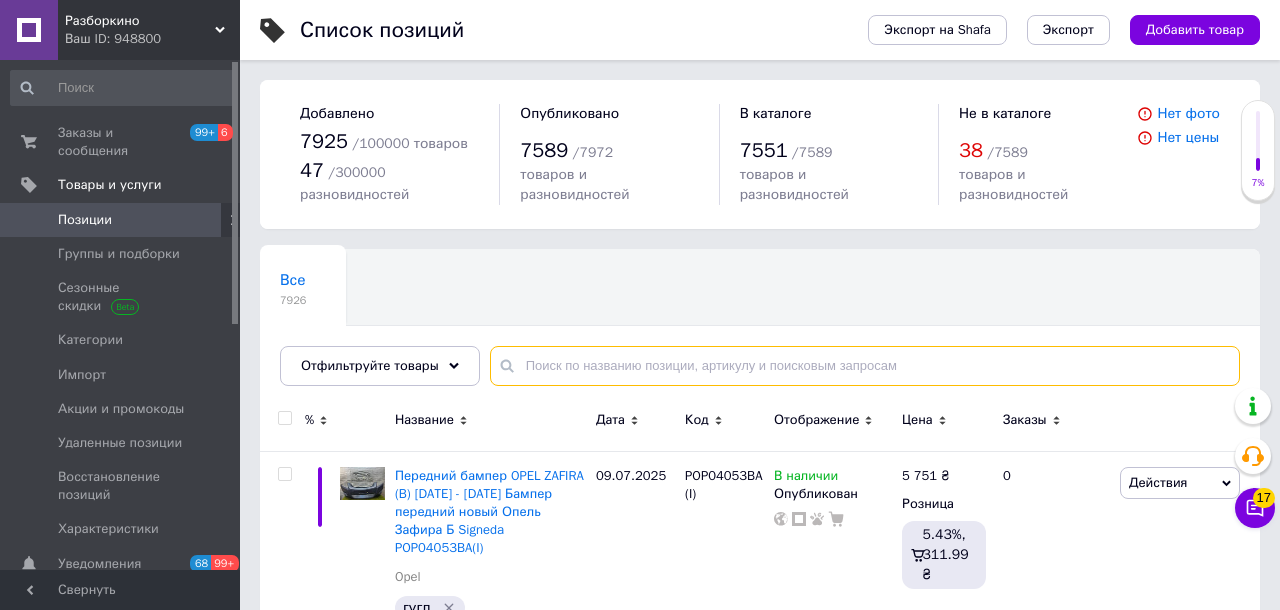click at bounding box center (865, 366) 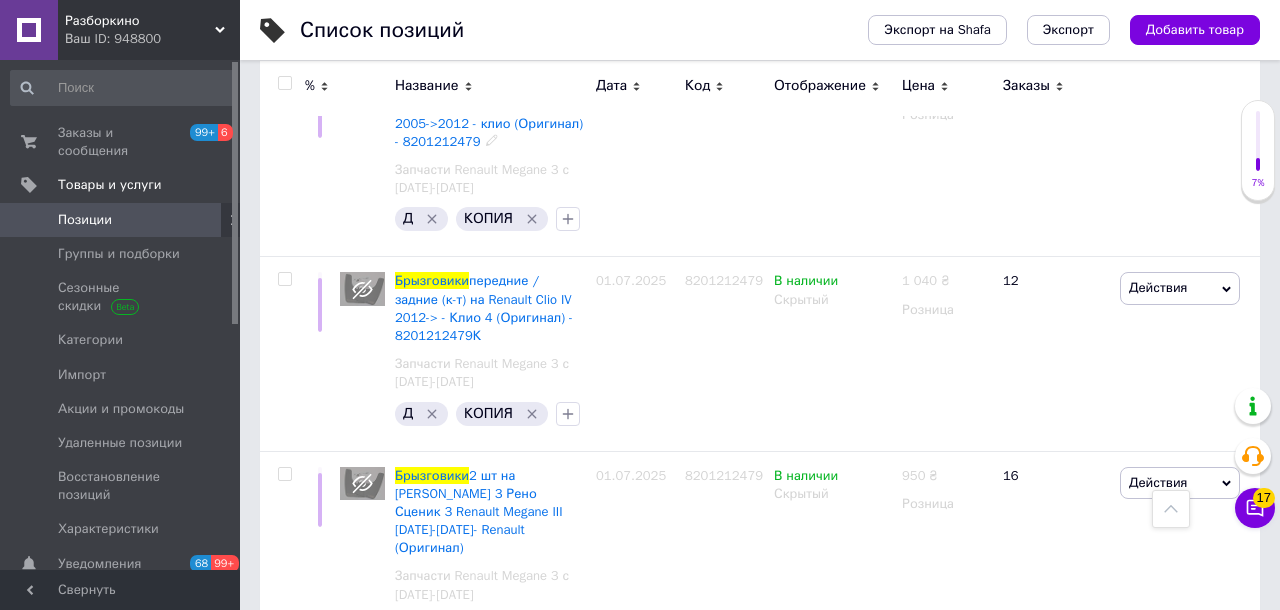 scroll, scrollTop: 2088, scrollLeft: 0, axis: vertical 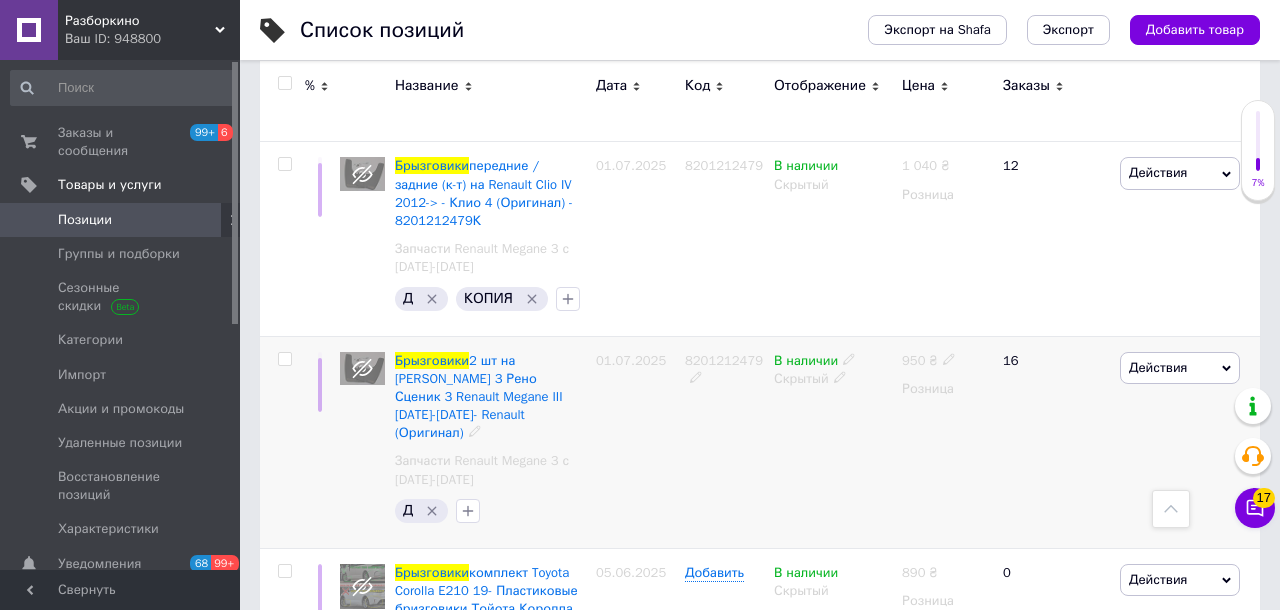 click on "8201212479" at bounding box center [724, 360] 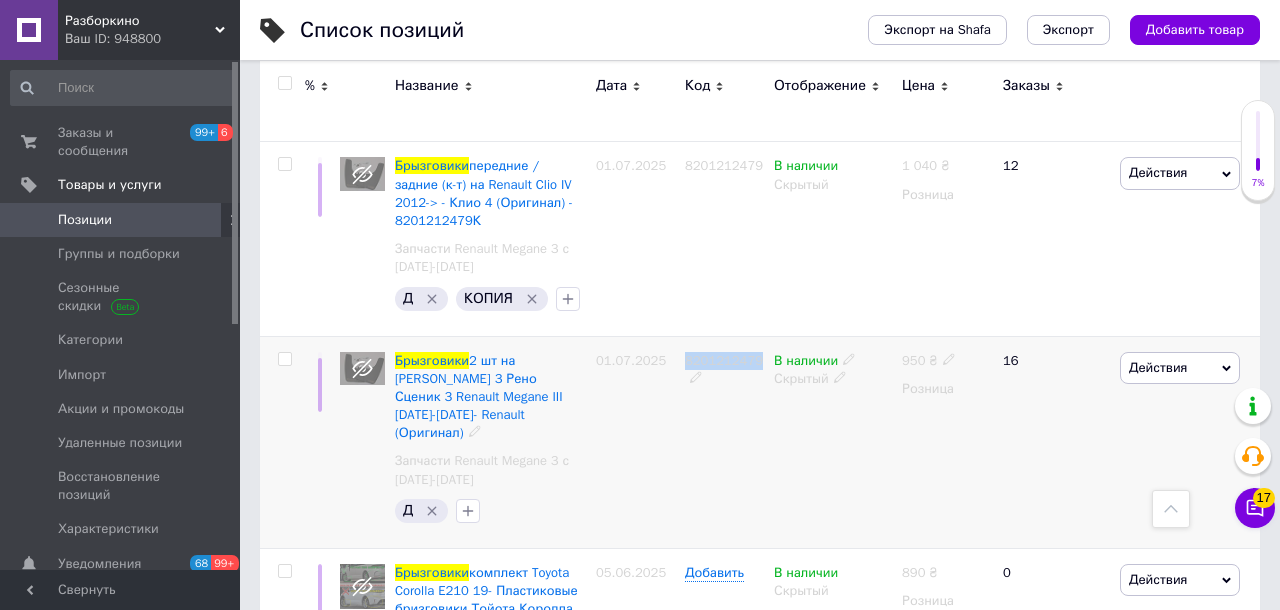 click on "8201212479" at bounding box center [724, 360] 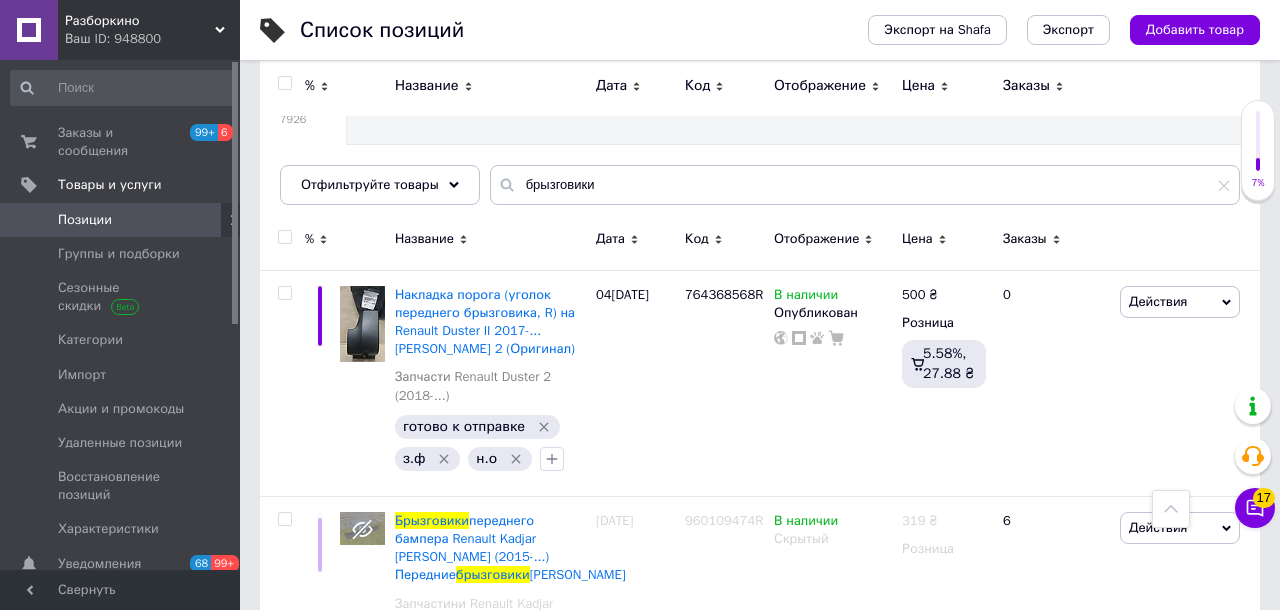 scroll, scrollTop: 0, scrollLeft: 0, axis: both 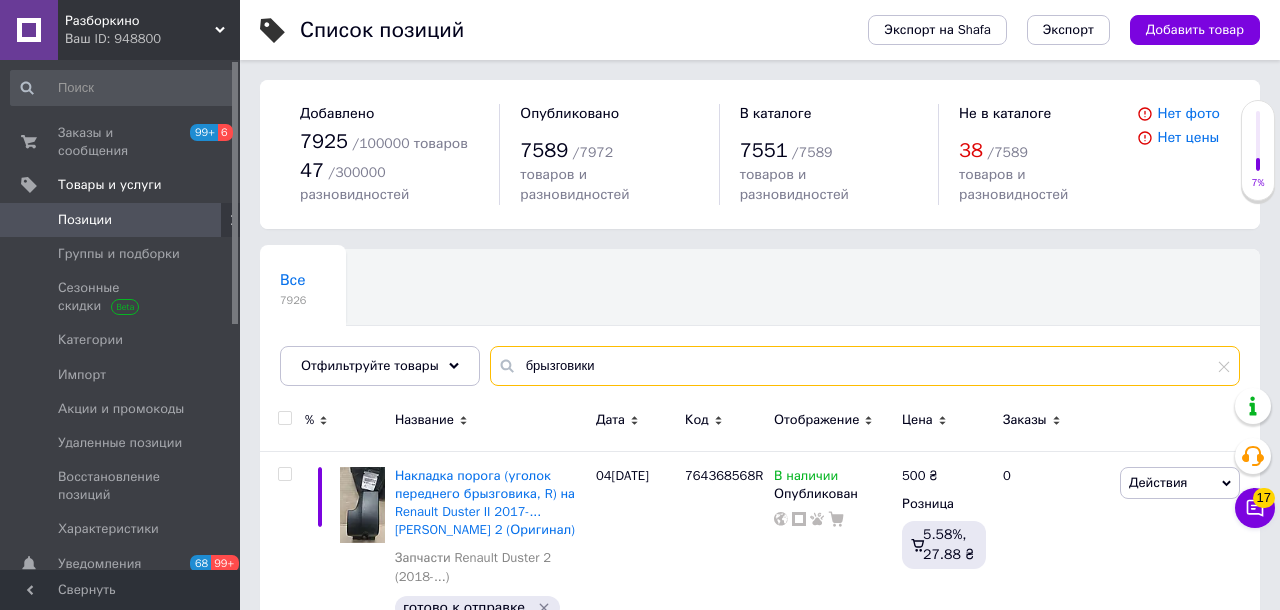 click on "брызговики" at bounding box center [865, 366] 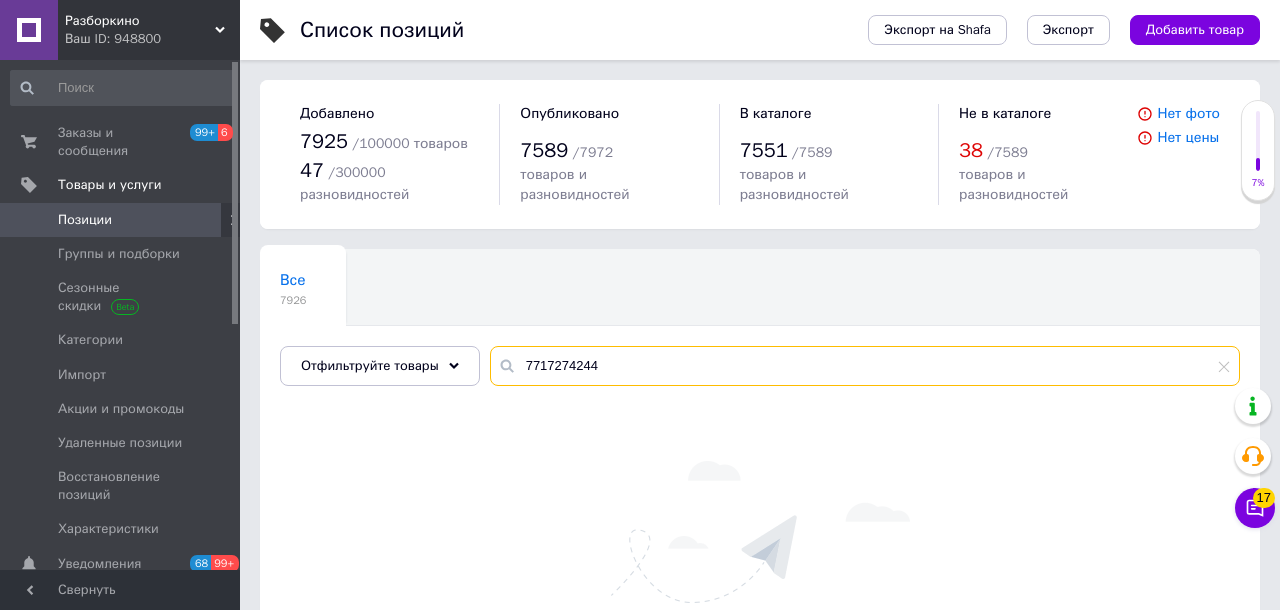 click on "7717274244" at bounding box center (865, 366) 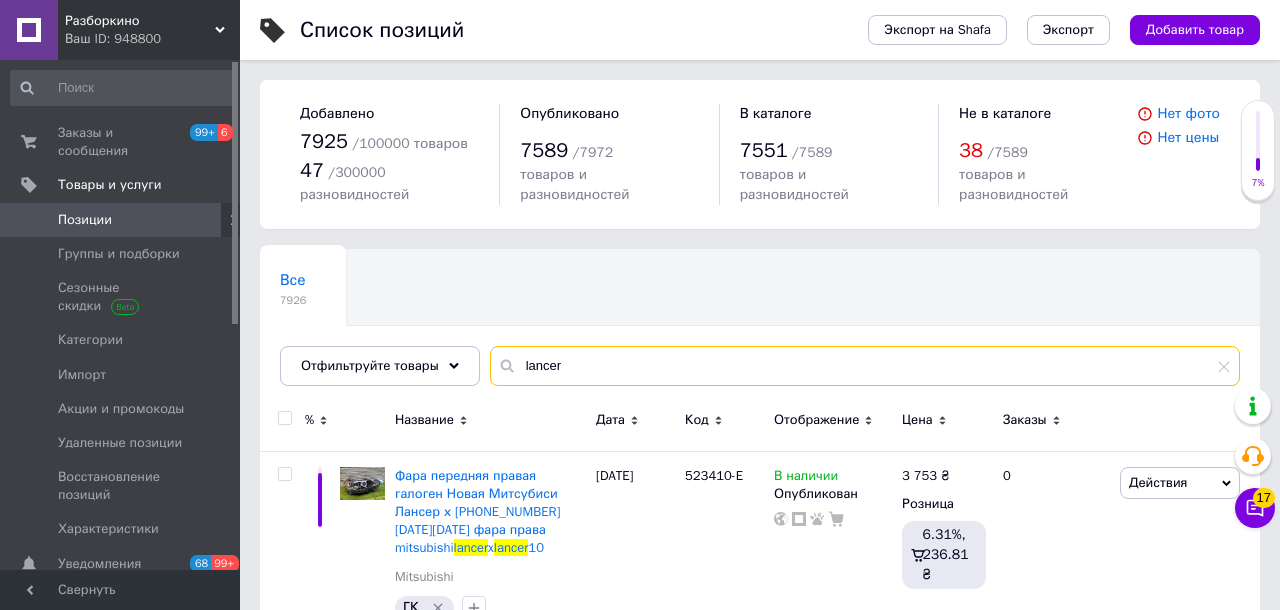 click on "lancer" at bounding box center [865, 366] 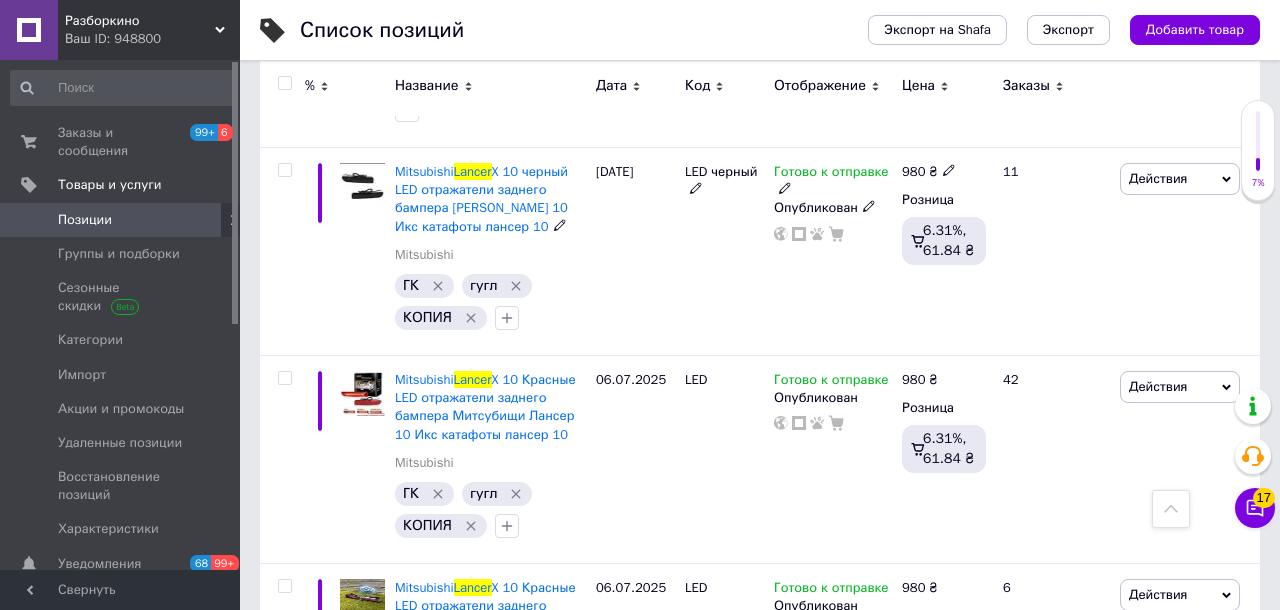 scroll, scrollTop: 676, scrollLeft: 0, axis: vertical 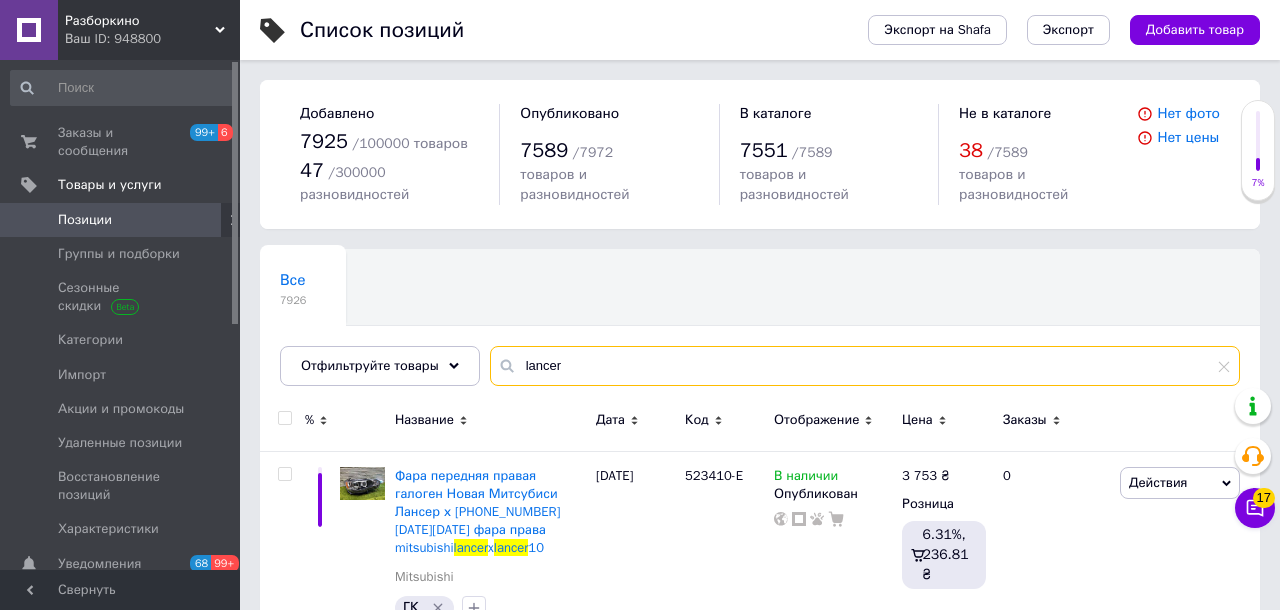 click on "lancer" at bounding box center (865, 366) 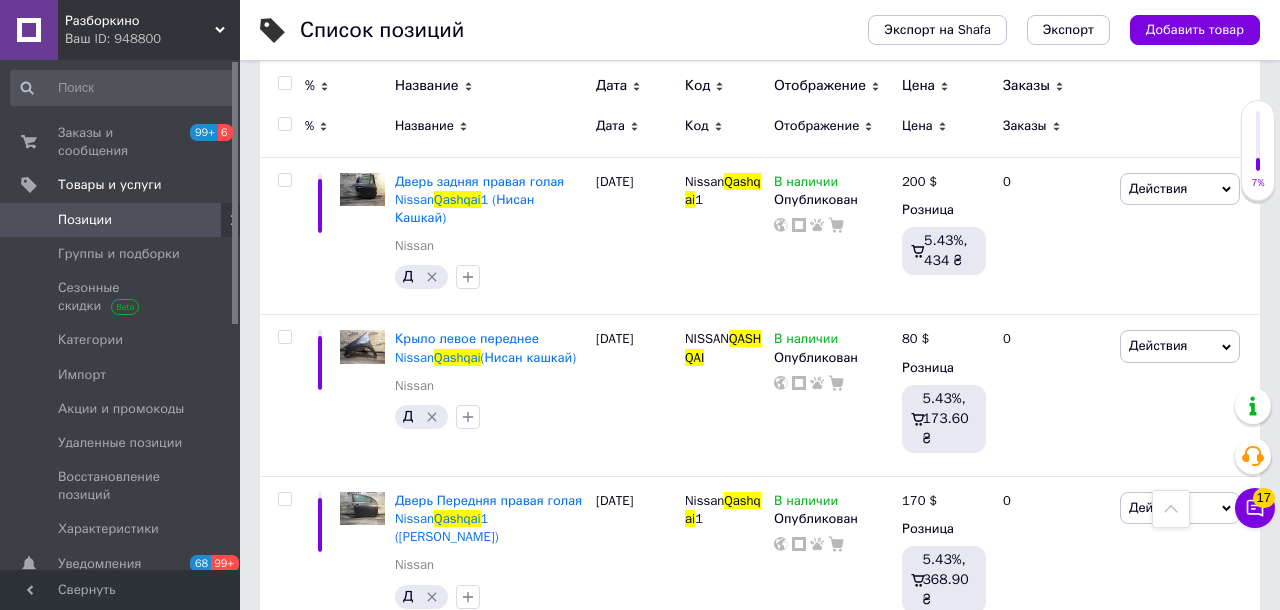 scroll, scrollTop: 0, scrollLeft: 0, axis: both 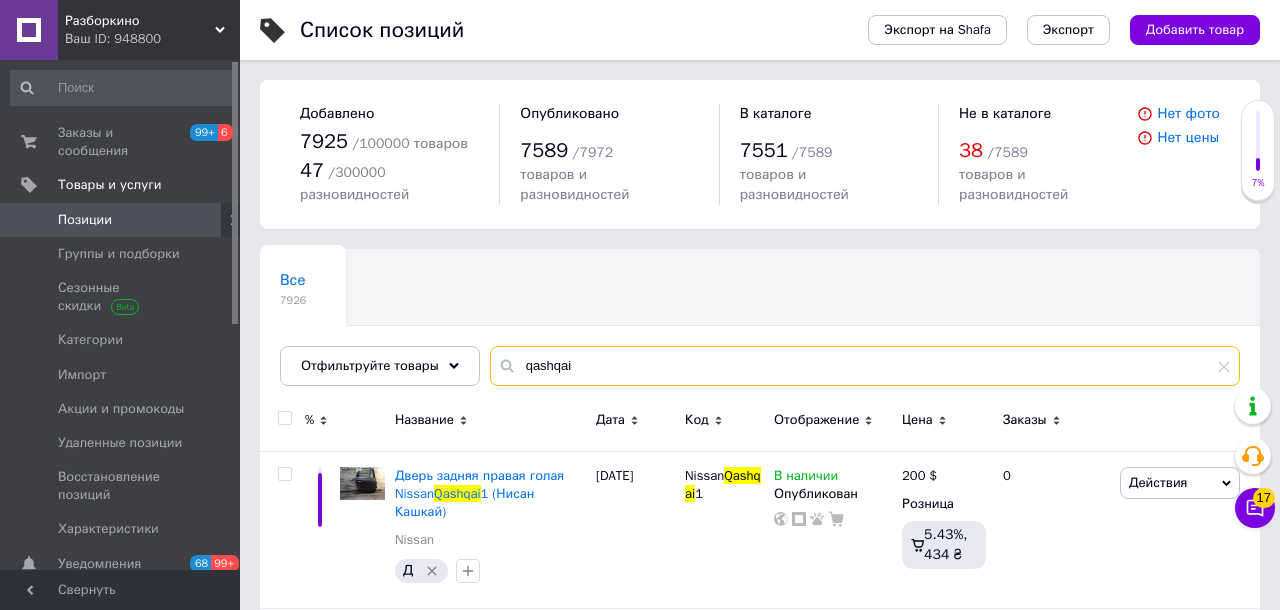 click on "qashqai" at bounding box center [865, 366] 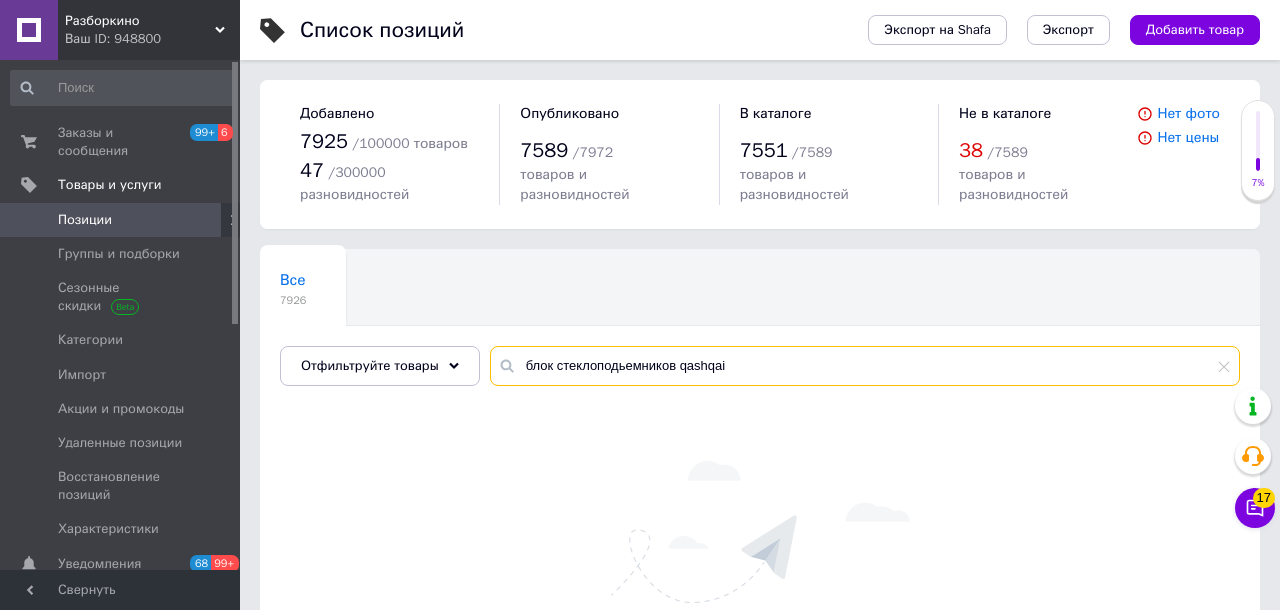 click on "блок стеклоподьемников qashqai" at bounding box center (865, 366) 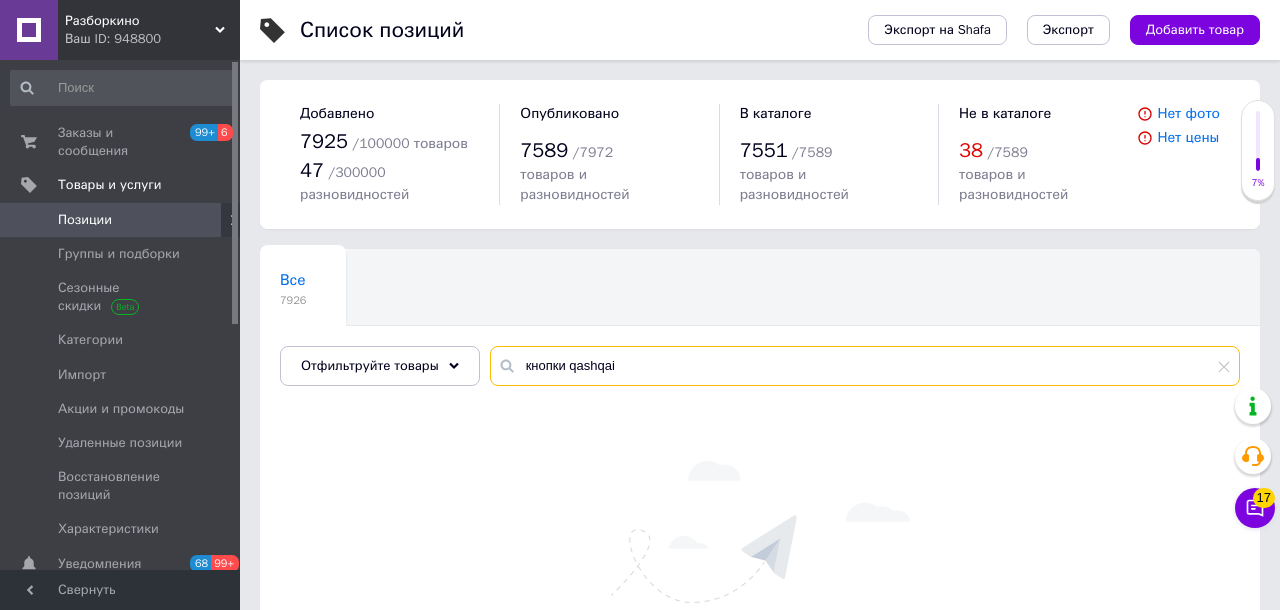 type on "кнопки qashqai" 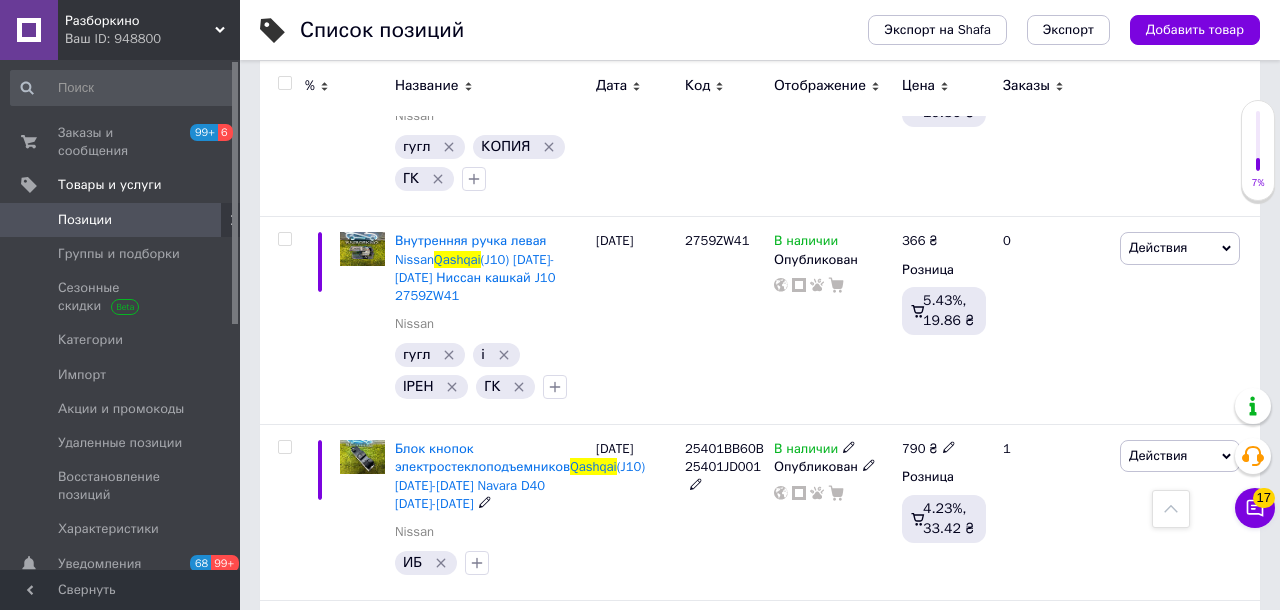 scroll, scrollTop: 5702, scrollLeft: 0, axis: vertical 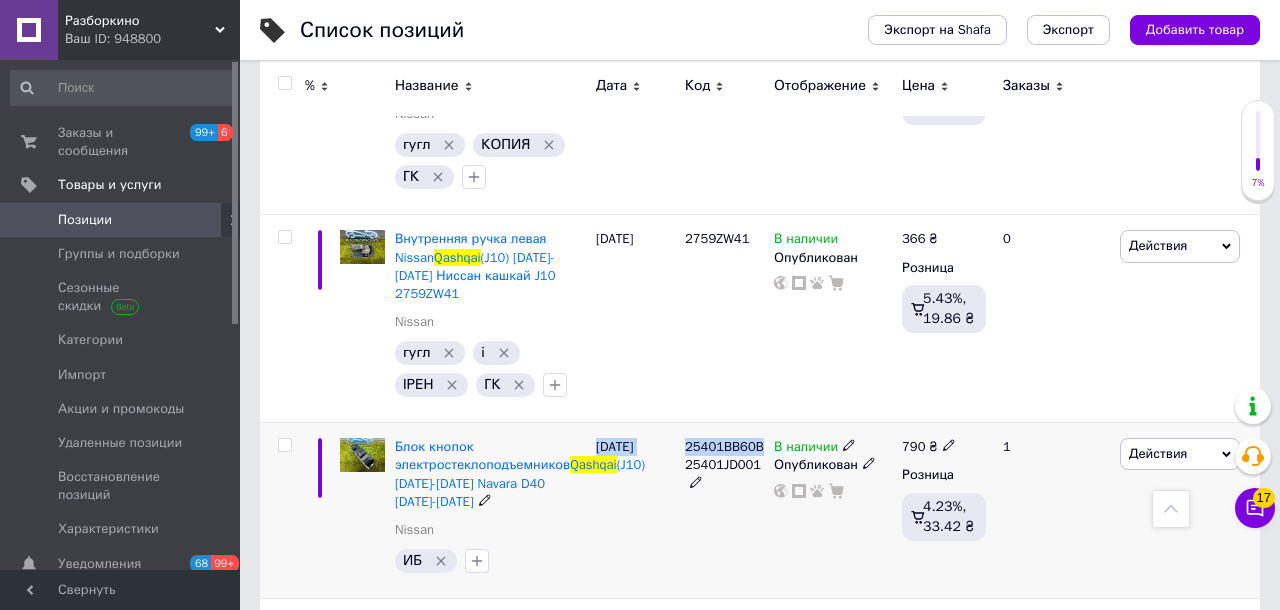 drag, startPoint x: 699, startPoint y: 371, endPoint x: 680, endPoint y: 345, distance: 32.202484 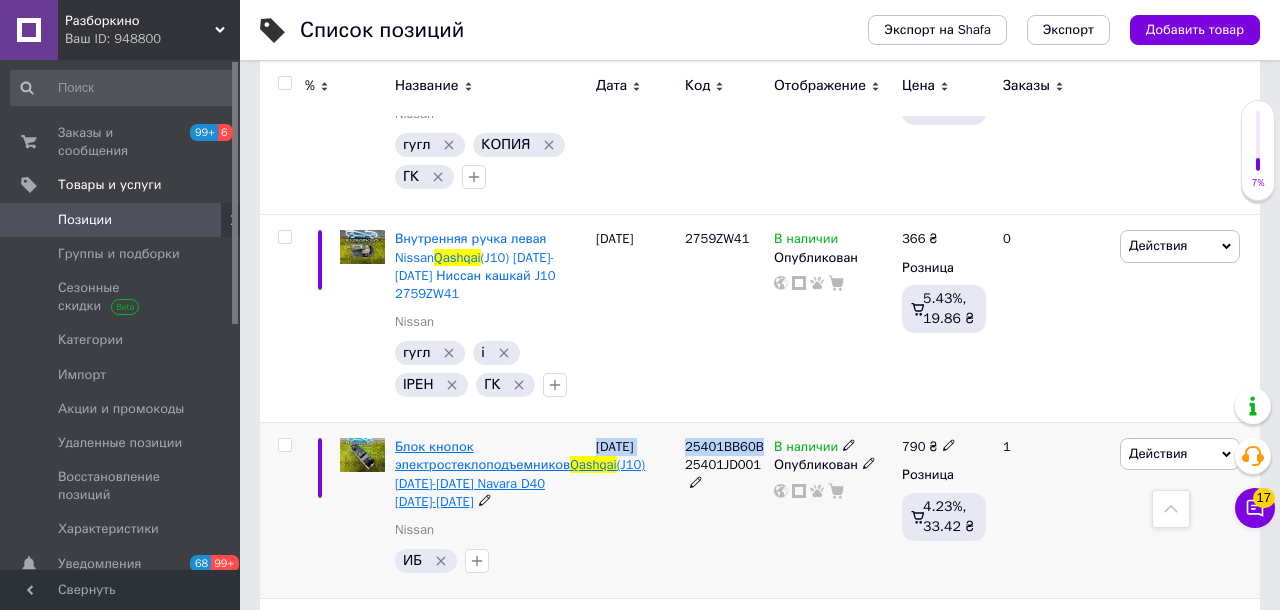 click on "Блок кнопок электростеклоподъемников" at bounding box center (482, 455) 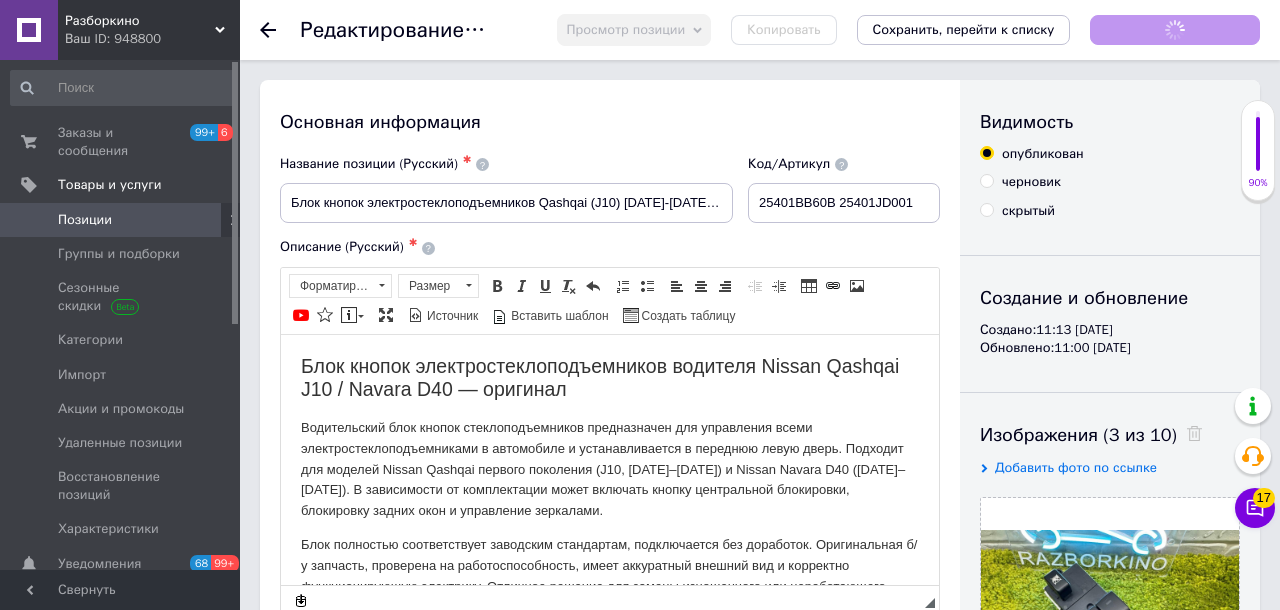 scroll, scrollTop: 0, scrollLeft: 0, axis: both 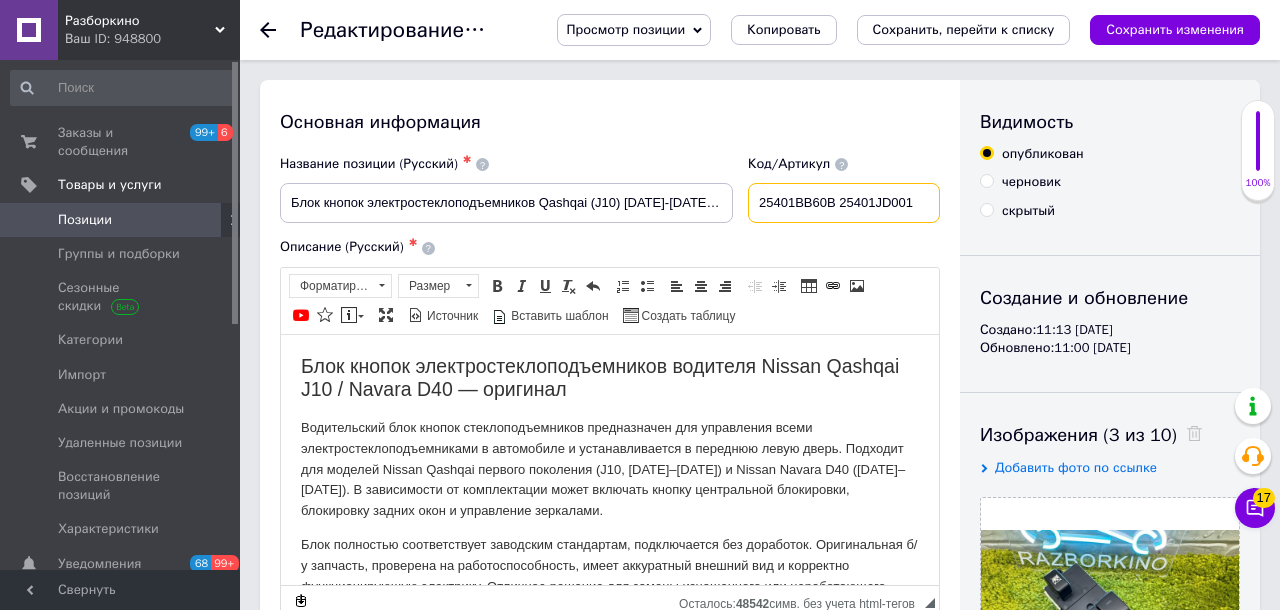 click on "25401BB60B 25401JD001" at bounding box center [844, 203] 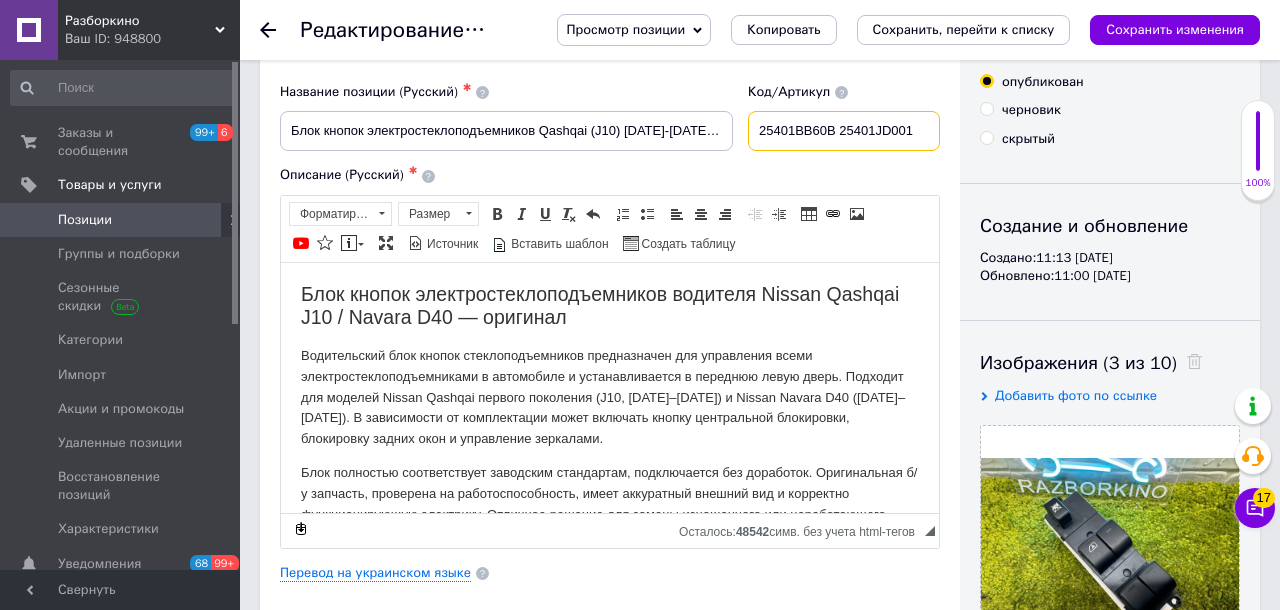 scroll, scrollTop: 0, scrollLeft: 0, axis: both 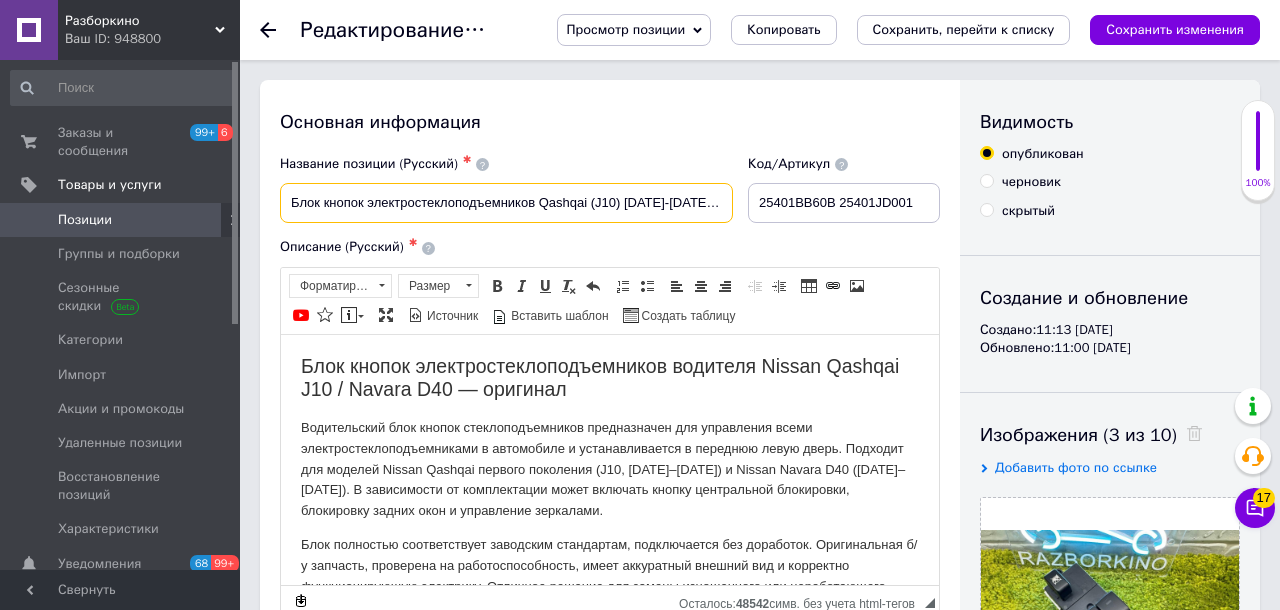 click on "Блок кнопок электростеклоподъемников Qashqai (J10) 2007-2012 Navara D40 2006-2016" at bounding box center (506, 203) 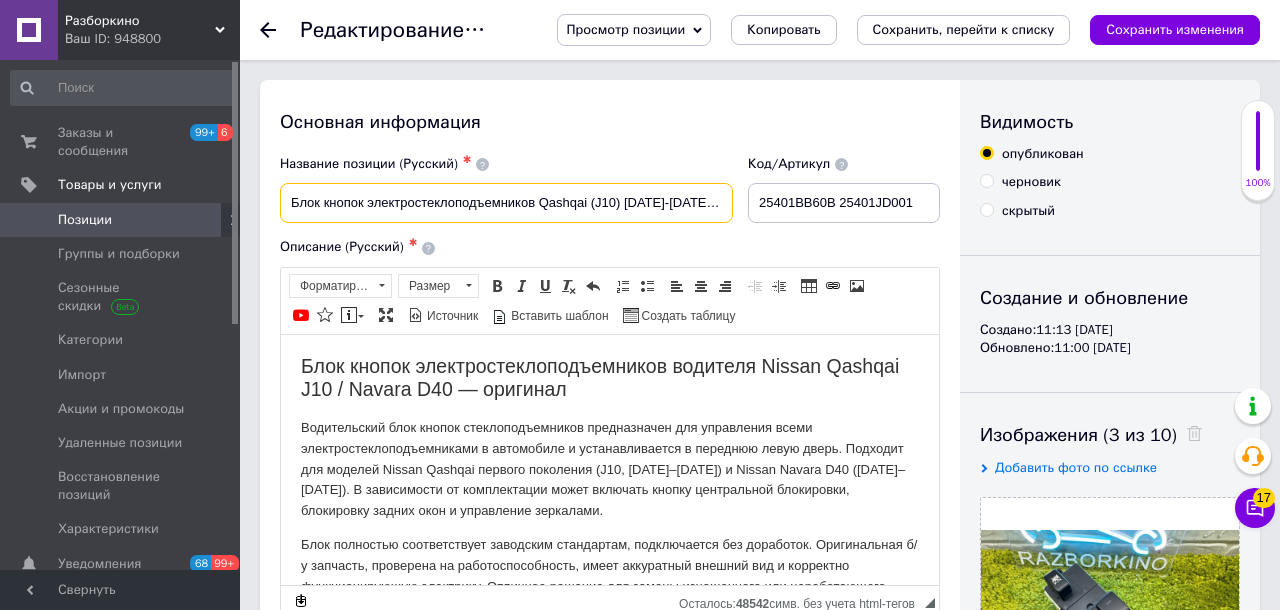 click on "Блок кнопок электростеклоподъемников Qashqai (J10) 2007-2012 Navara D40 2006-2016" at bounding box center (506, 203) 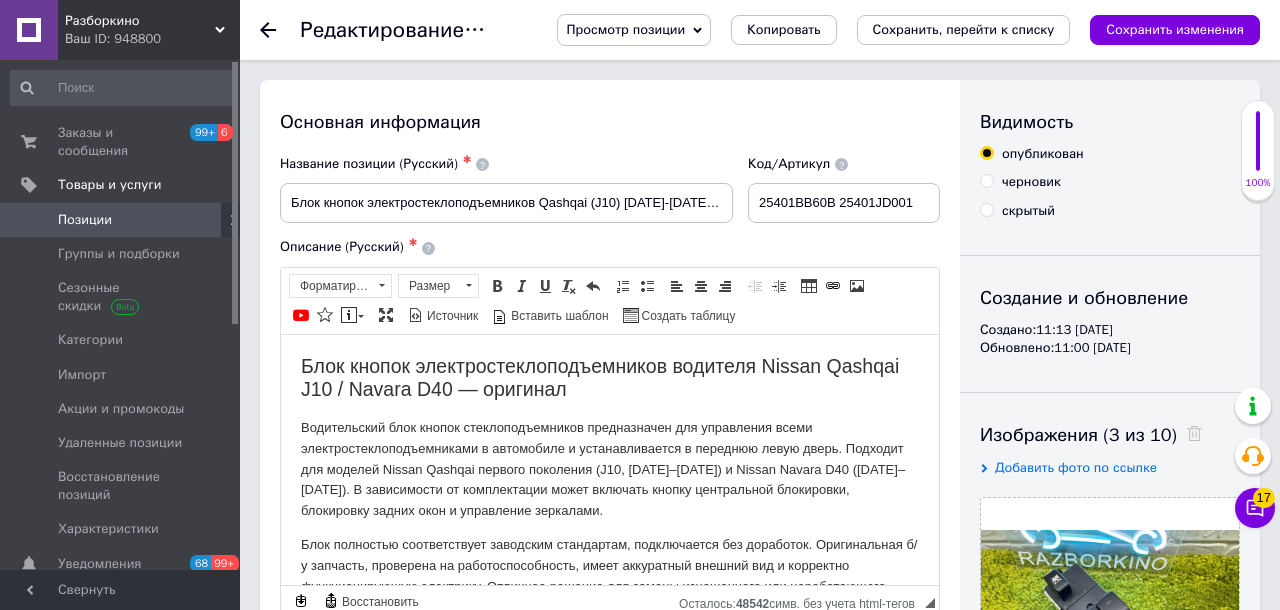 click on "Название позиции (Русский) ✱" at bounding box center (506, 164) 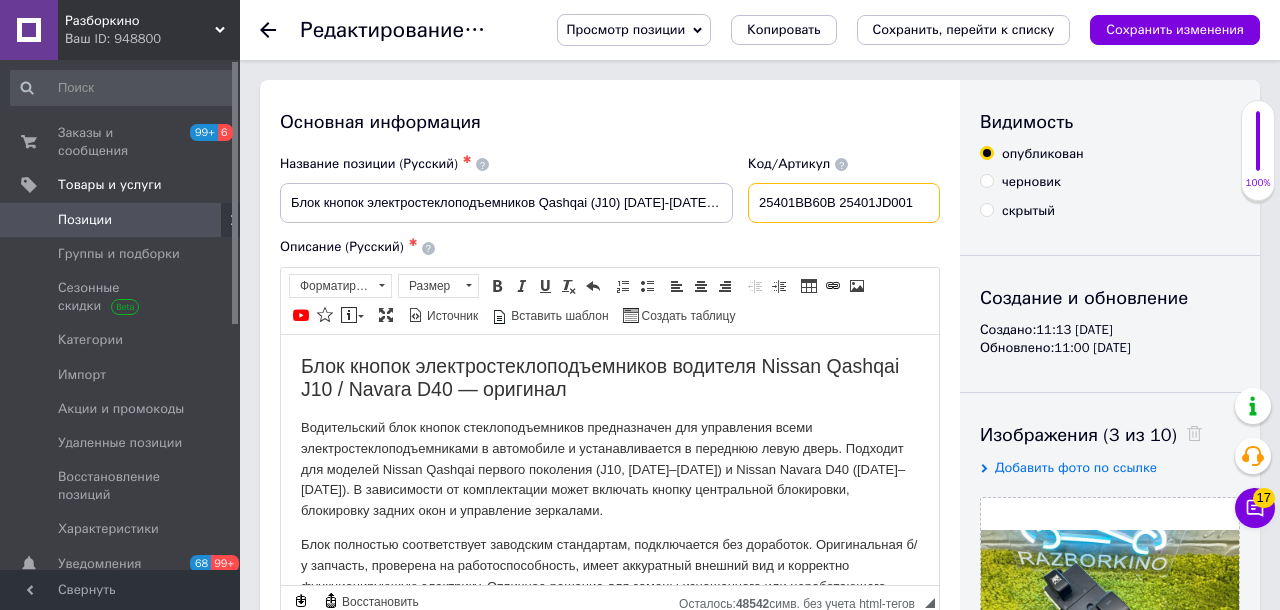 click on "25401BB60B 25401JD001" at bounding box center [844, 203] 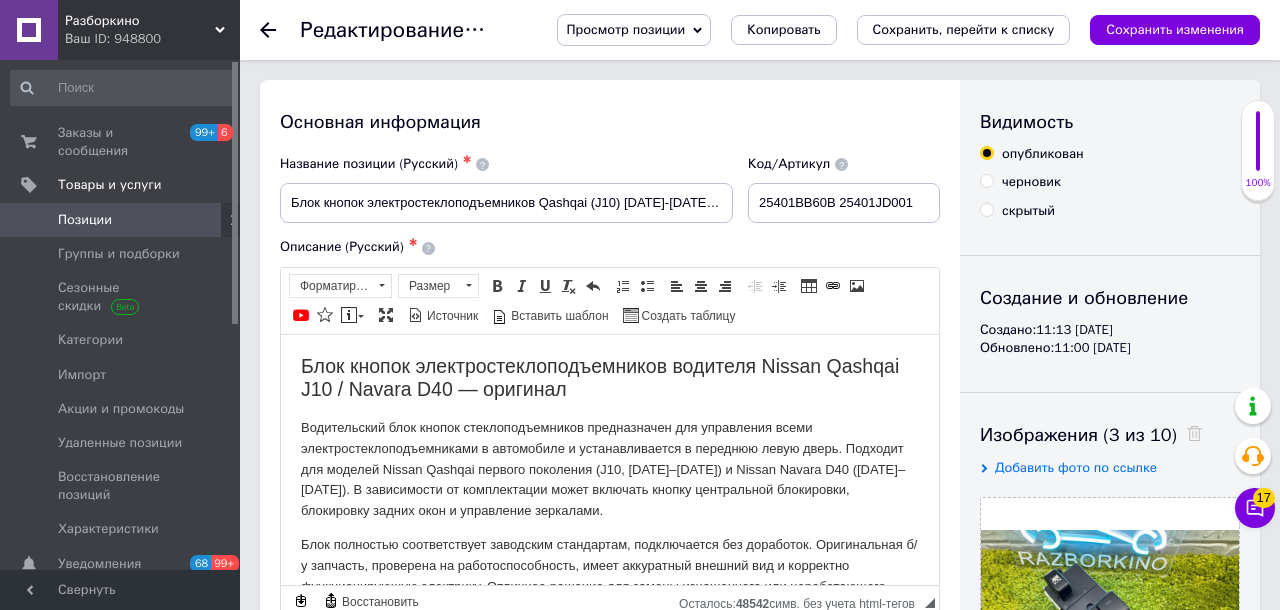 click on "Позиции" at bounding box center [121, 220] 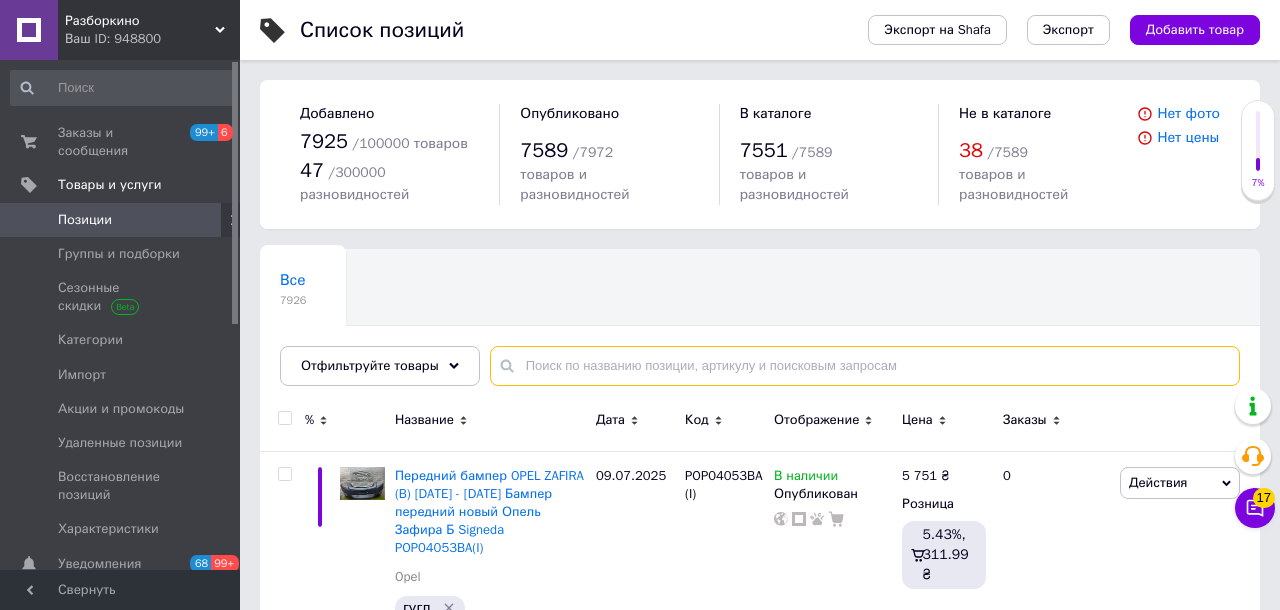 click at bounding box center [865, 366] 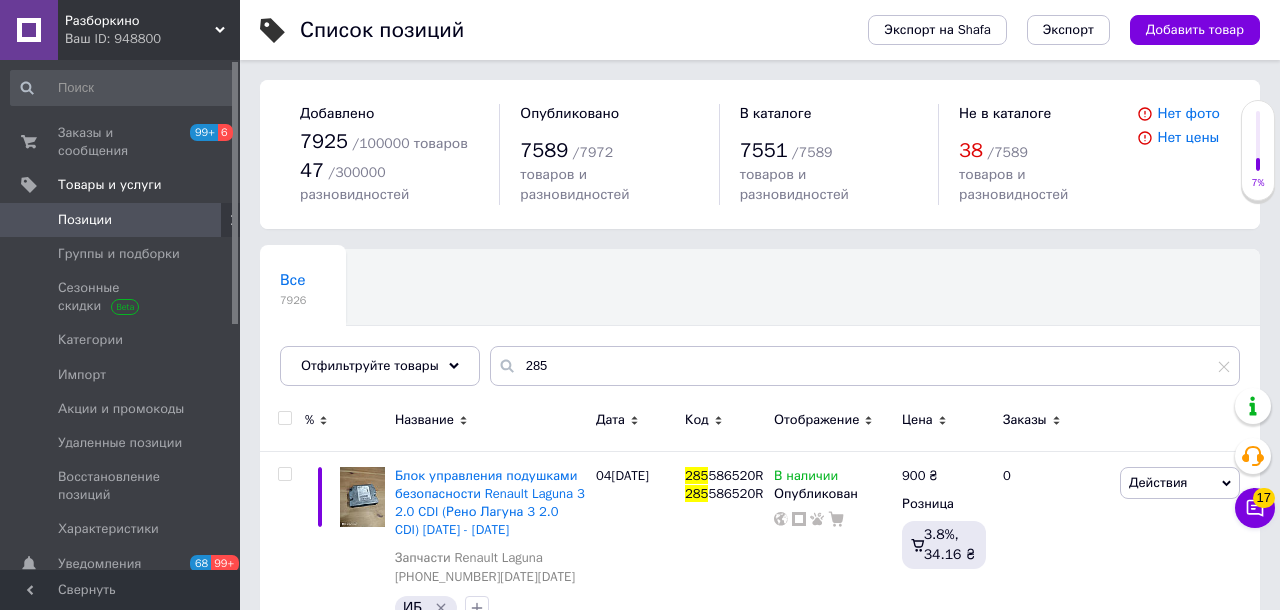 click on "Все 7926 Ok Отфильтровано...  Сохранить" at bounding box center [760, 327] 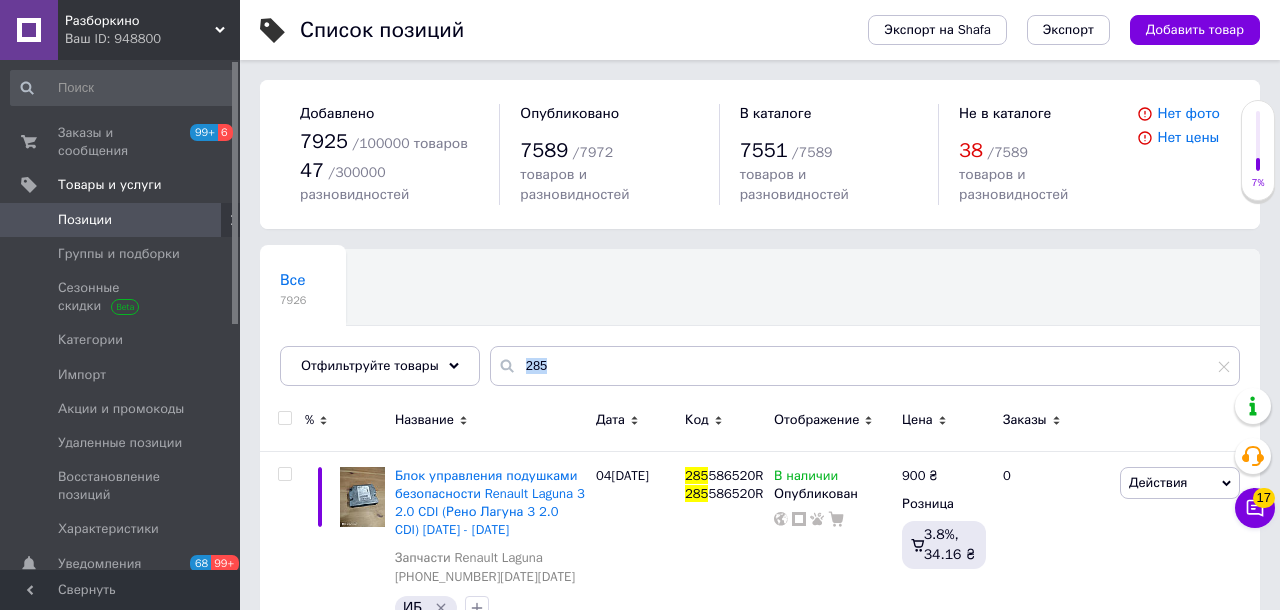 click on "Все 7926 Ok Отфильтровано...  Сохранить" at bounding box center (760, 327) 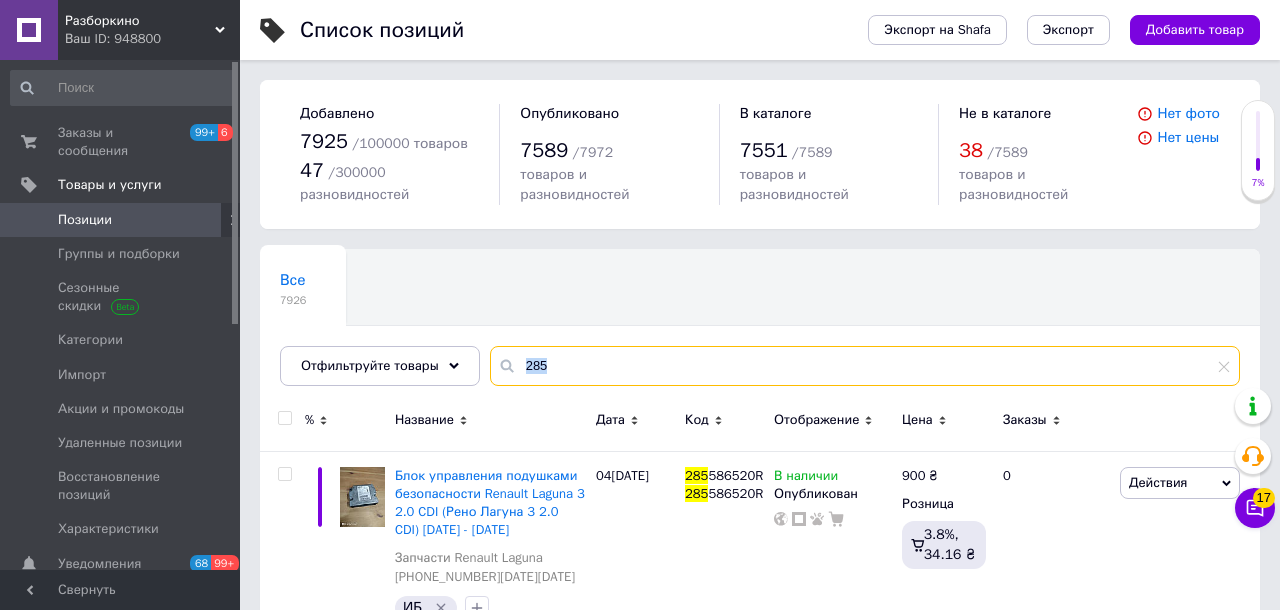 click on "285" at bounding box center [865, 366] 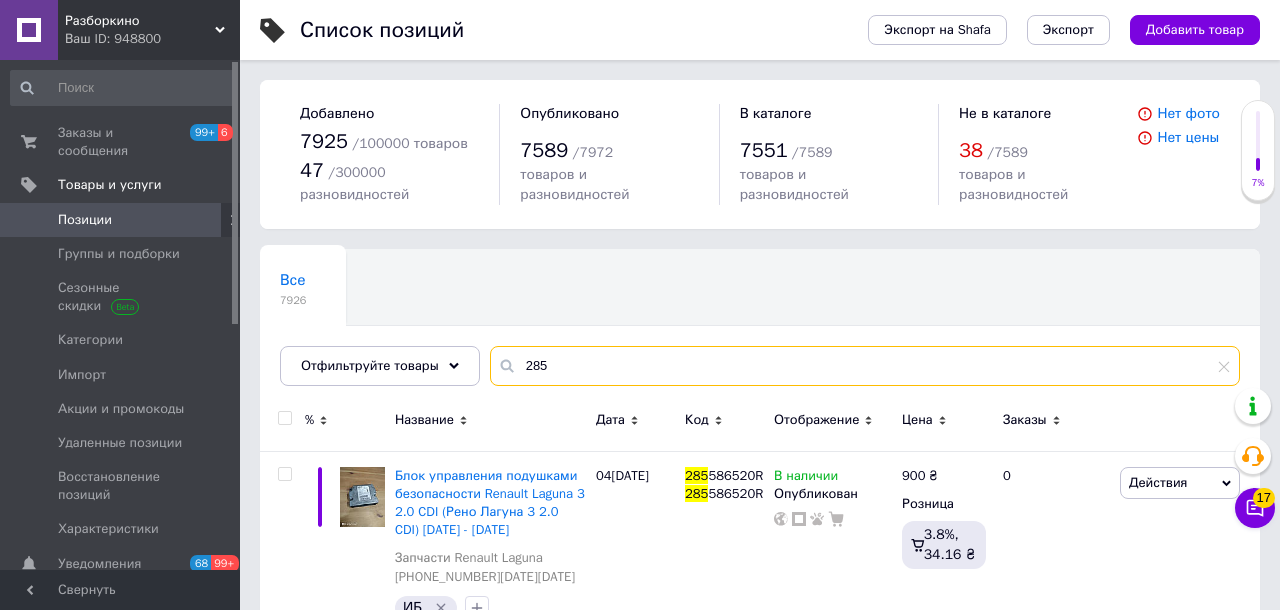click on "285" at bounding box center (865, 366) 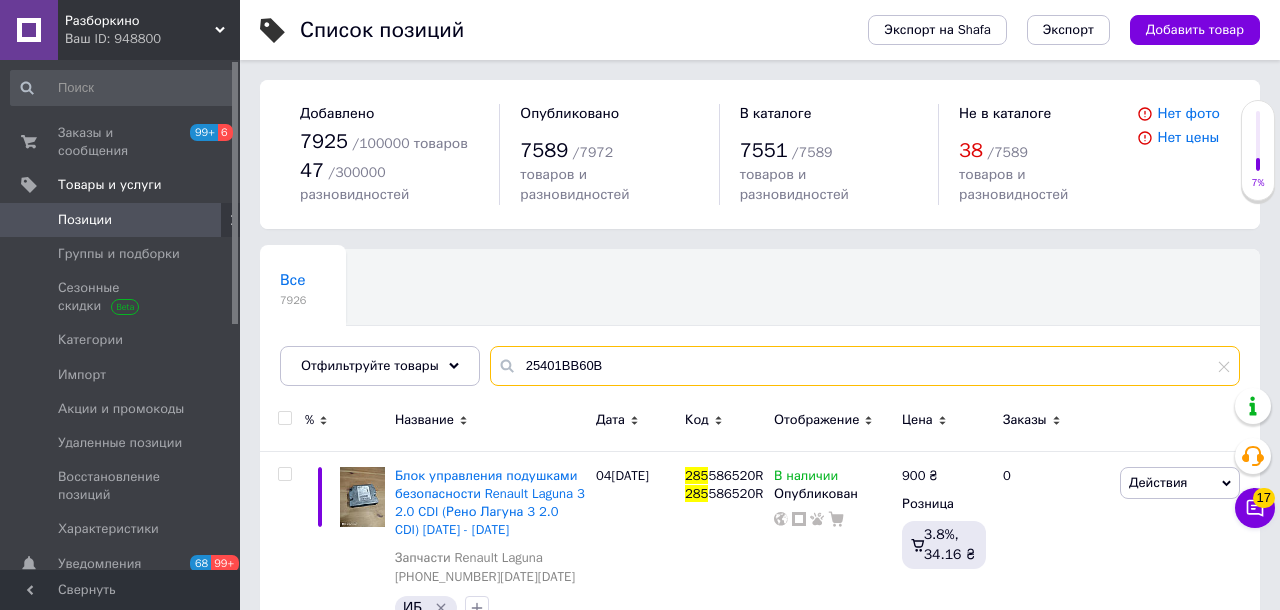 type on "25401BB60B" 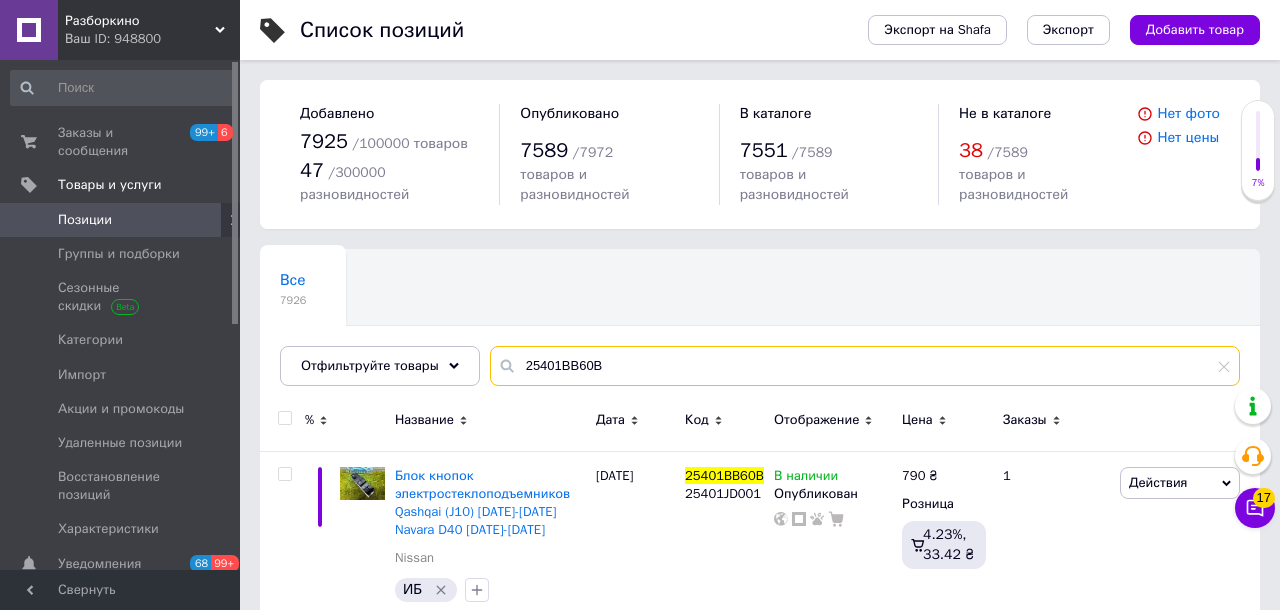 scroll, scrollTop: 36, scrollLeft: 0, axis: vertical 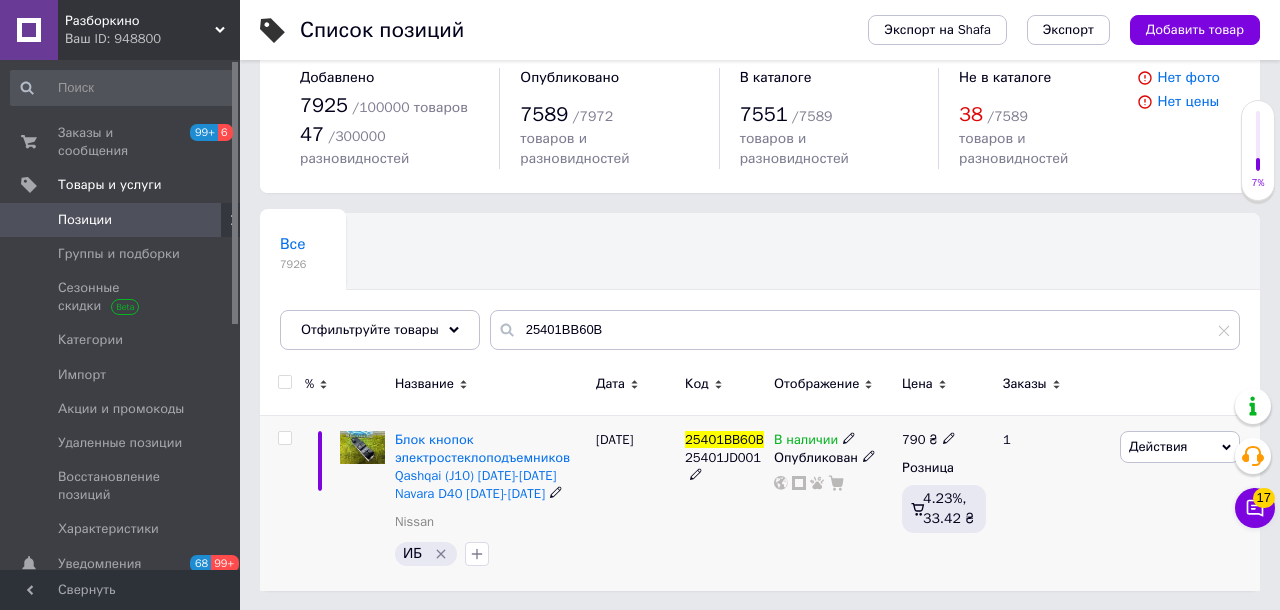 click on "Действия" at bounding box center [1158, 446] 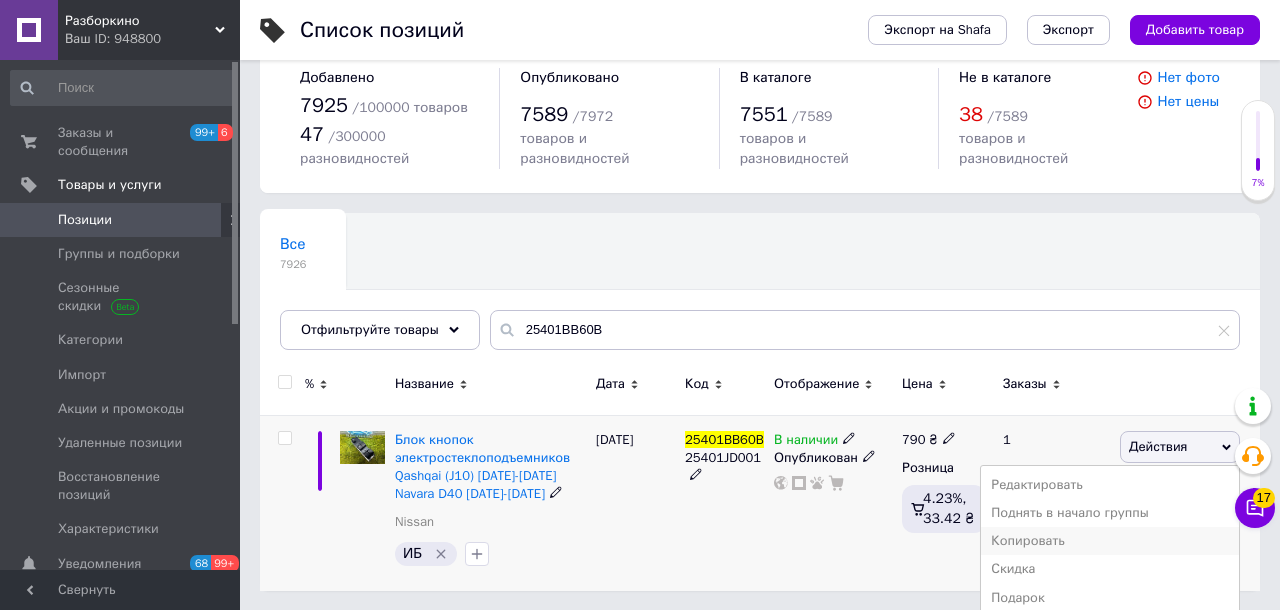click on "Копировать" at bounding box center [1110, 541] 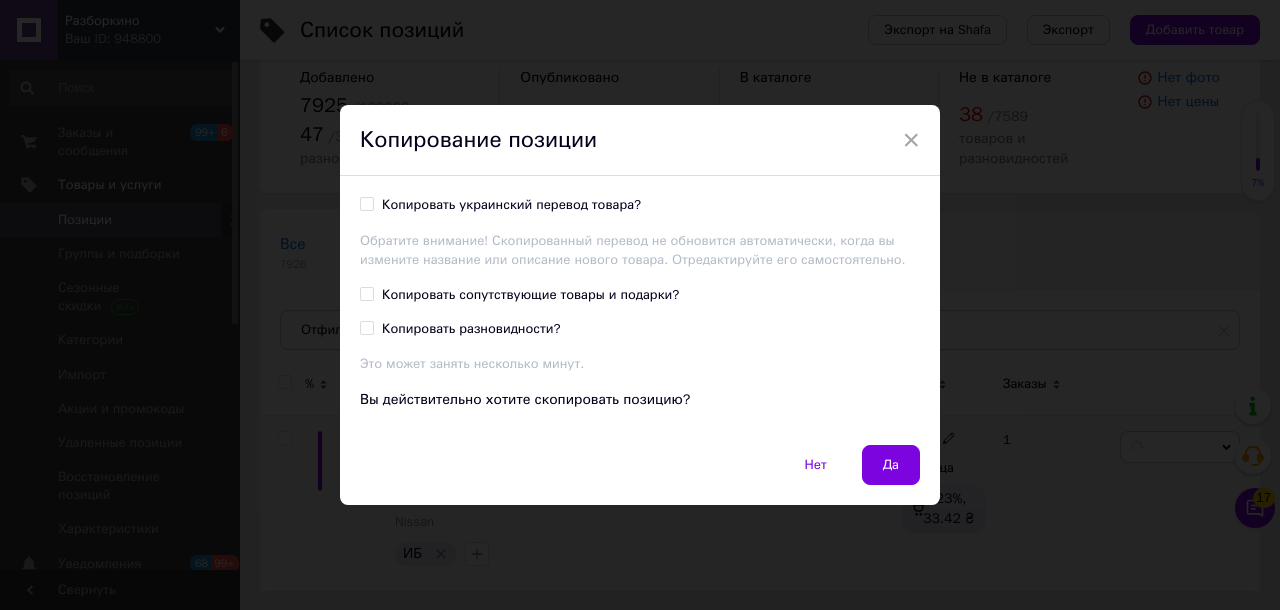 click on "Копировать украинский перевод товара? Обратите внимание! Скопированный перевод не обновится автоматически,
когда вы измените название или описание нового товара.
Отредактируйте его самостоятельно." at bounding box center [640, 232] 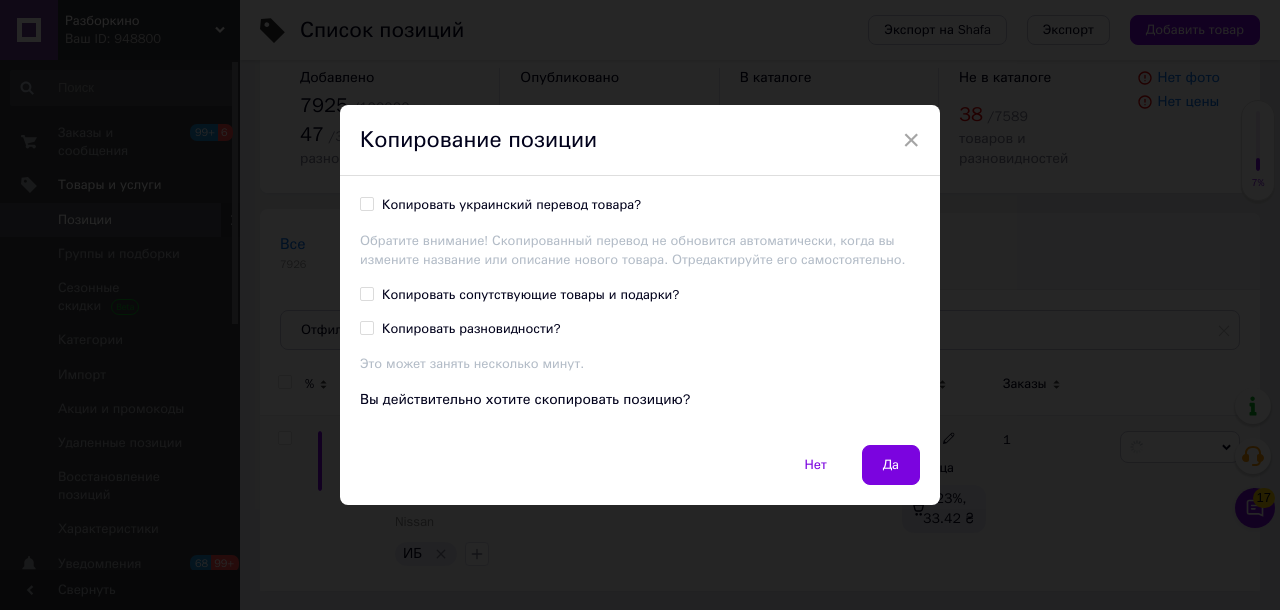 click on "Копировать украинский перевод товара?" at bounding box center (511, 205) 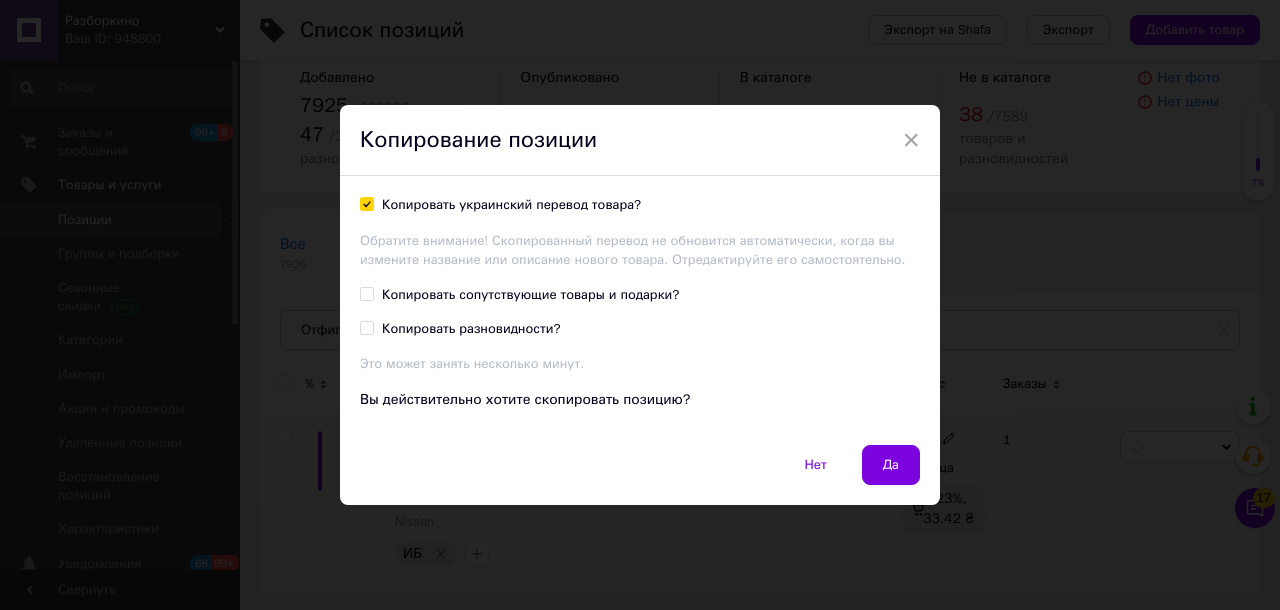 checkbox on "true" 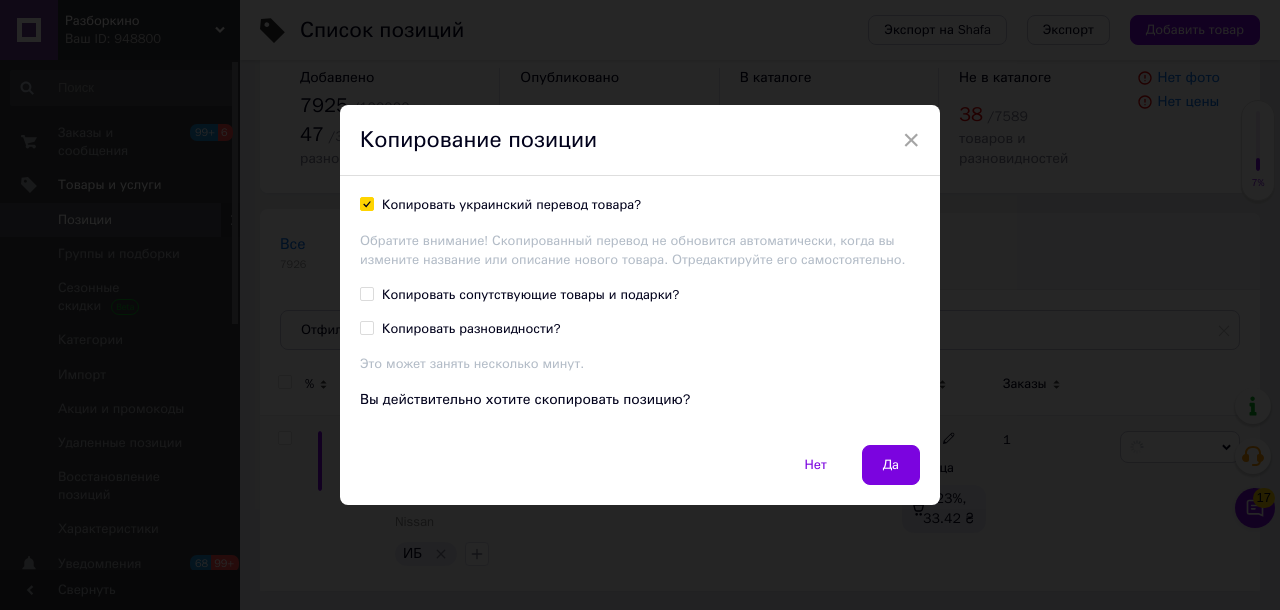 click on "Копировать сопутствующие товары и подарки?" at bounding box center [530, 295] 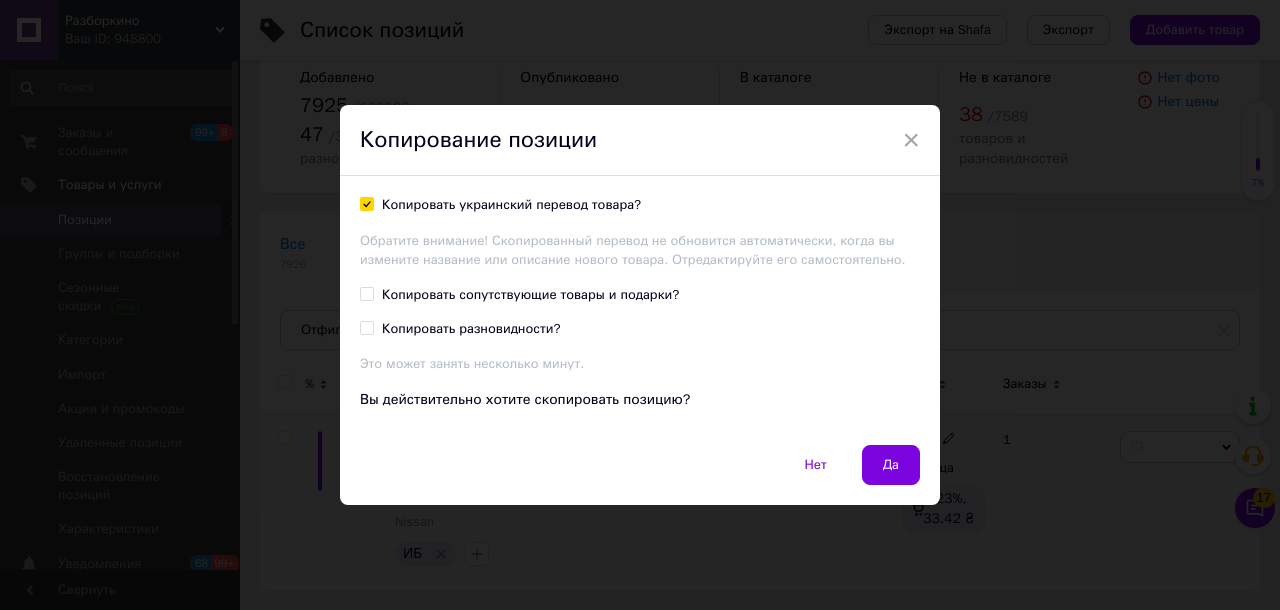 click on "Копировать сопутствующие товары и подарки?" at bounding box center [366, 293] 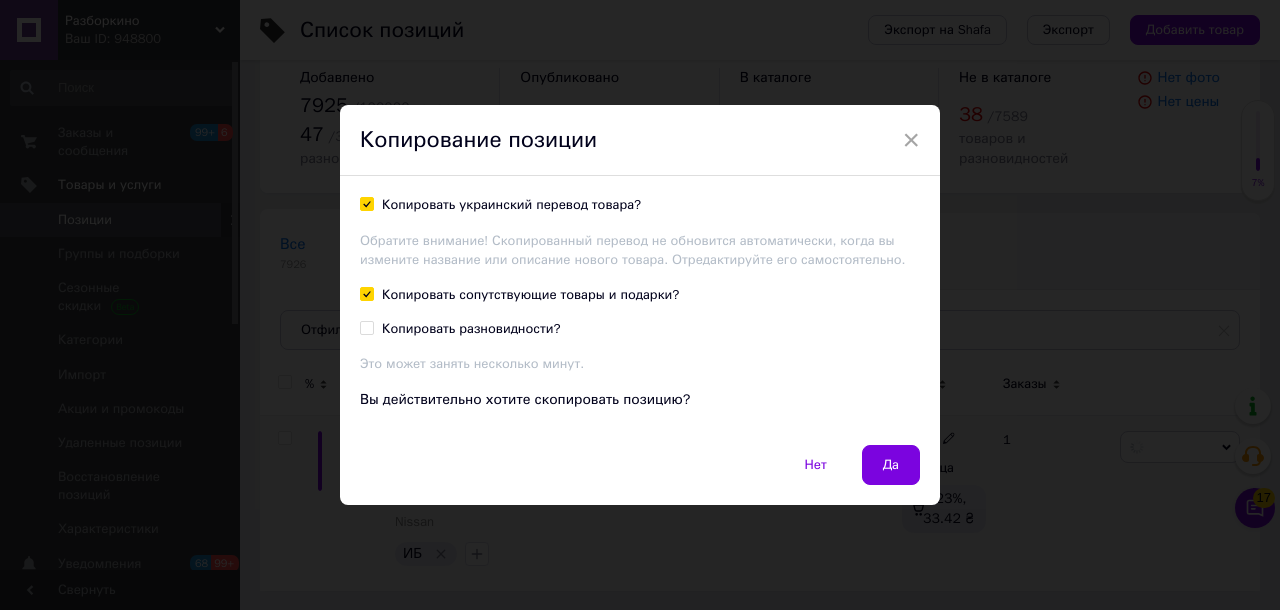 checkbox on "true" 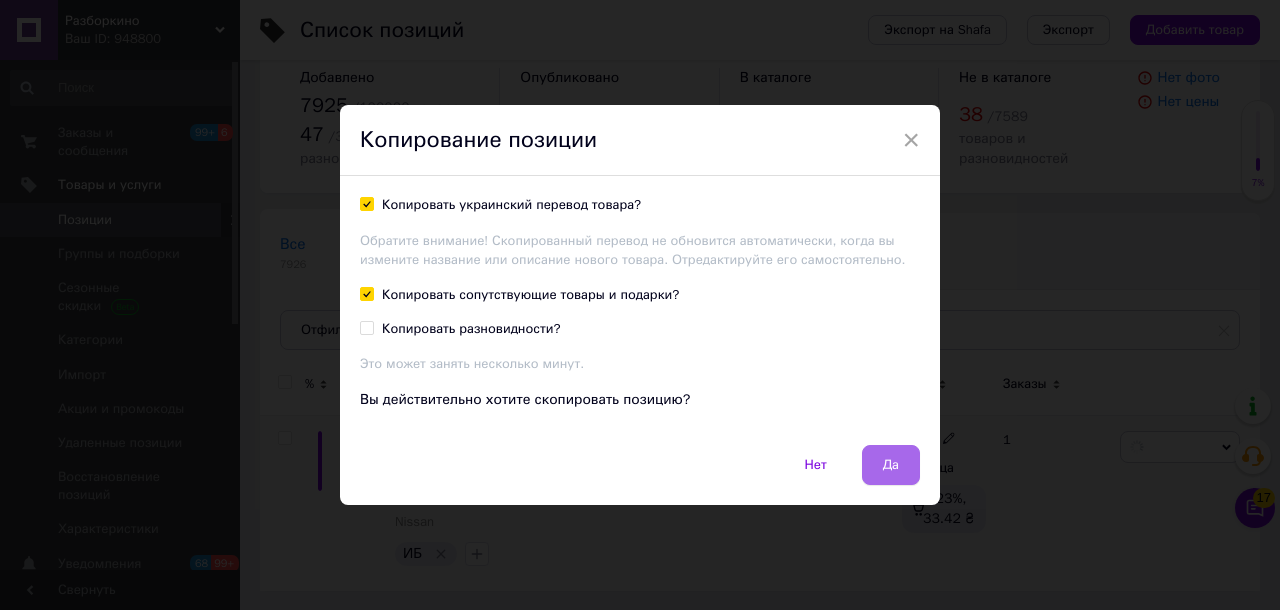 click on "Да" at bounding box center (891, 465) 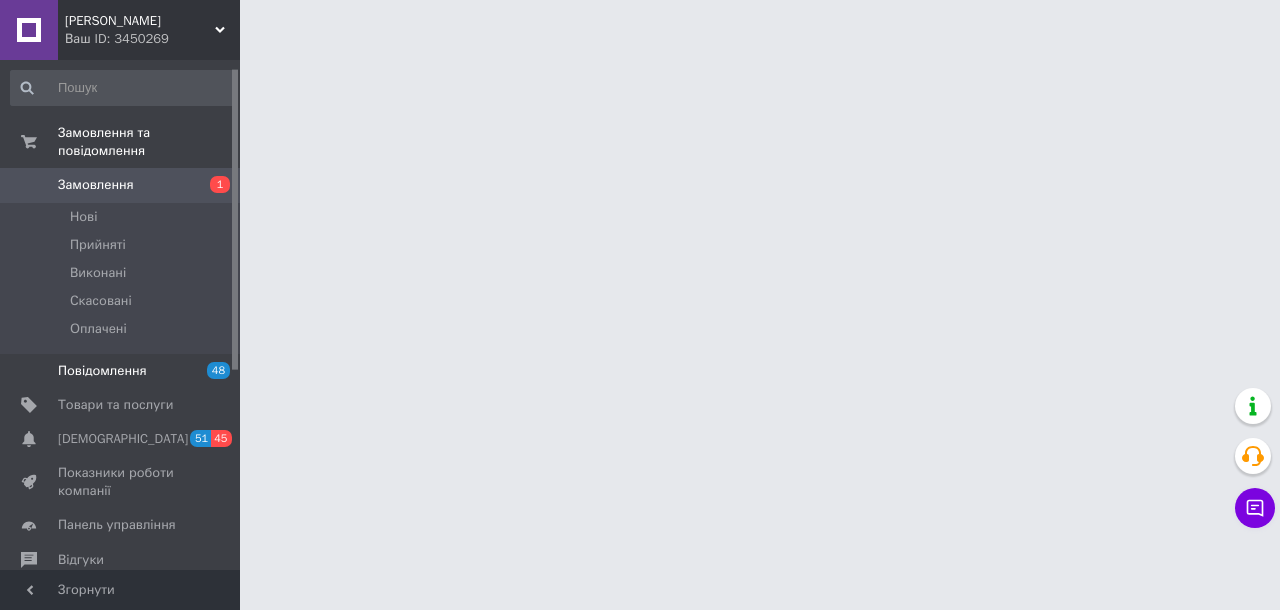 scroll, scrollTop: 0, scrollLeft: 0, axis: both 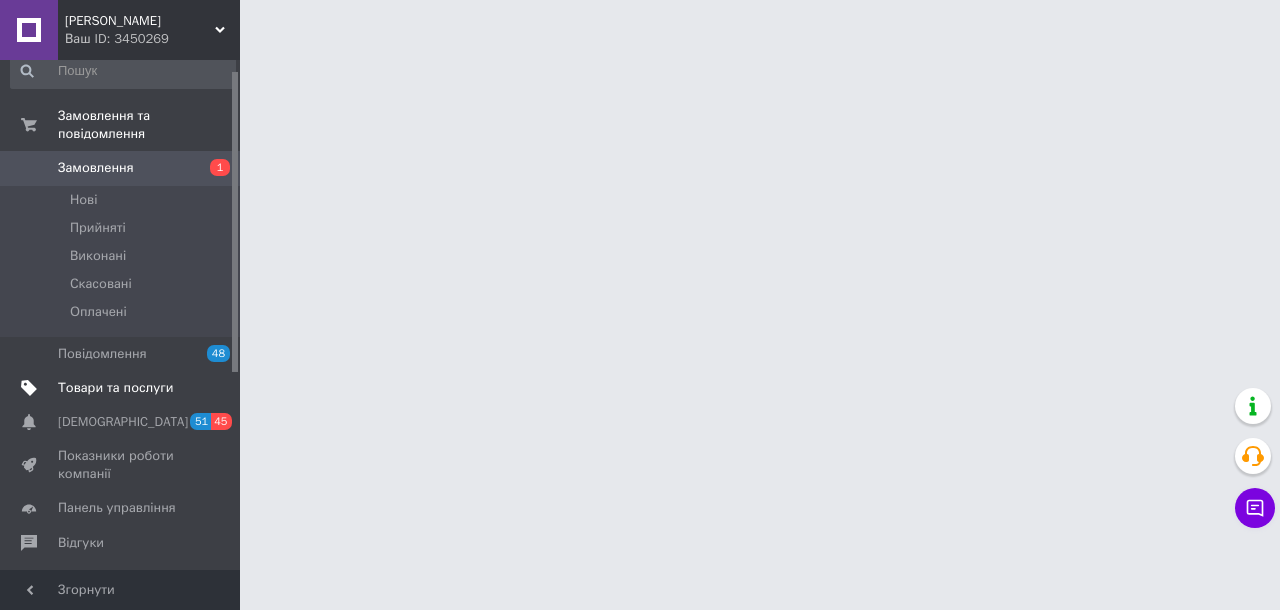 click on "Товари та послуги" at bounding box center (115, 388) 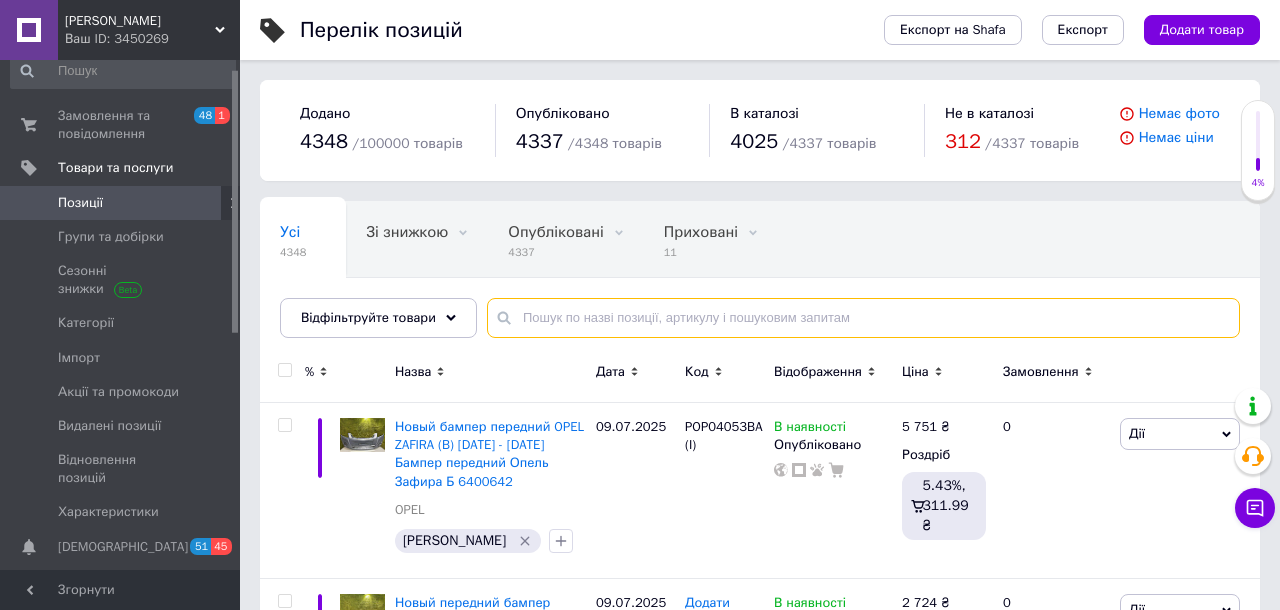 click at bounding box center (863, 318) 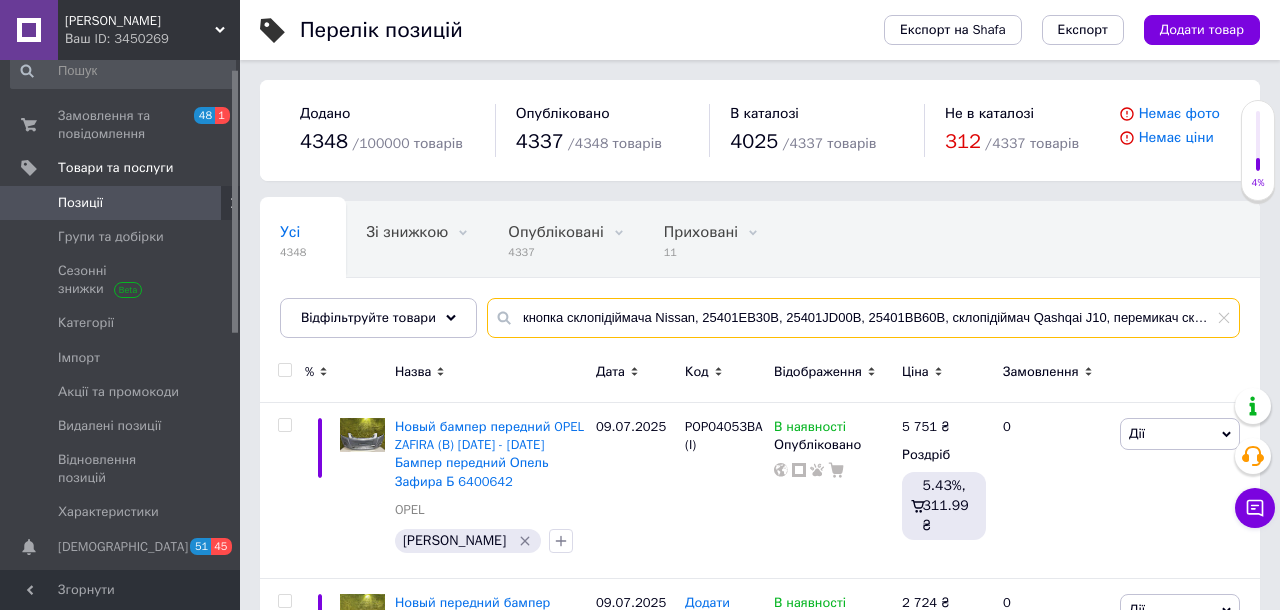 scroll, scrollTop: 0, scrollLeft: 533, axis: horizontal 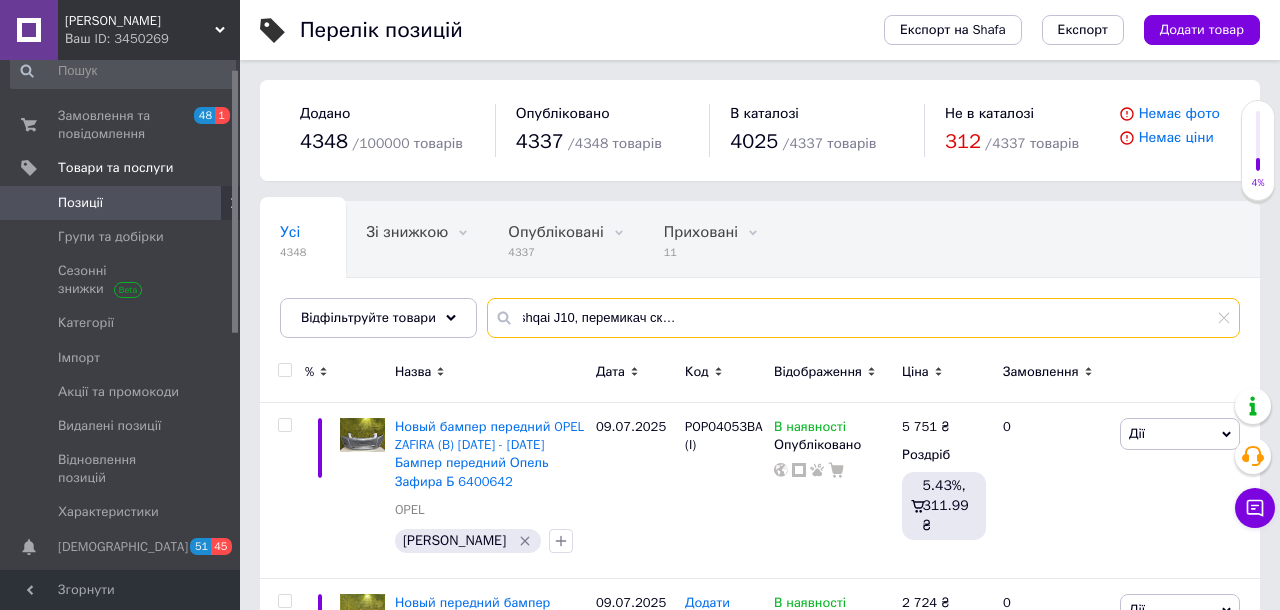 type on "кнопка склопідіймача Nissan, 25401EB30B, 25401JD00B, 25401BB60B, склопідіймач Qashqai J10, перемикач скла Nissan, блок керування склопідіймачем Nissan, кнопка Qashqai+2, кнопка дверей Nissan" 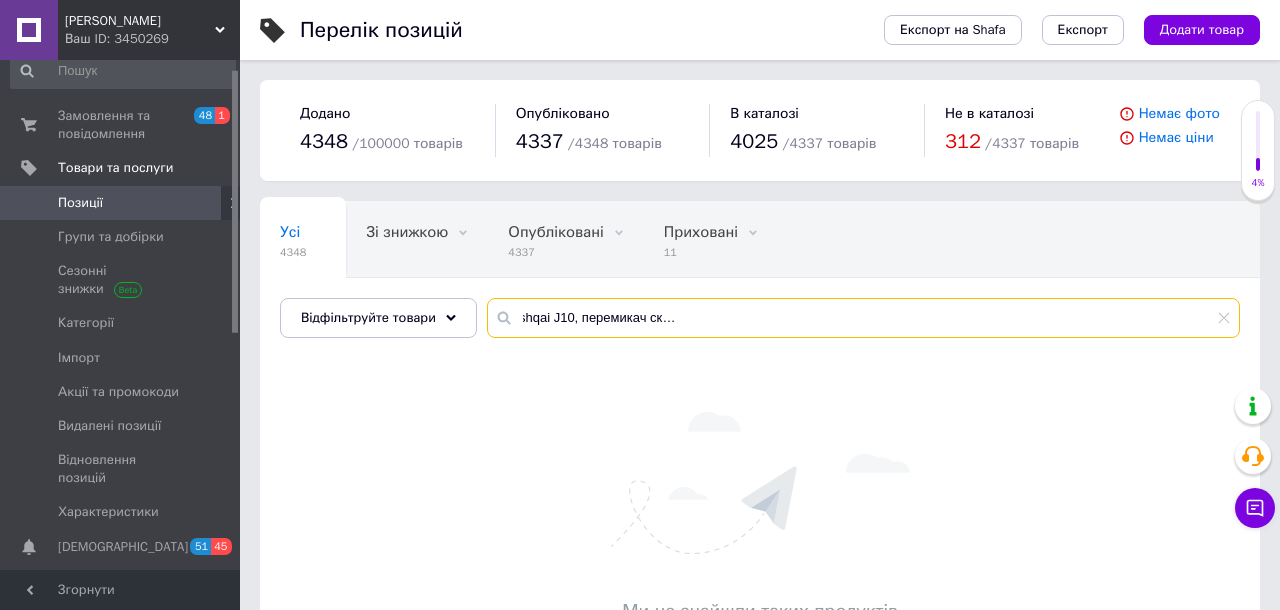 click on "кнопка склопідіймача Nissan, 25401EB30B, 25401JD00B, 25401BB60B, склопідіймач Qashqai J10, перемикач скла Nissan, блок керування склопідіймачем Nissan, кнопка Qashqai+2, кнопка дверей Nissan" at bounding box center [863, 318] 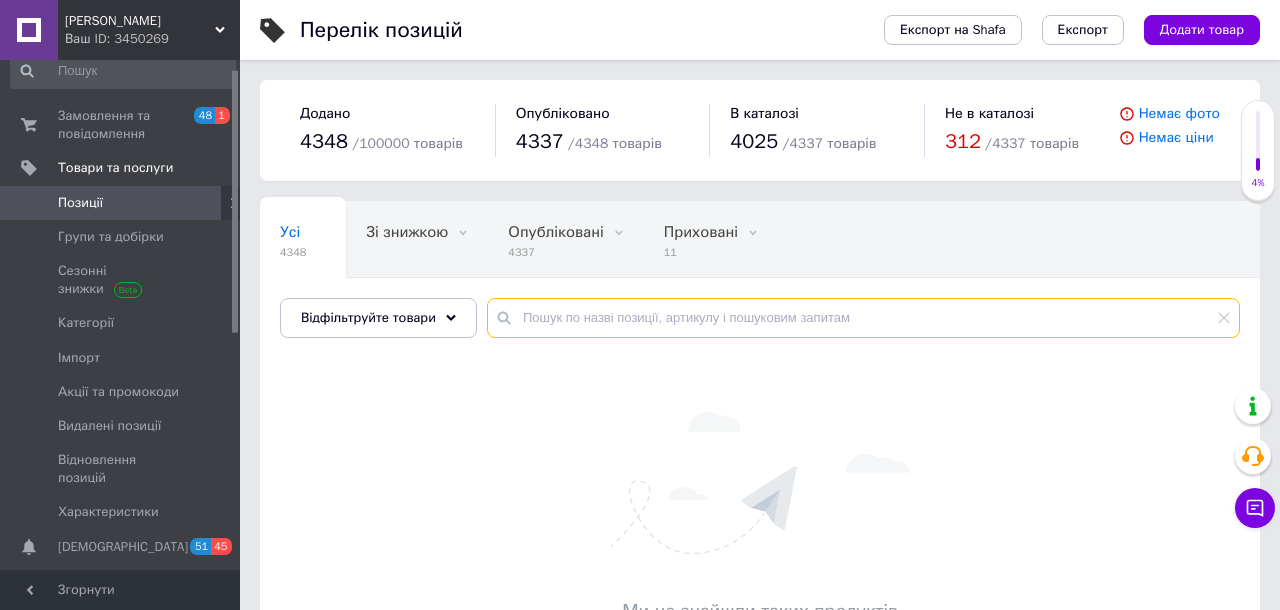 scroll, scrollTop: 0, scrollLeft: 0, axis: both 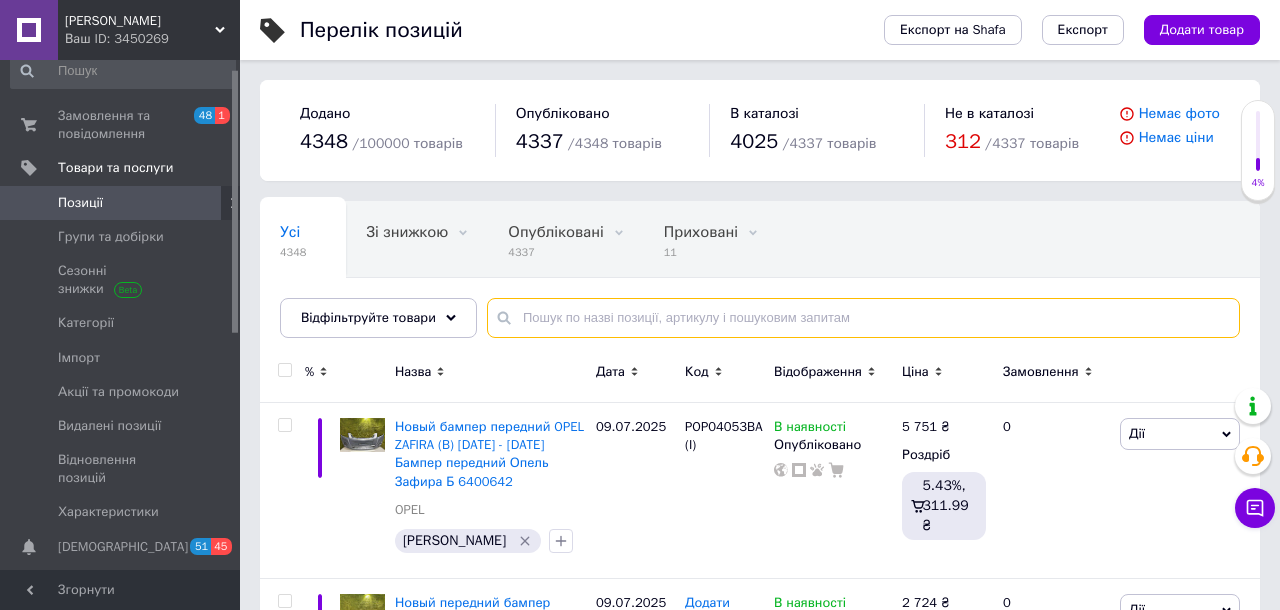 click at bounding box center [863, 318] 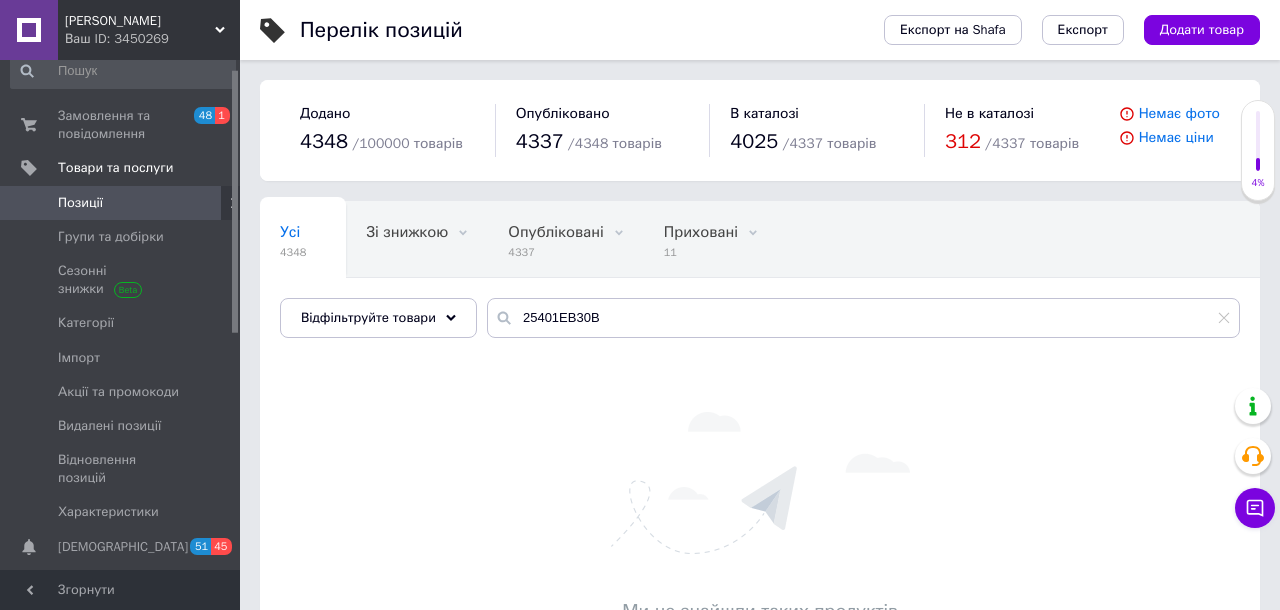 click on "Усі 4348 Зі знижкою 0 Видалити Редагувати Опубліковані 4337 Видалити Редагувати Приховані 11 Видалити Редагувати Ok Відфільтровано...  Зберегти" at bounding box center (760, 279) 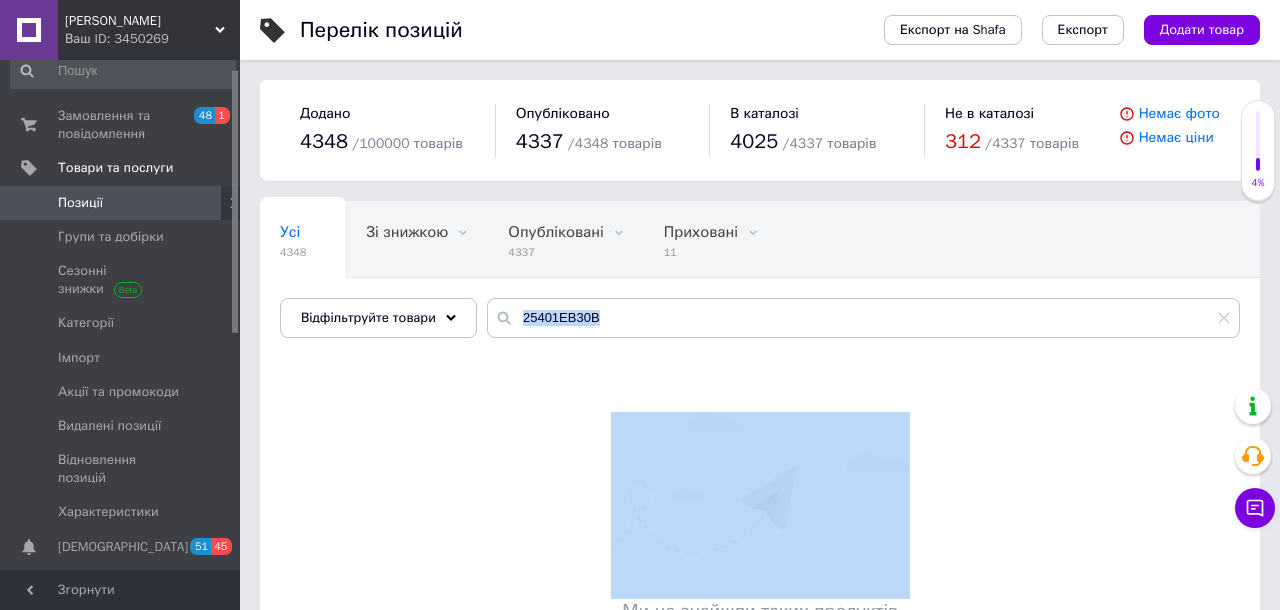 click on "Усі 4348 Зі знижкою 0 Видалити Редагувати Опубліковані 4337 Видалити Редагувати Приховані 11 Видалити Редагувати Ok Відфільтровано...  Зберегти" at bounding box center (760, 279) 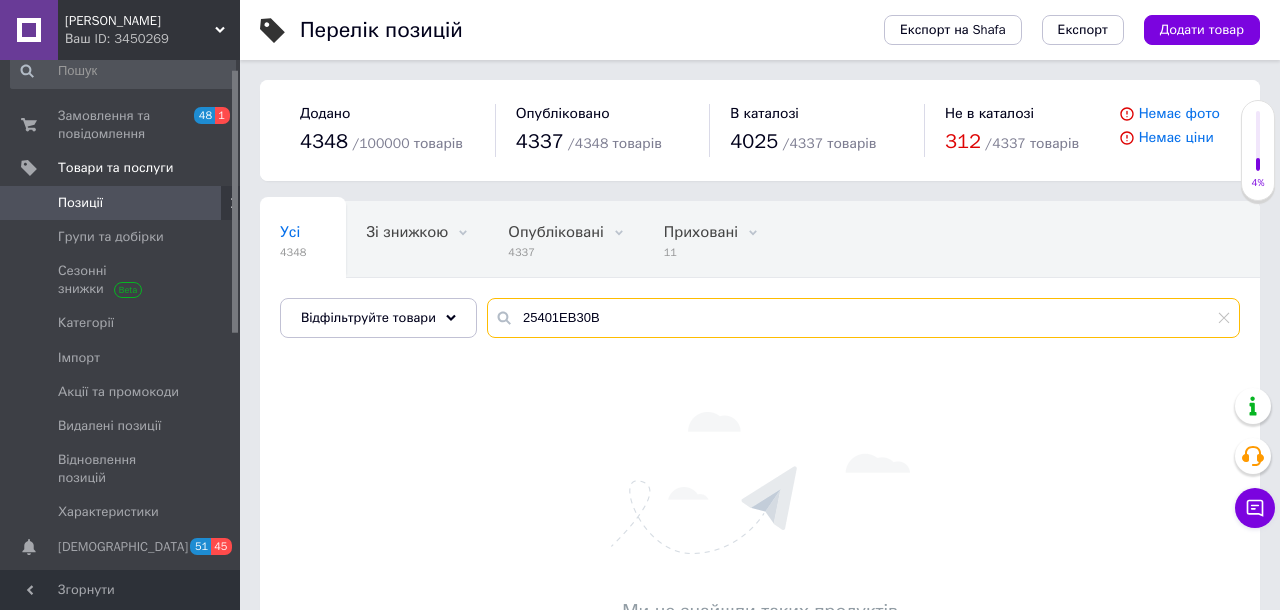 click on "25401EB30B" at bounding box center (863, 318) 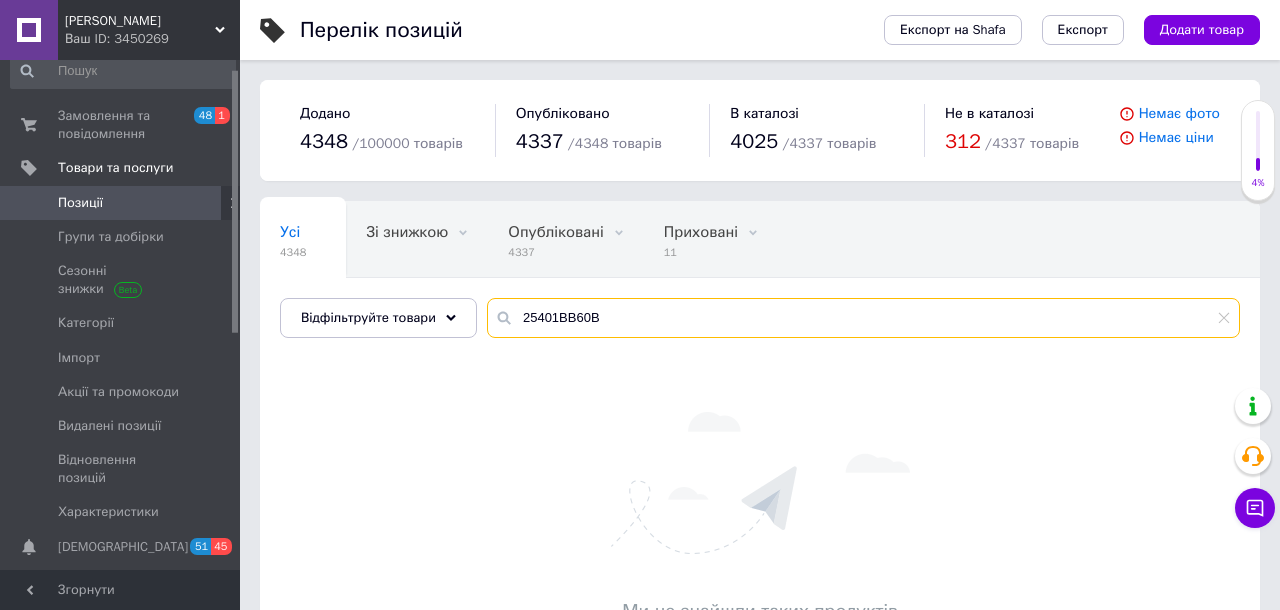 type on "25401BB60B" 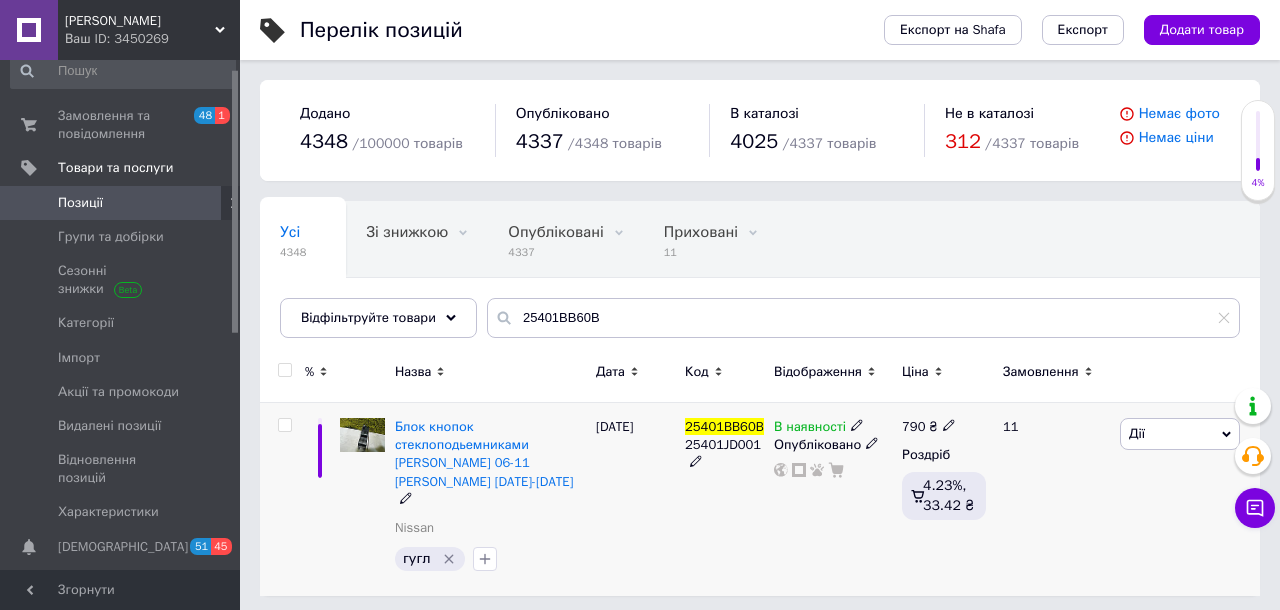 click on "Дії" at bounding box center [1180, 434] 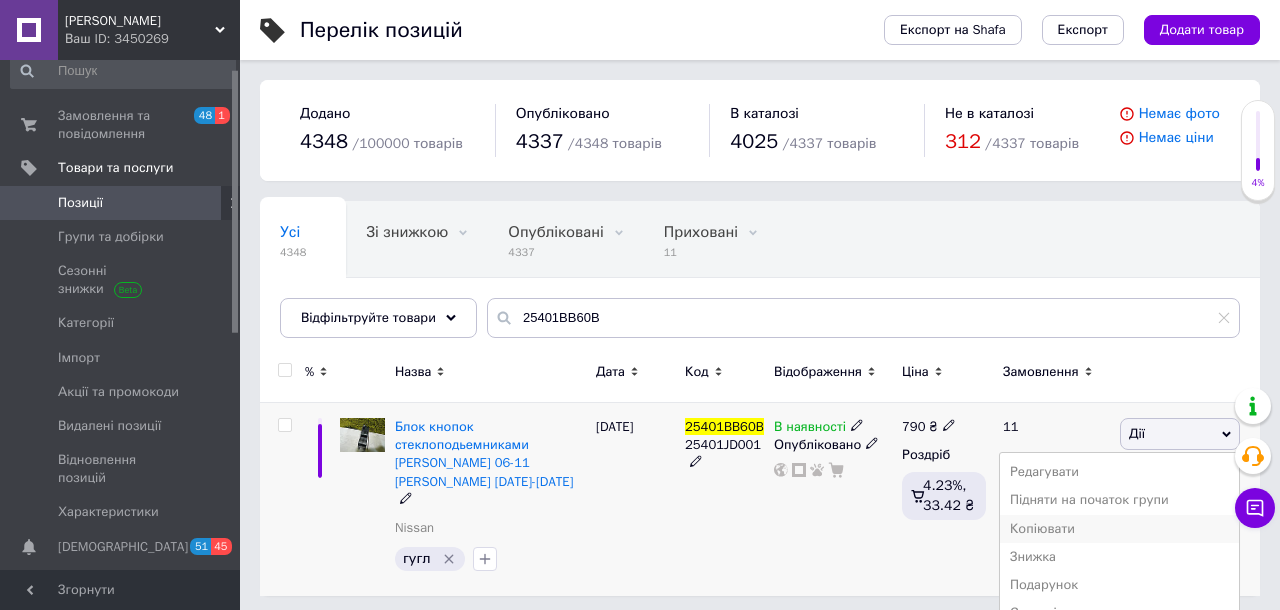 click on "Копіювати" at bounding box center (1119, 529) 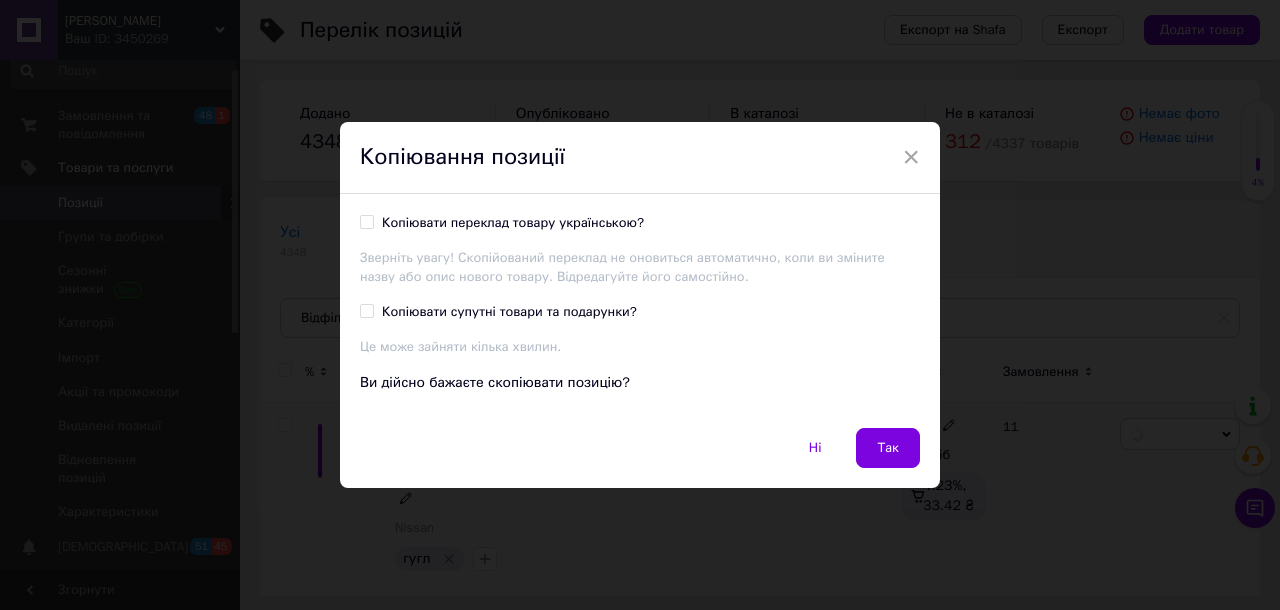 click on "Копіювати переклад товару українською?" at bounding box center (513, 223) 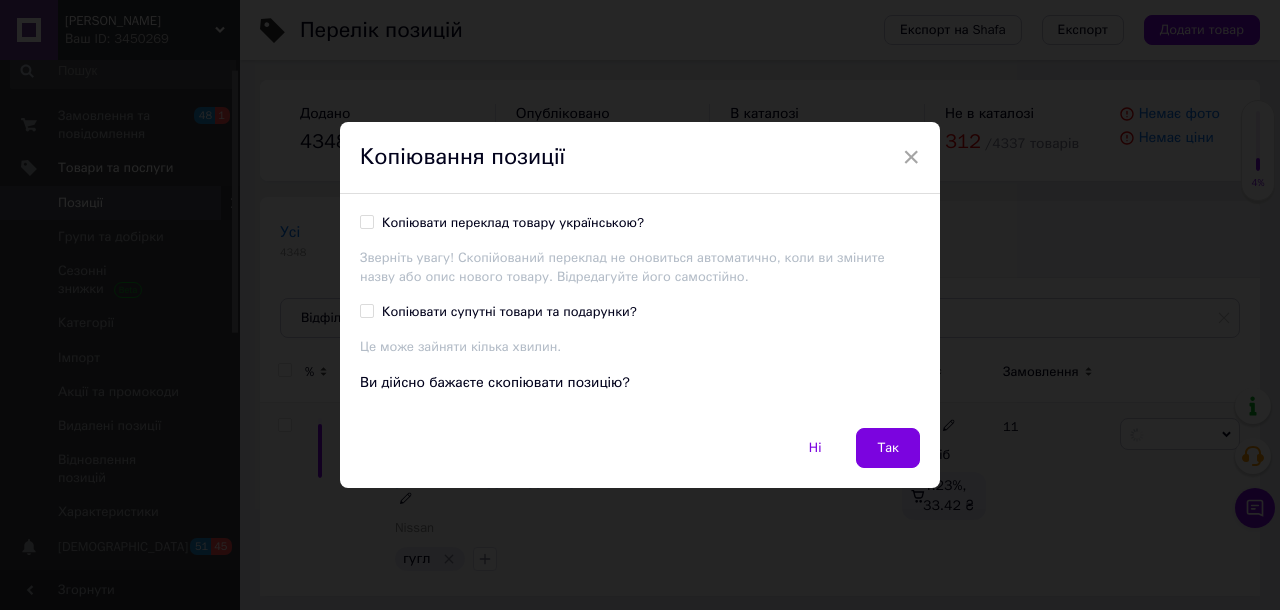 click on "Копіювати переклад товару українською?" at bounding box center [366, 221] 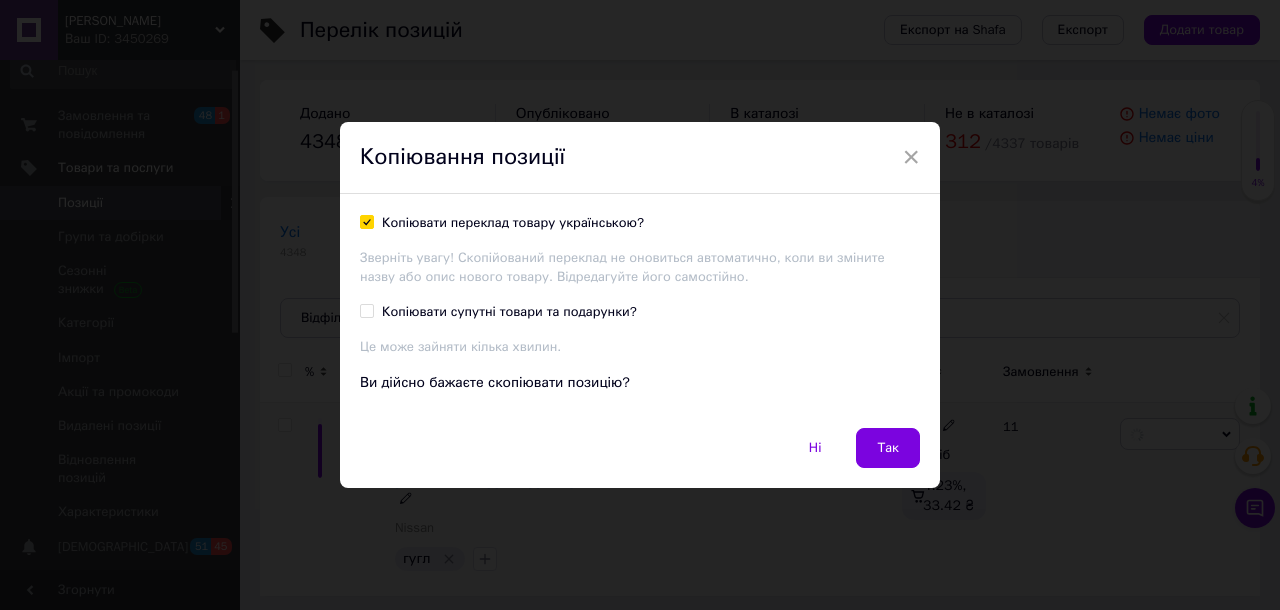checkbox on "true" 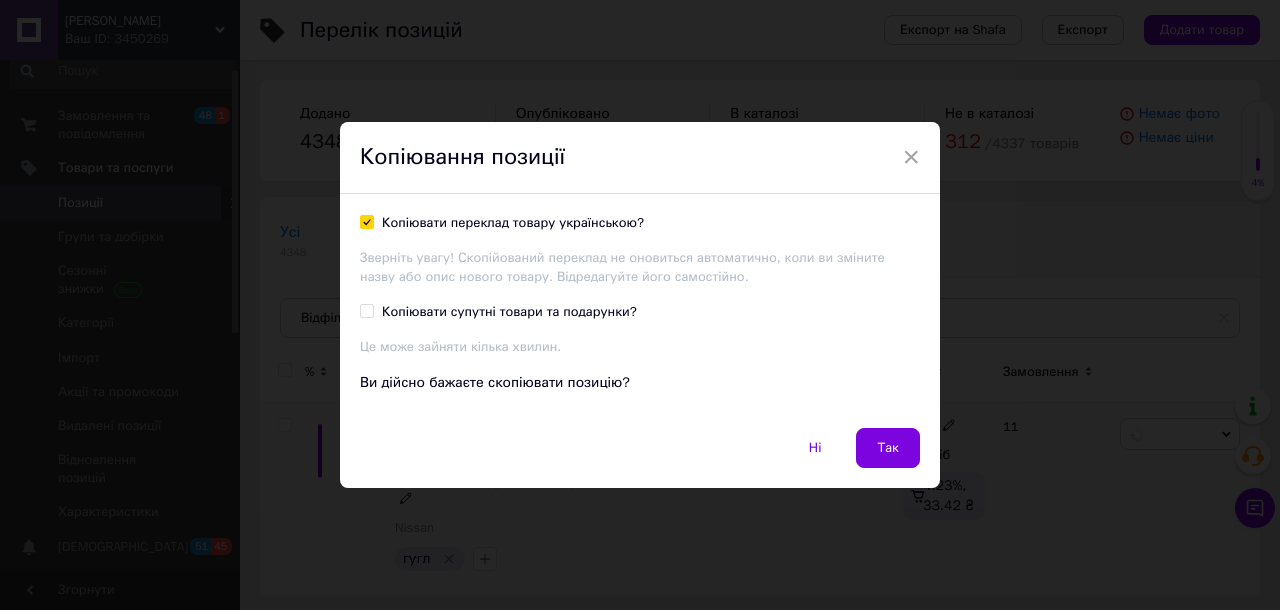 click on "Копіювати супутні товари та подарунки?" at bounding box center [509, 312] 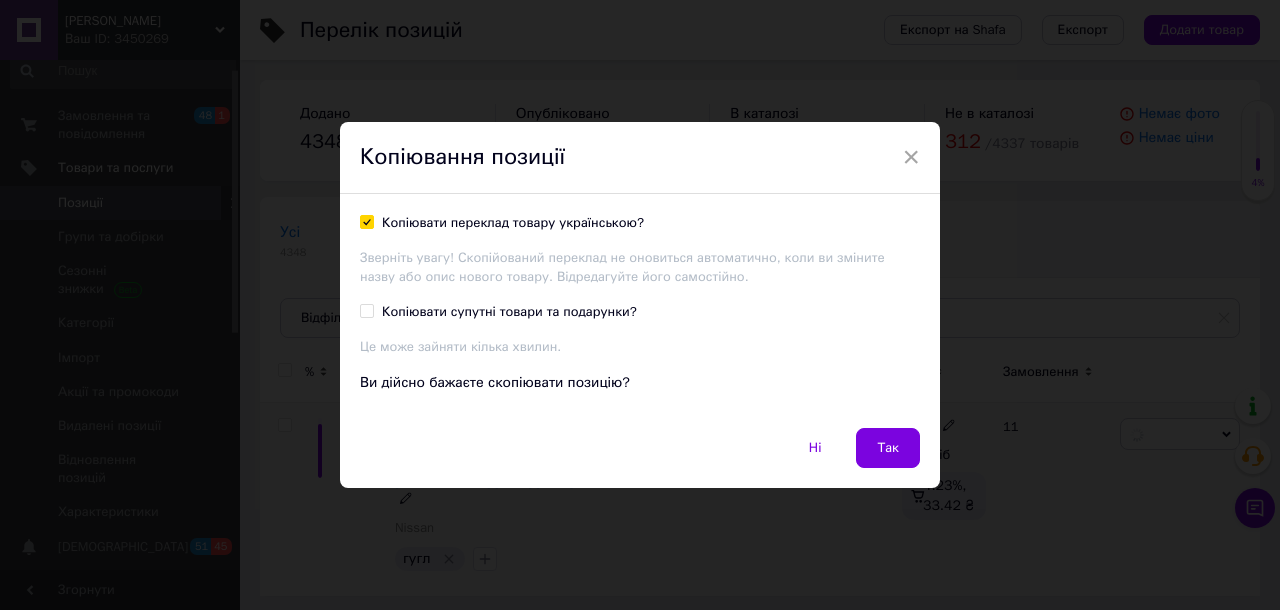 click on "Копіювати супутні товари та подарунки?" at bounding box center (366, 310) 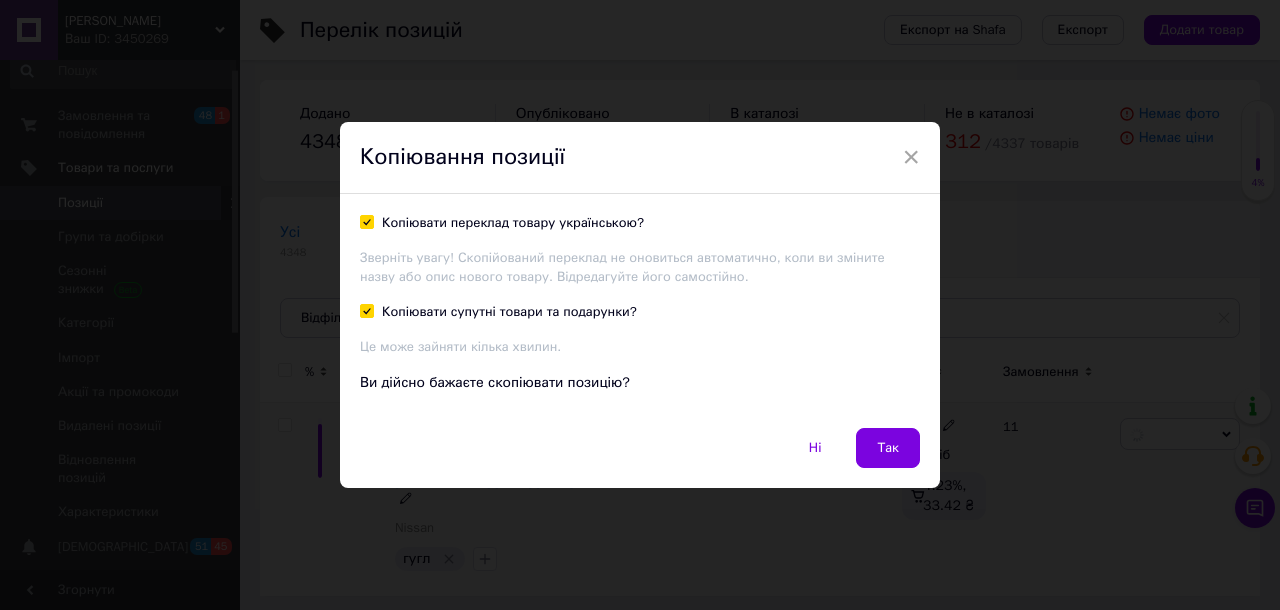 checkbox on "true" 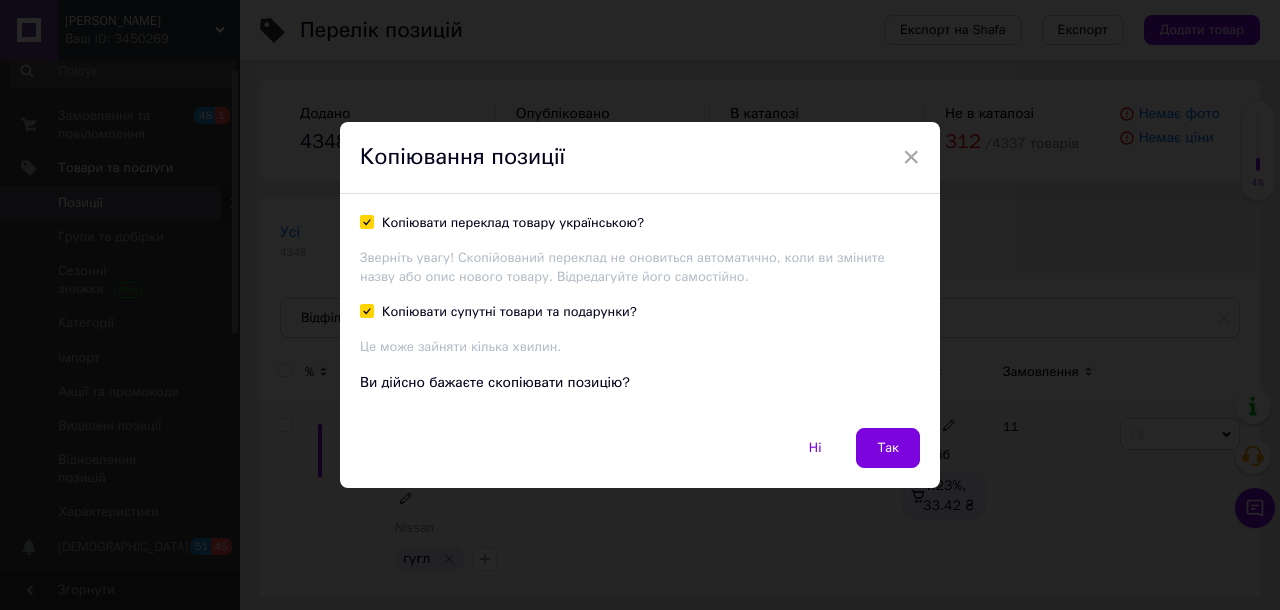 click on "Так" at bounding box center [888, 448] 